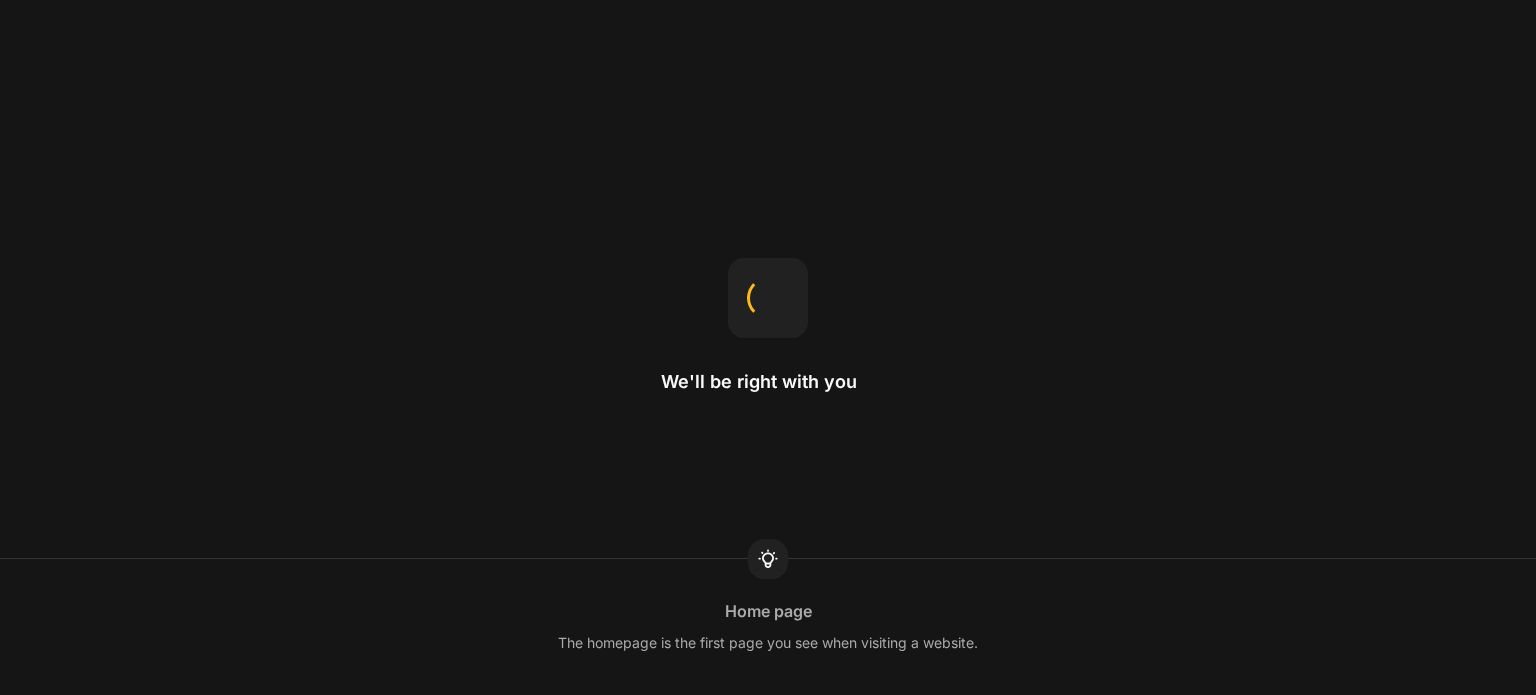 scroll, scrollTop: 0, scrollLeft: 0, axis: both 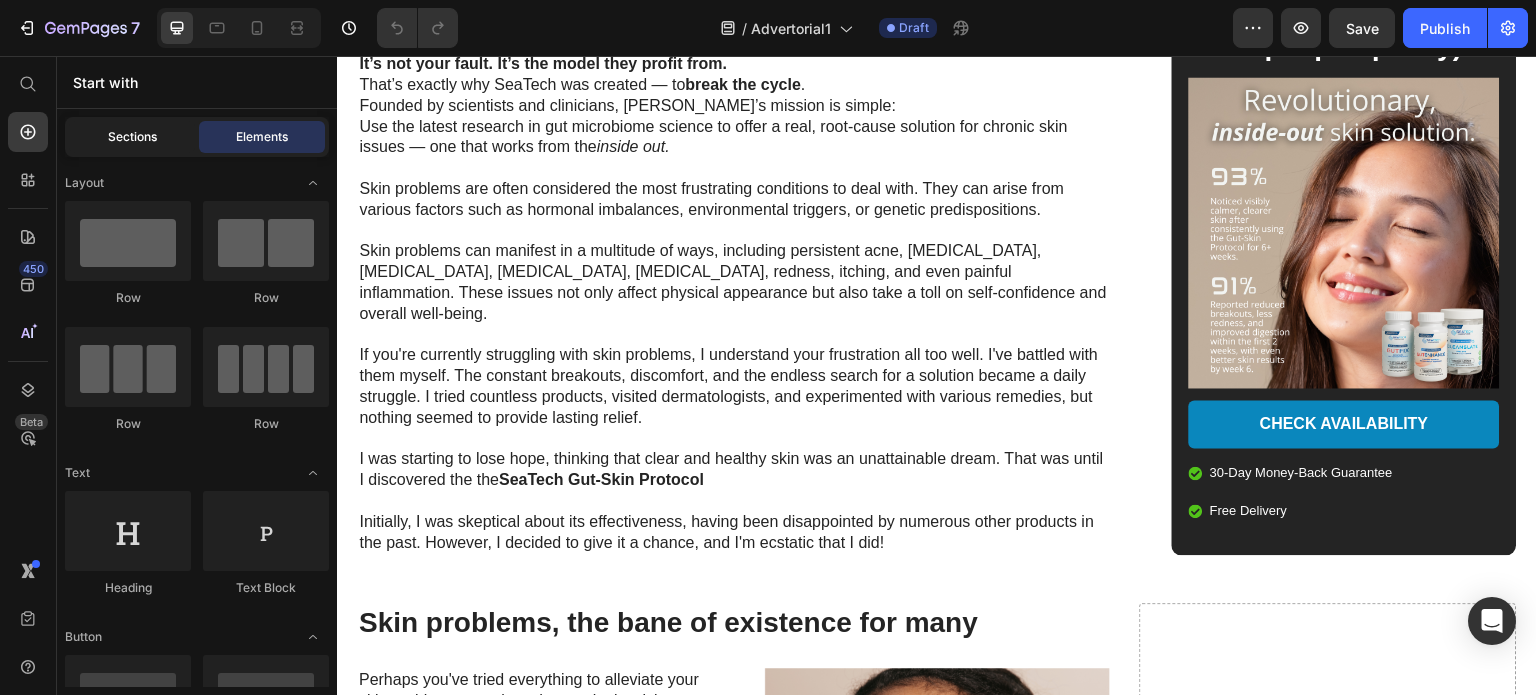 click on "Sections" at bounding box center [132, 137] 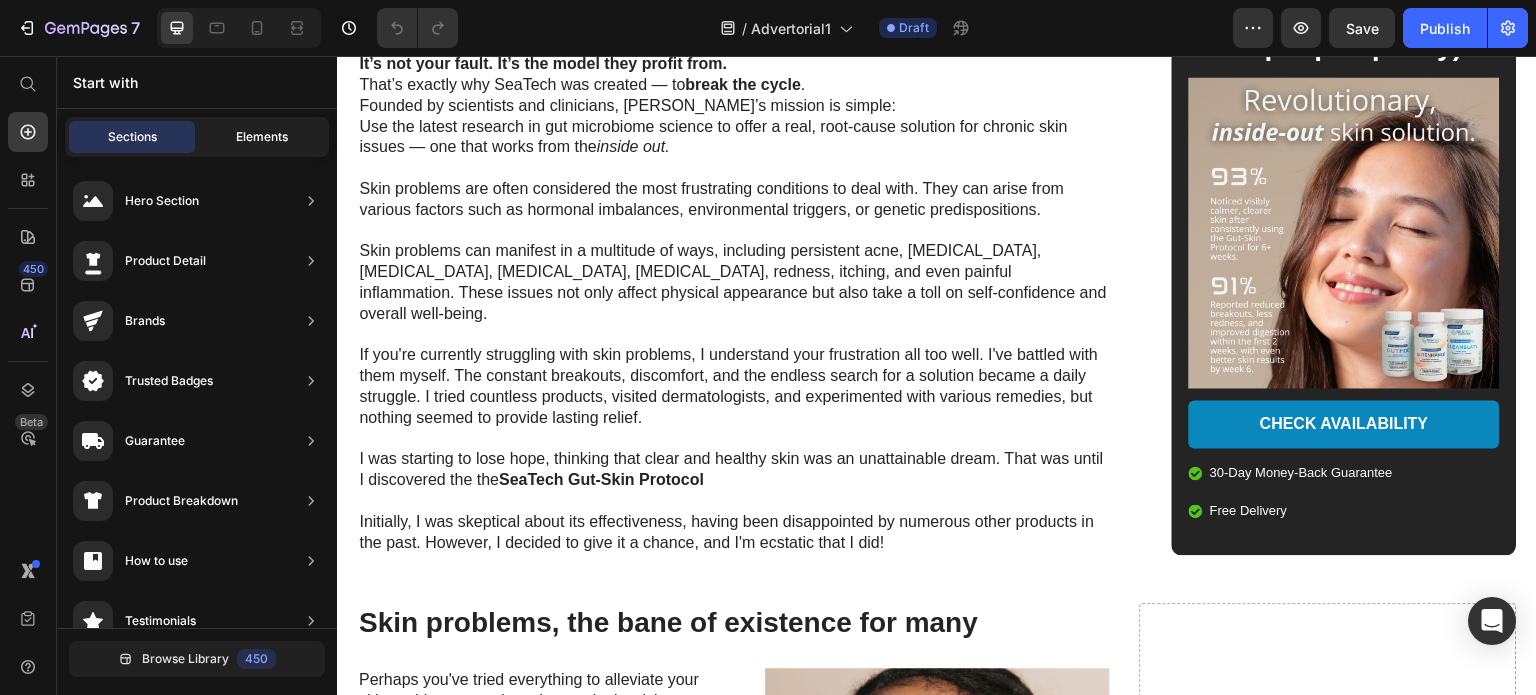 click on "Elements" 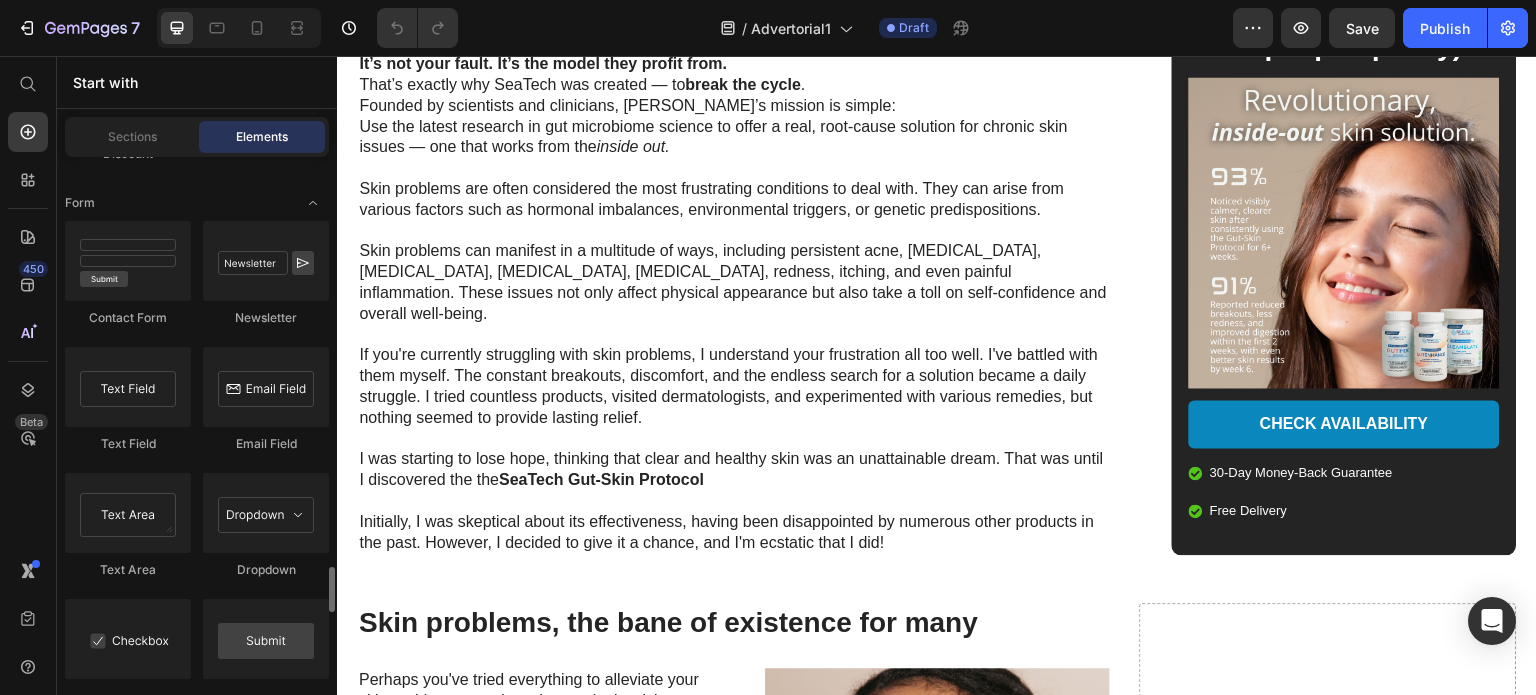 scroll, scrollTop: 4780, scrollLeft: 0, axis: vertical 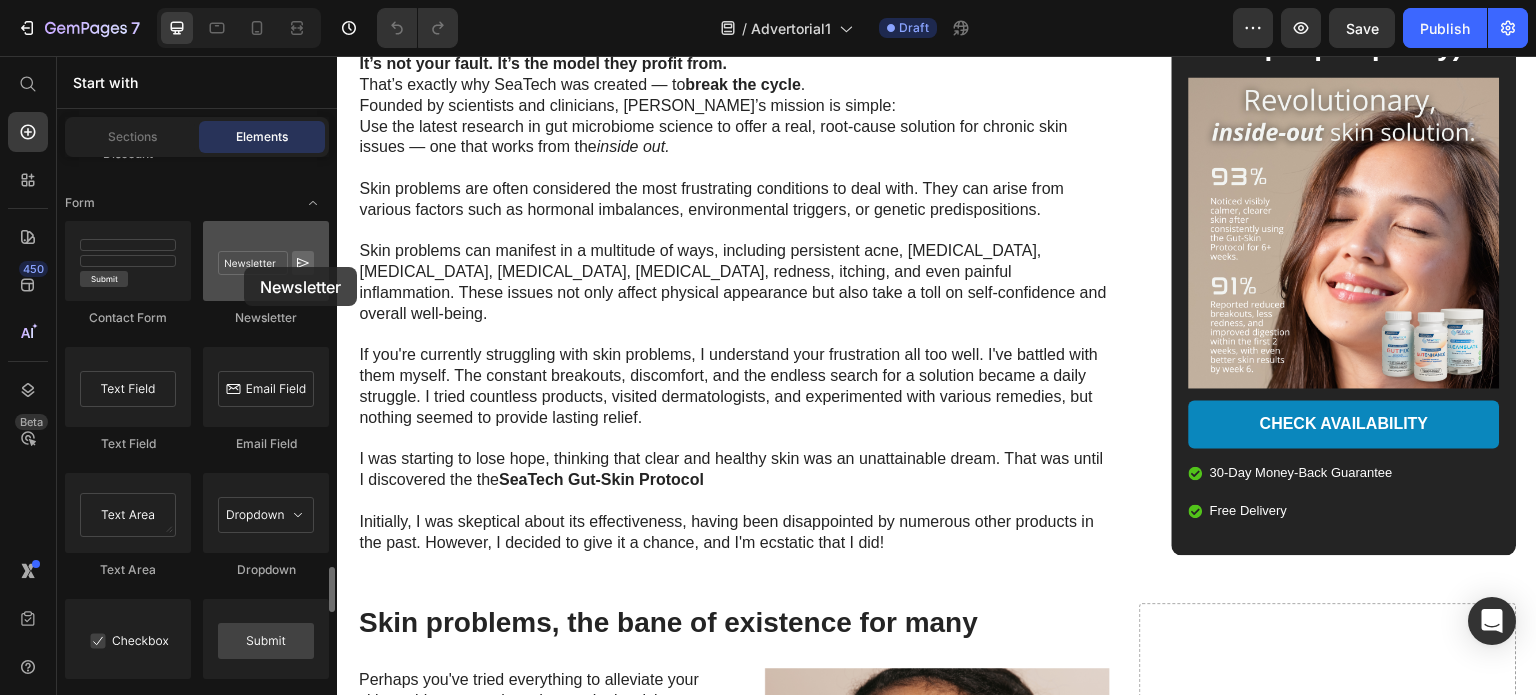 drag, startPoint x: 271, startPoint y: 283, endPoint x: 244, endPoint y: 267, distance: 31.38471 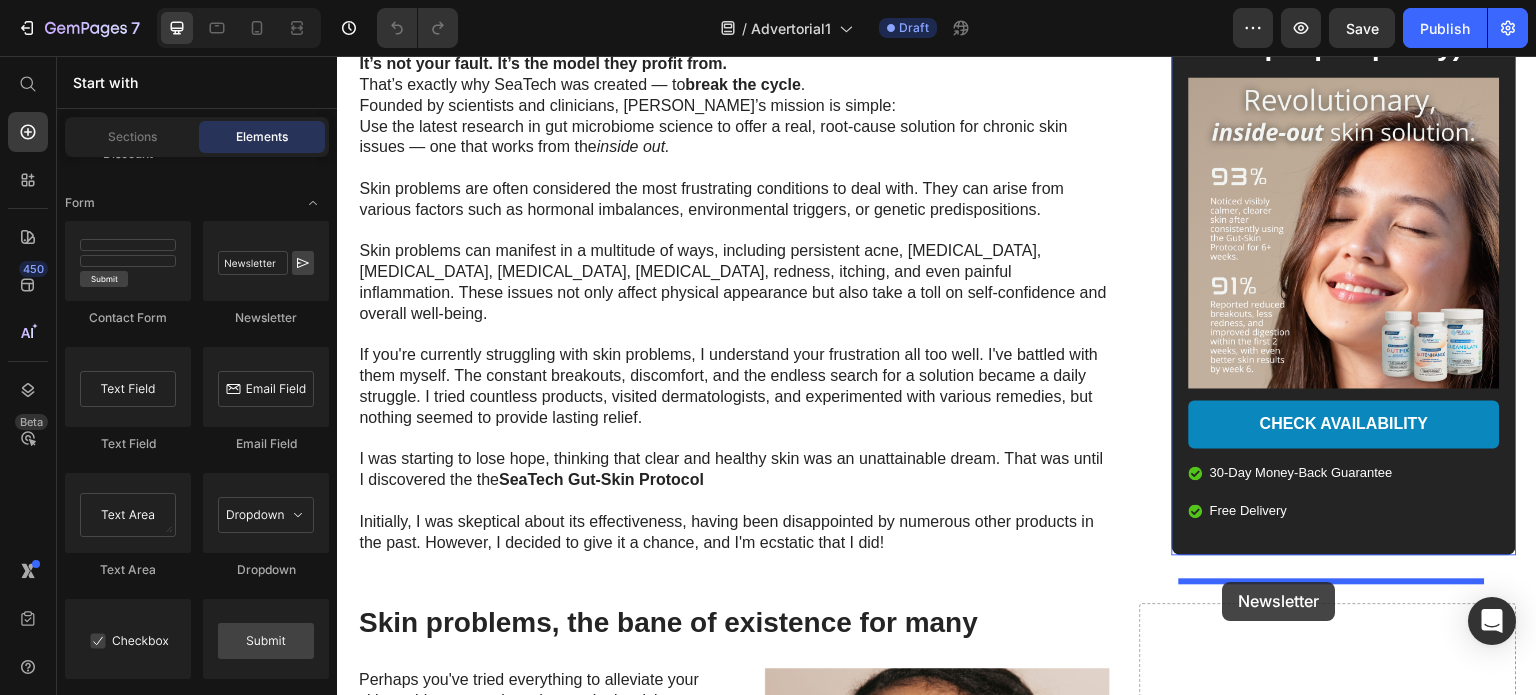 drag, startPoint x: 601, startPoint y: 333, endPoint x: 1223, endPoint y: 582, distance: 669.98883 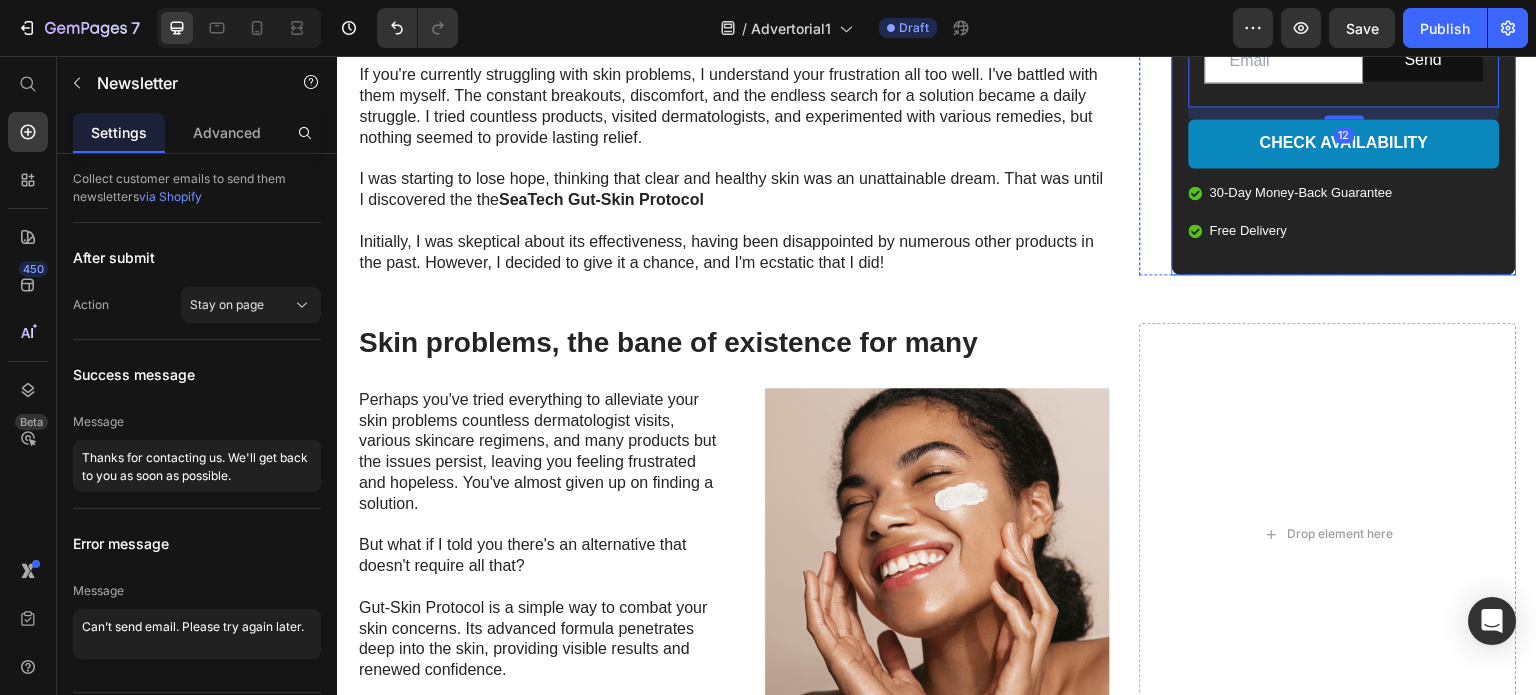 scroll, scrollTop: 1799, scrollLeft: 0, axis: vertical 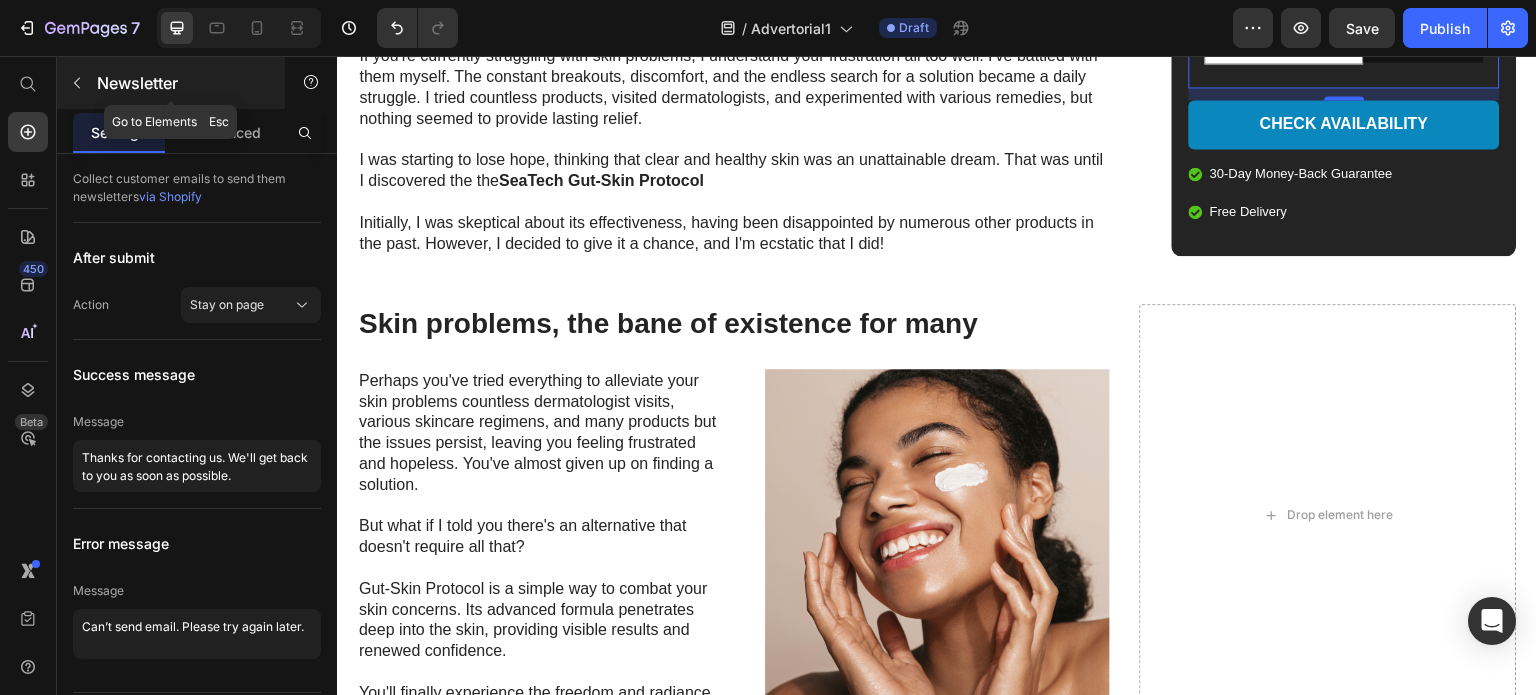 click at bounding box center [77, 83] 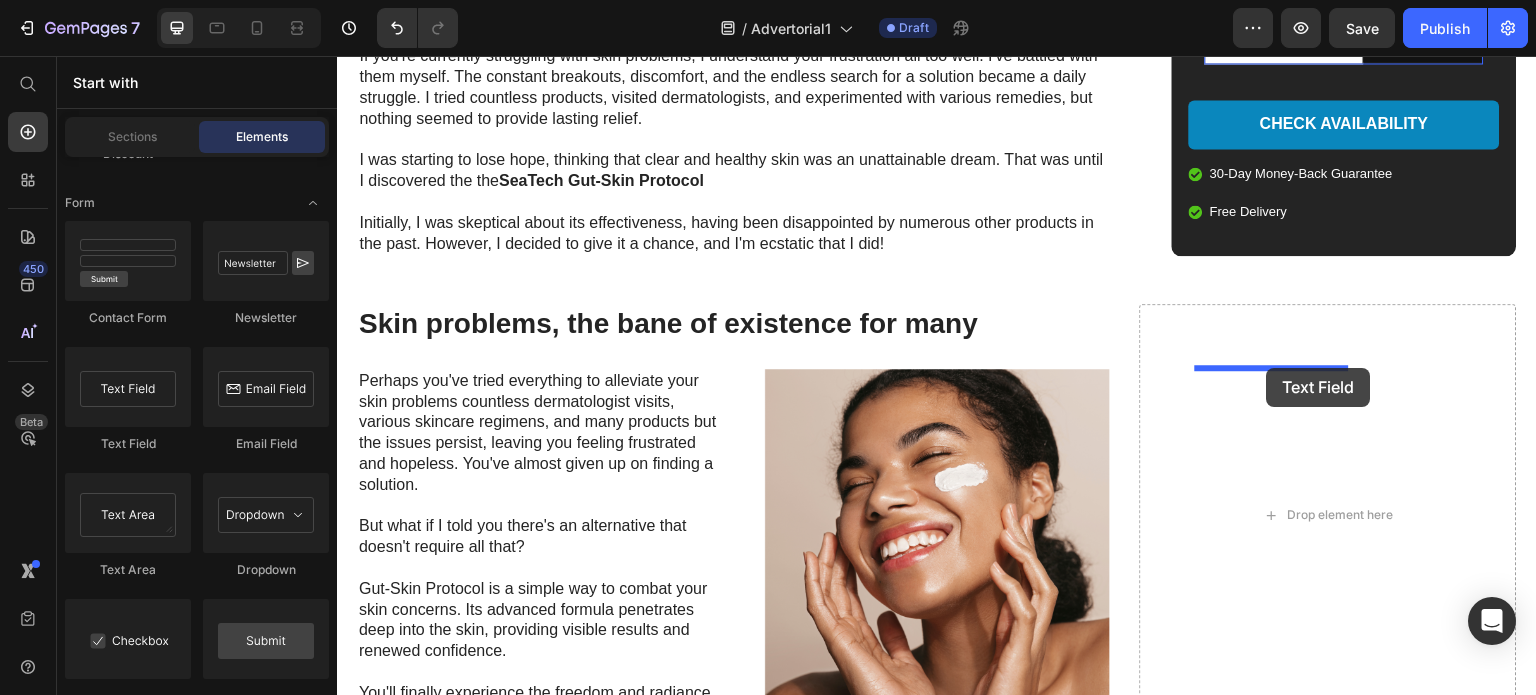drag, startPoint x: 464, startPoint y: 458, endPoint x: 1267, endPoint y: 368, distance: 808.02783 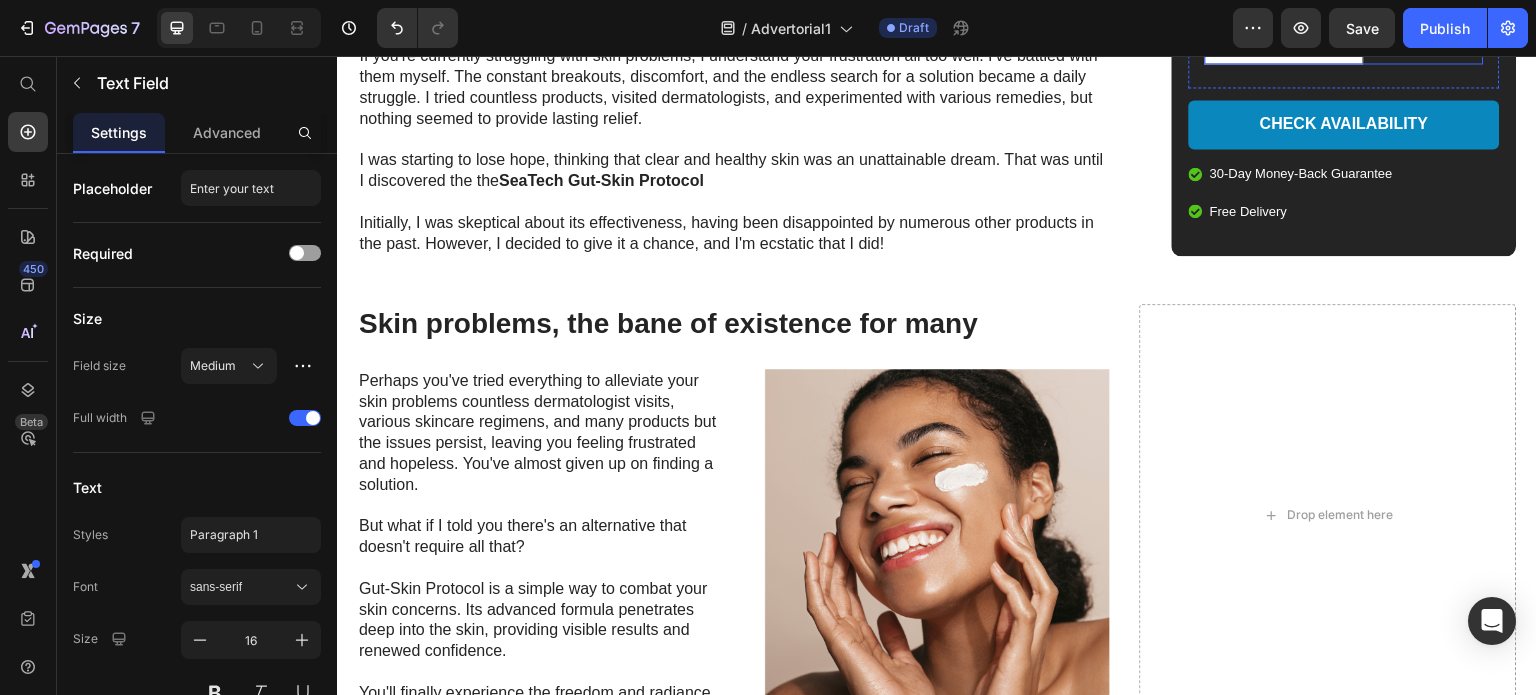 click on "Send Submit Button" at bounding box center [1424, 10] 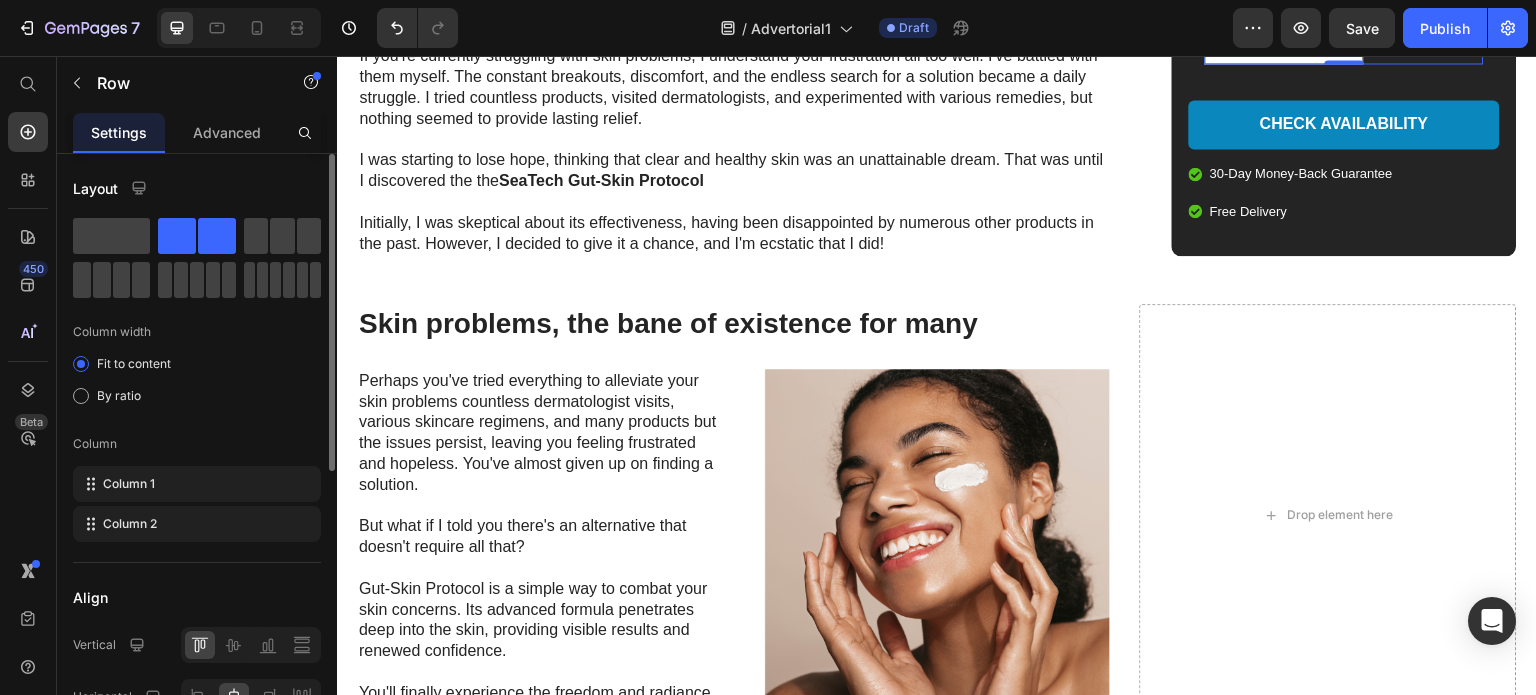 scroll, scrollTop: 528, scrollLeft: 0, axis: vertical 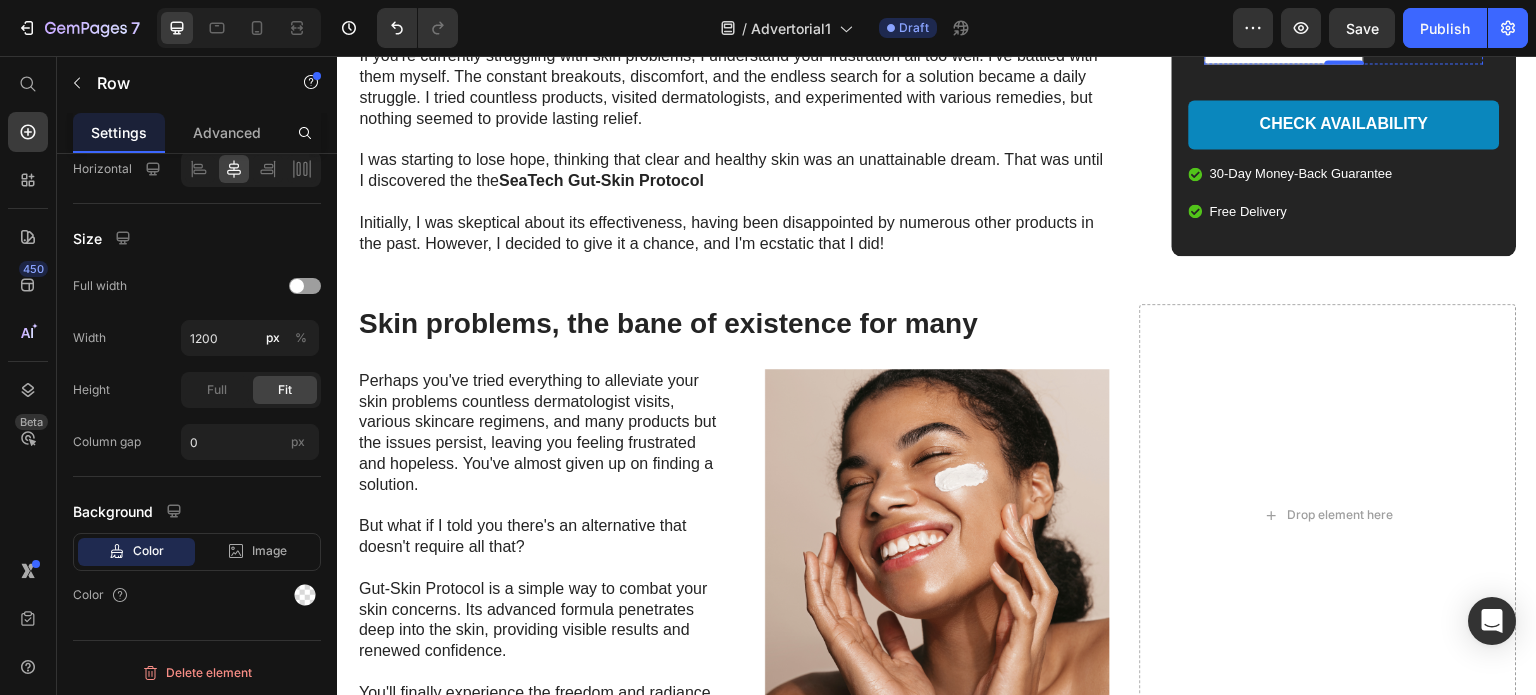 click at bounding box center (1284, -22) 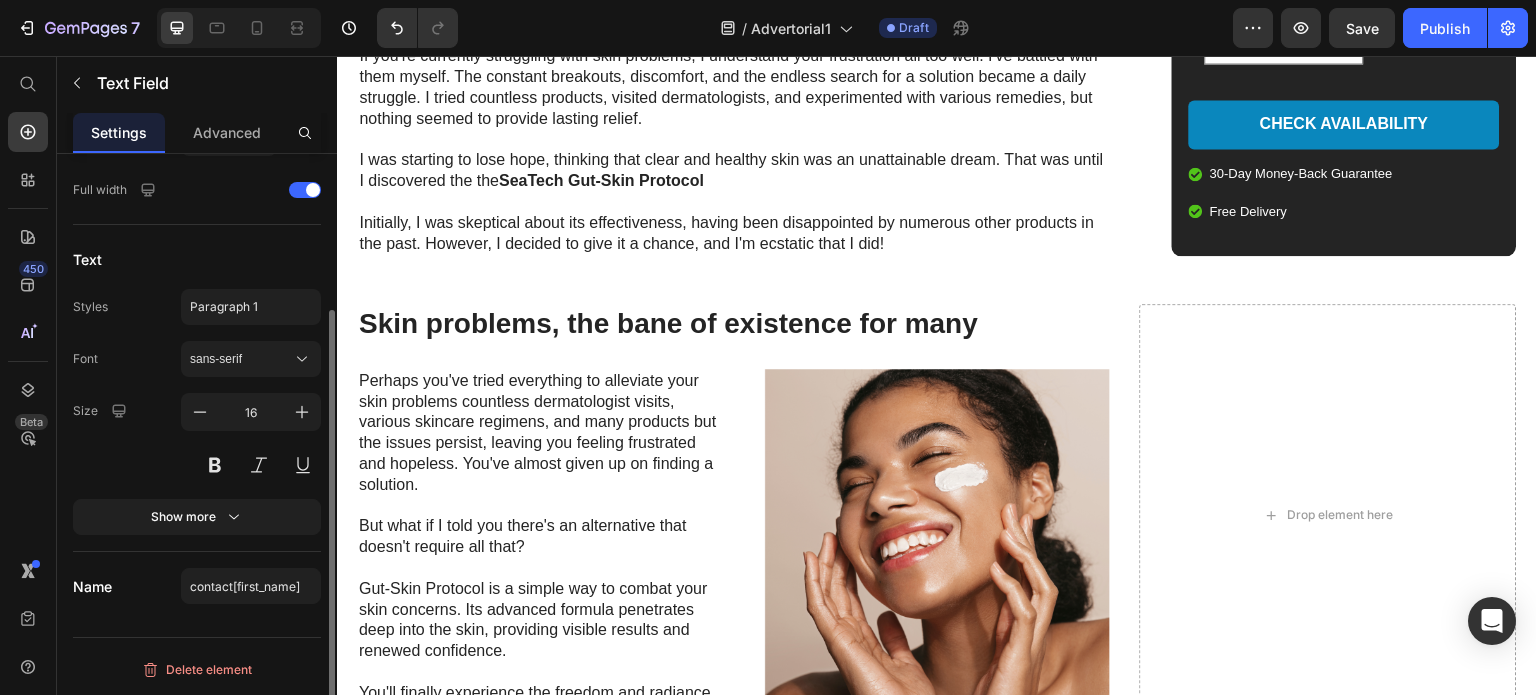 scroll, scrollTop: 0, scrollLeft: 0, axis: both 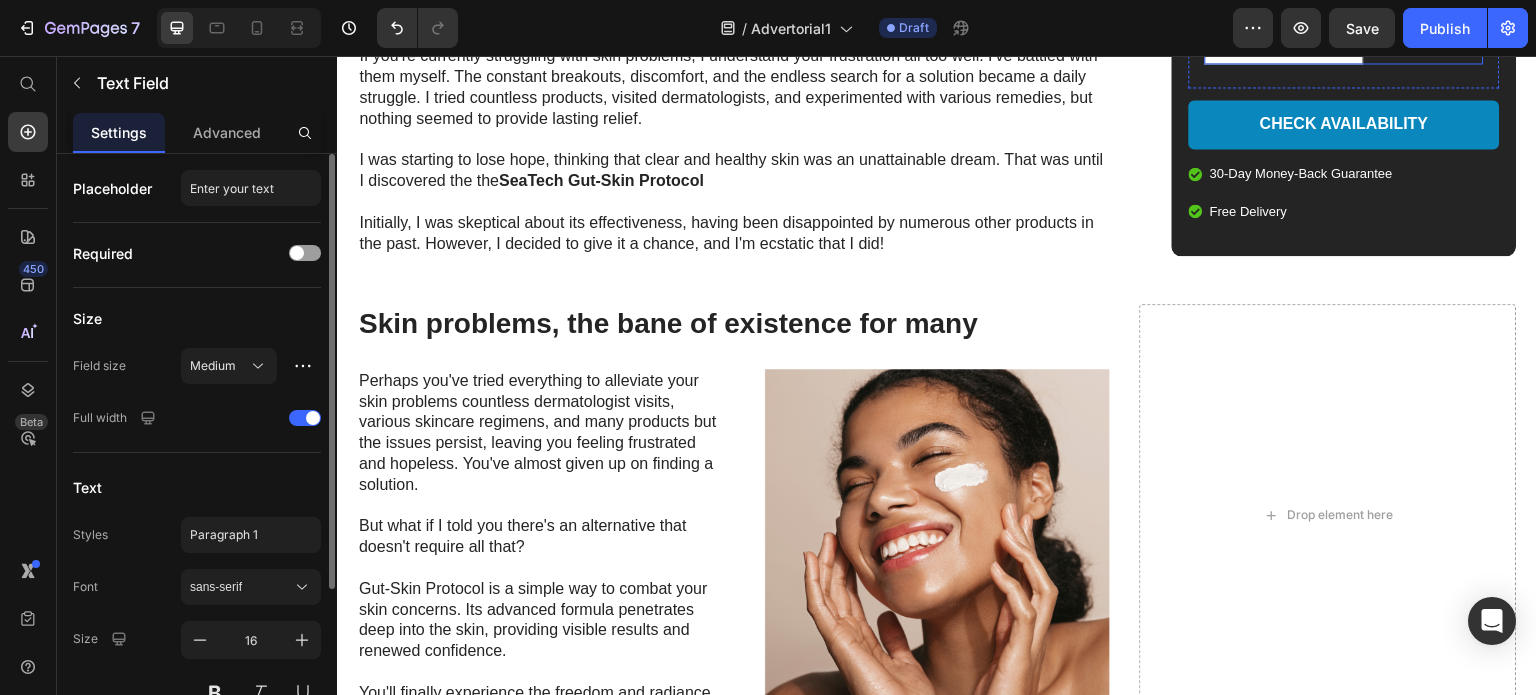 click on "Send Submit Button" at bounding box center [1424, 10] 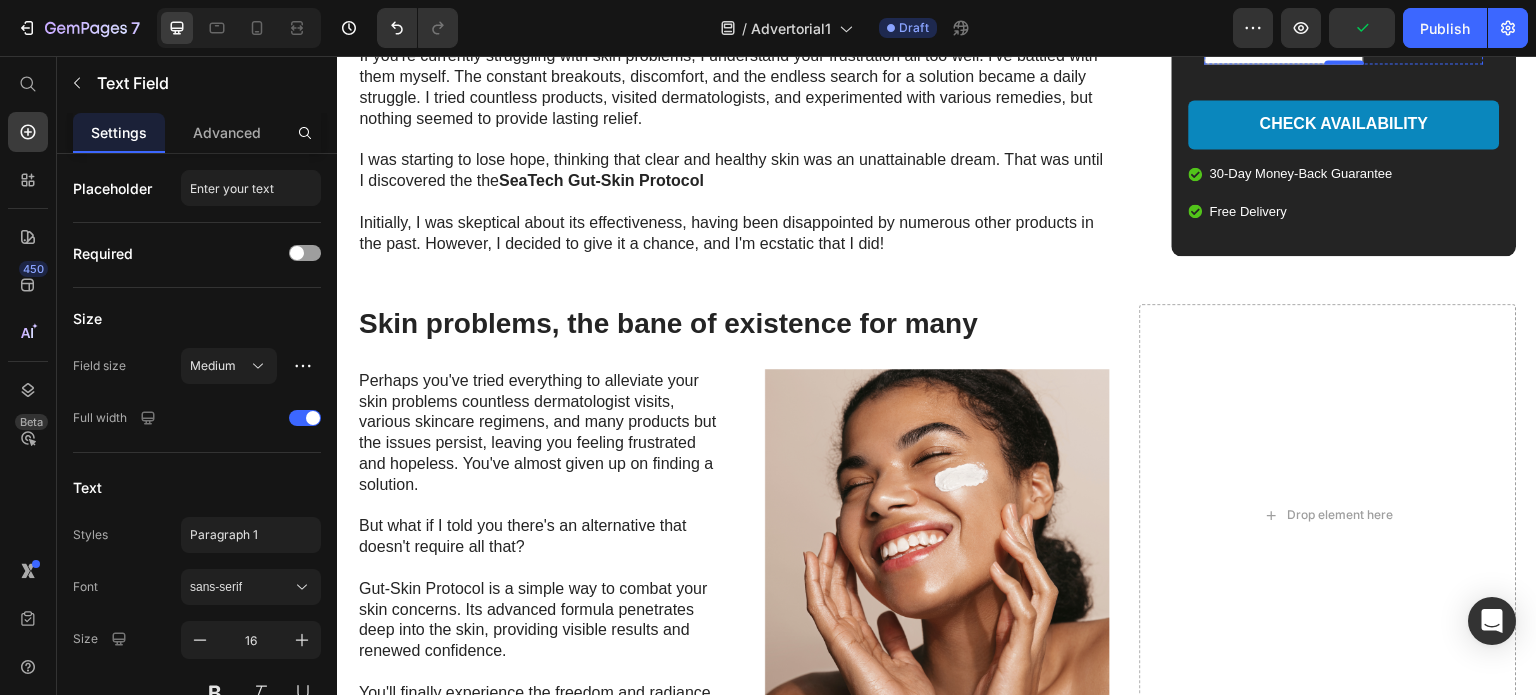 click at bounding box center (1284, -22) 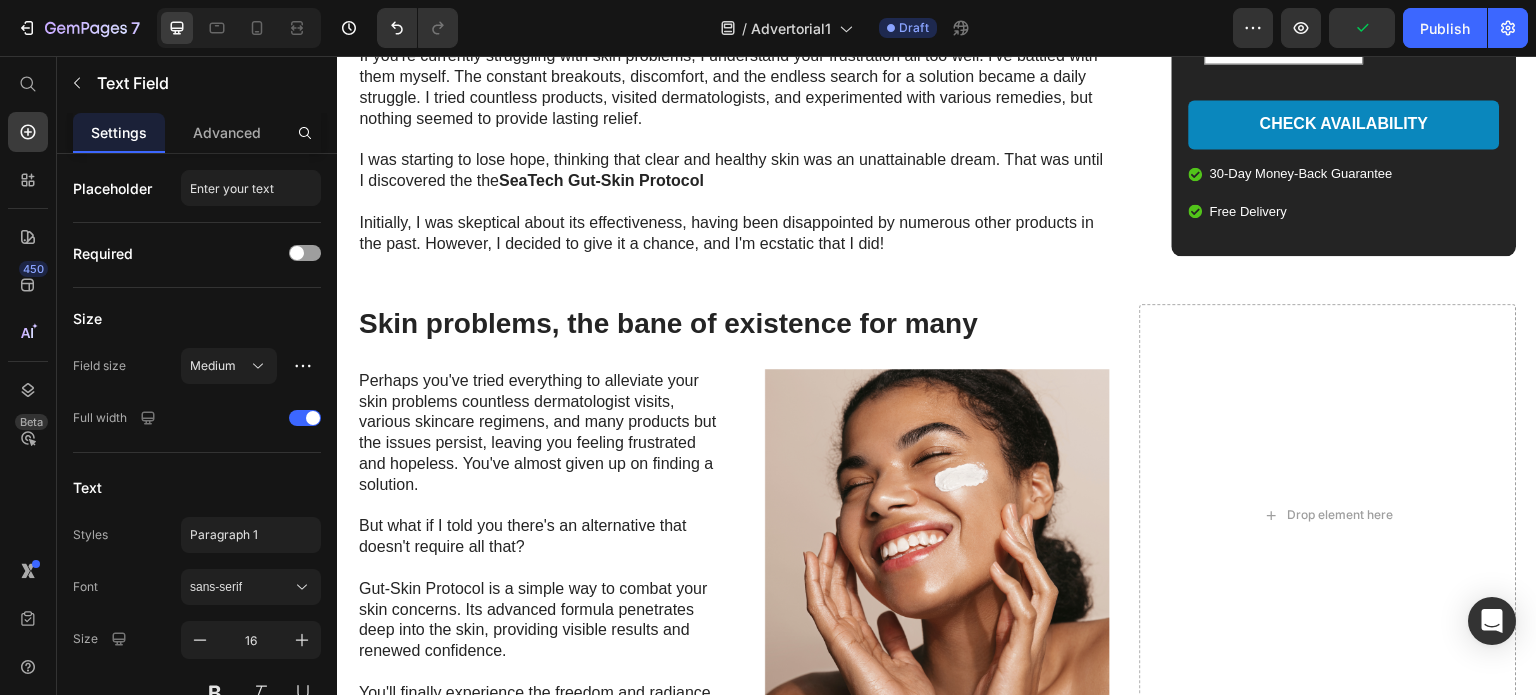 click on "Send Submit Button" at bounding box center (1424, 10) 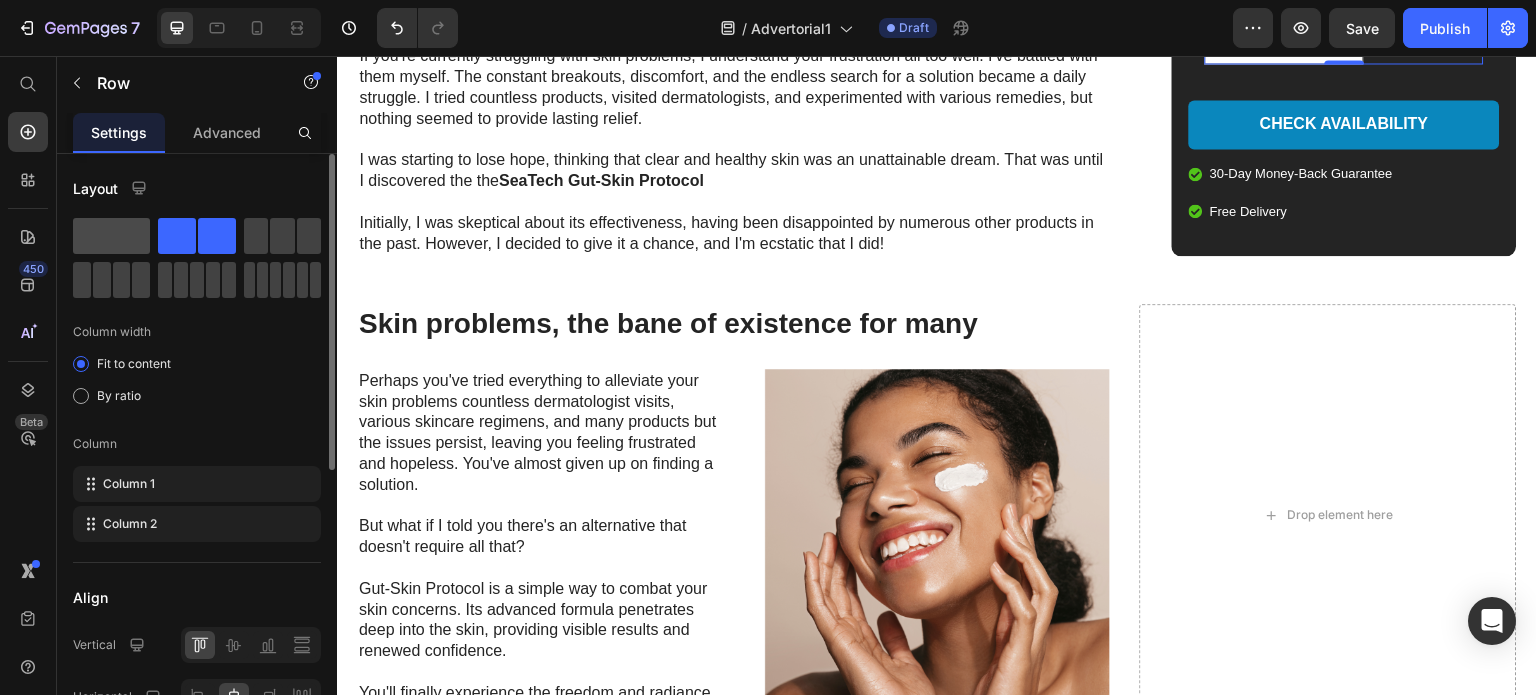 click 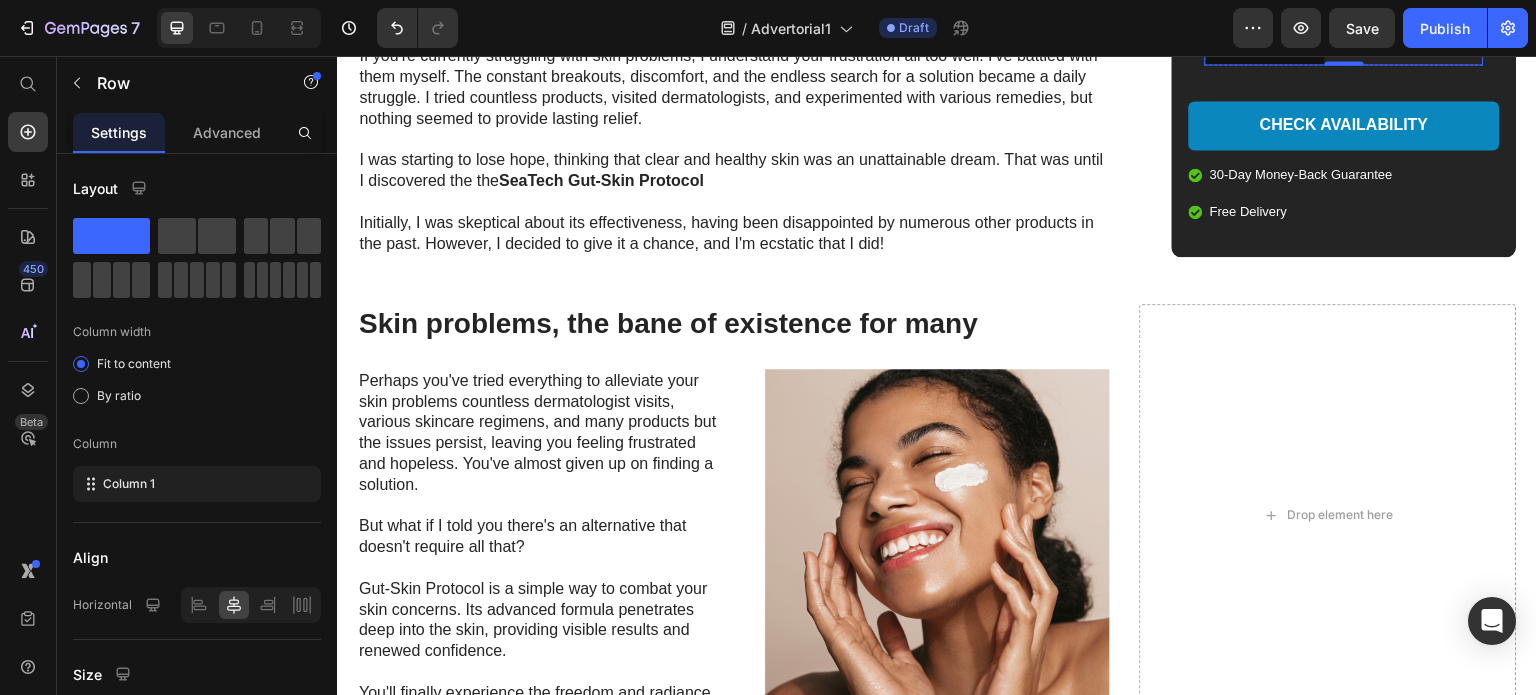 scroll, scrollTop: 1703, scrollLeft: 0, axis: vertical 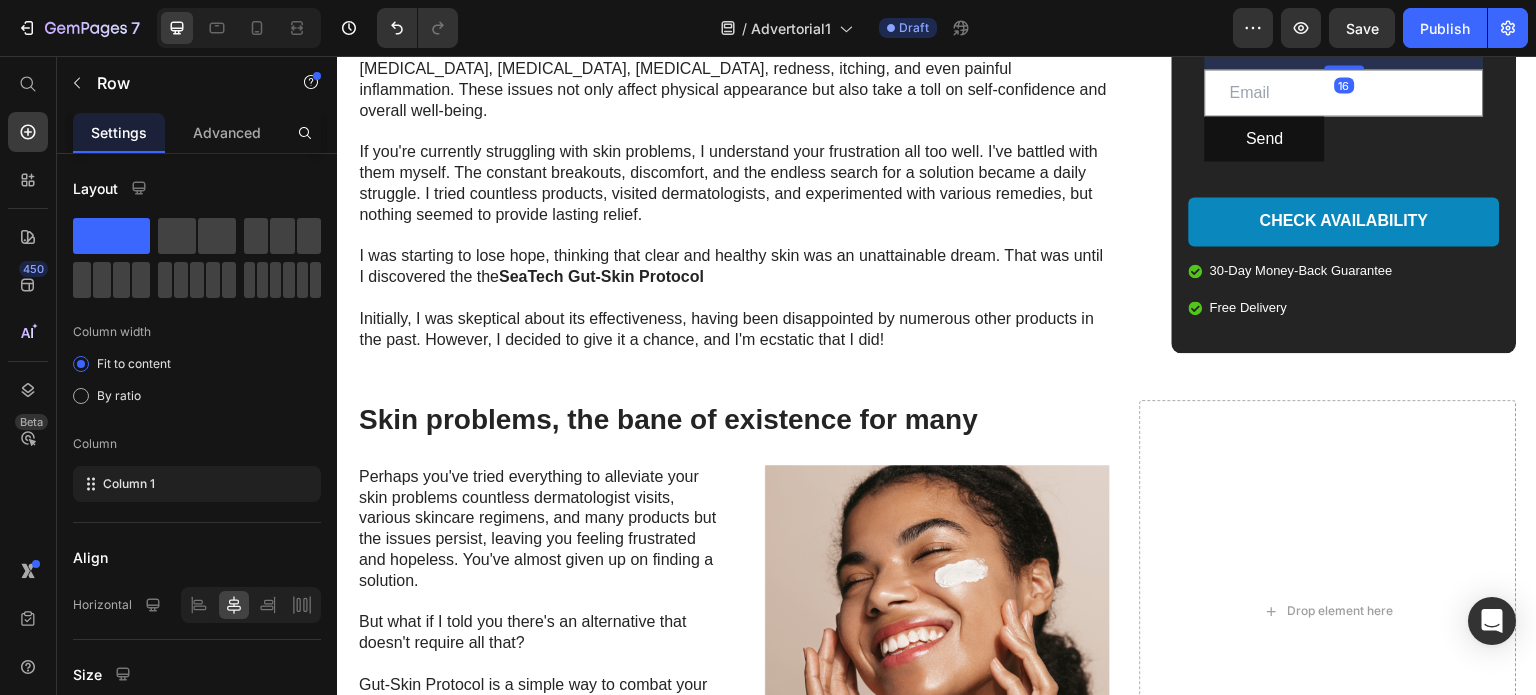 click at bounding box center [1344, 29] 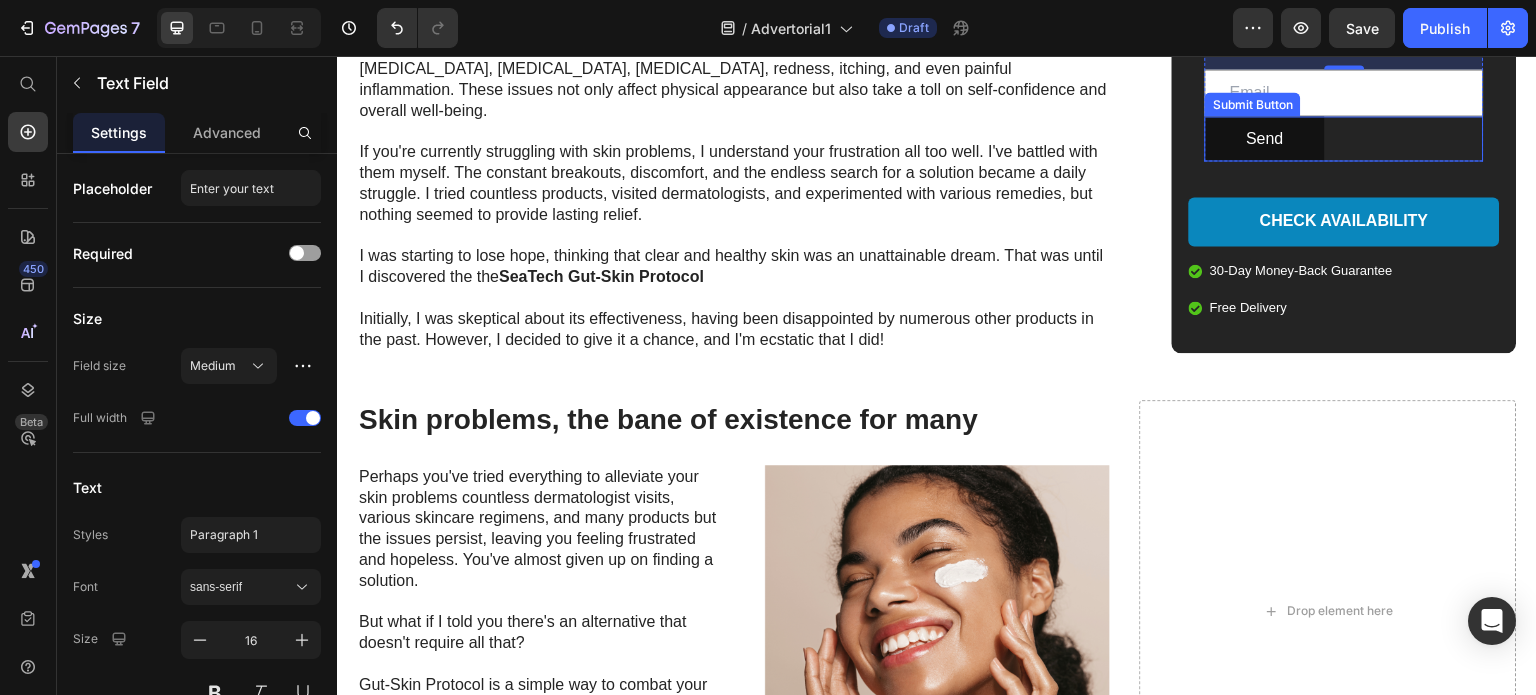 click on "Send Submit Button" at bounding box center (1344, 138) 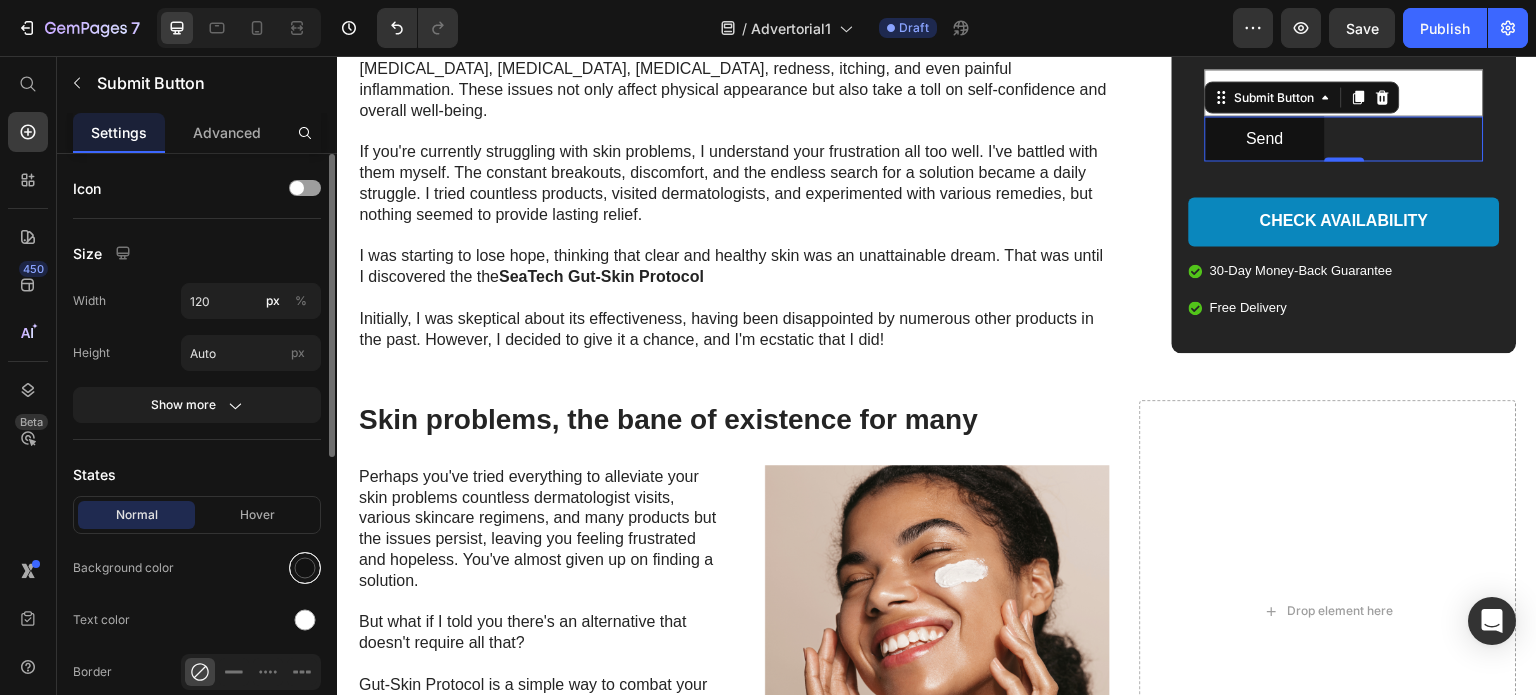click at bounding box center [305, 568] 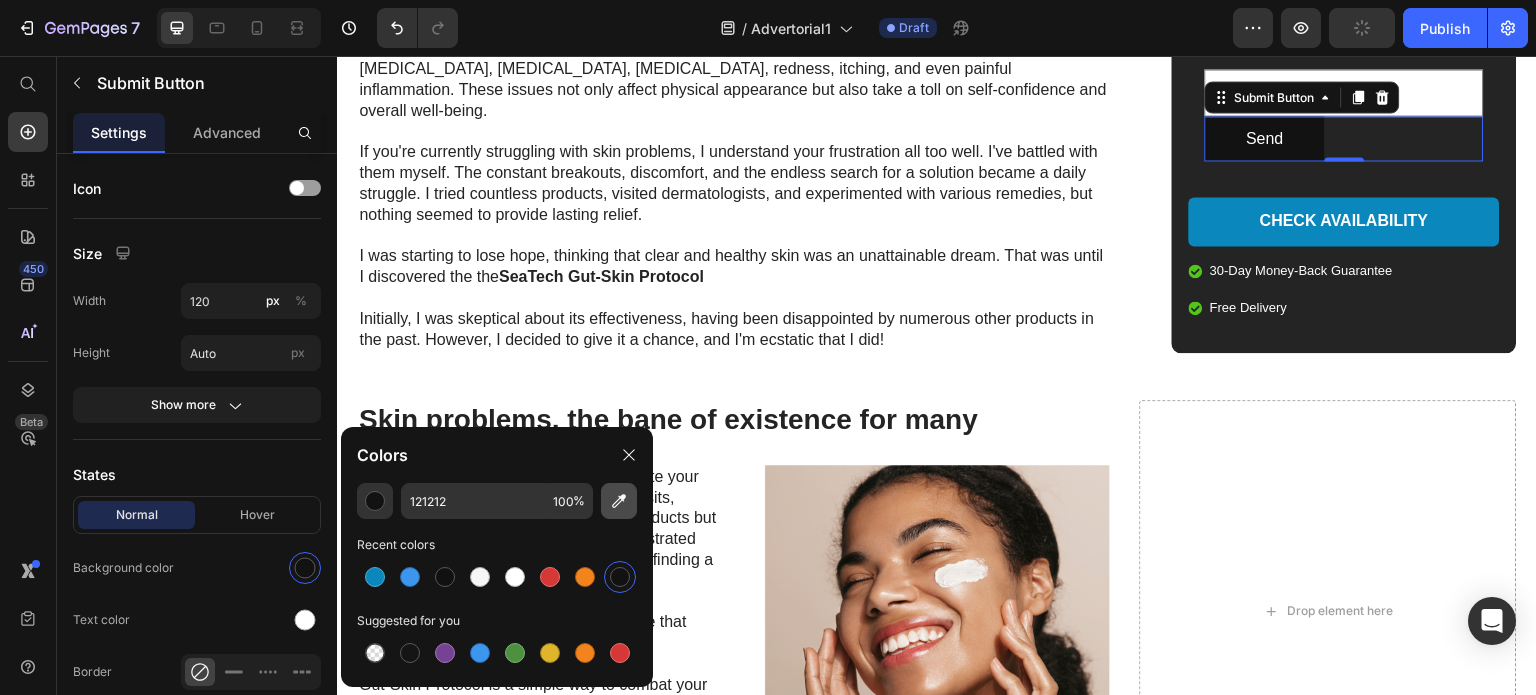 click at bounding box center [619, 501] 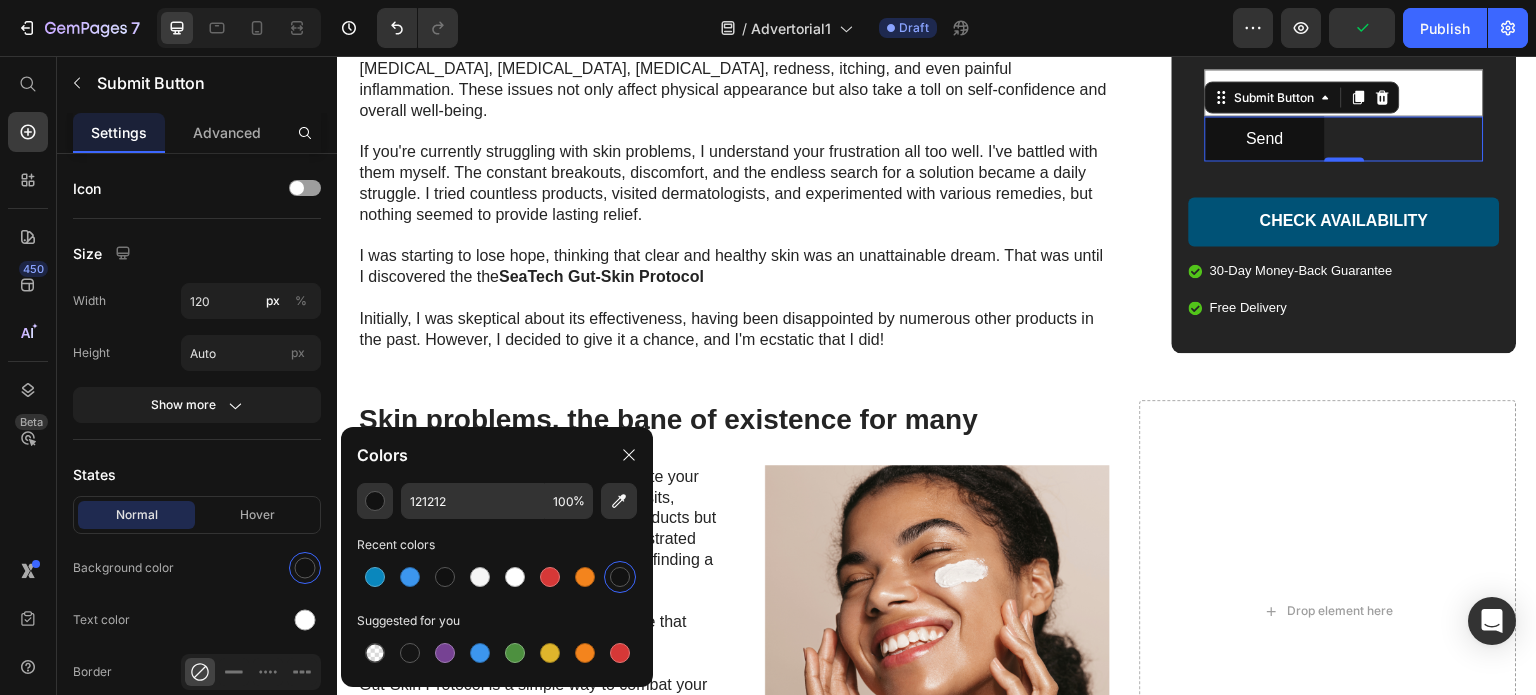 type on "0A87BD" 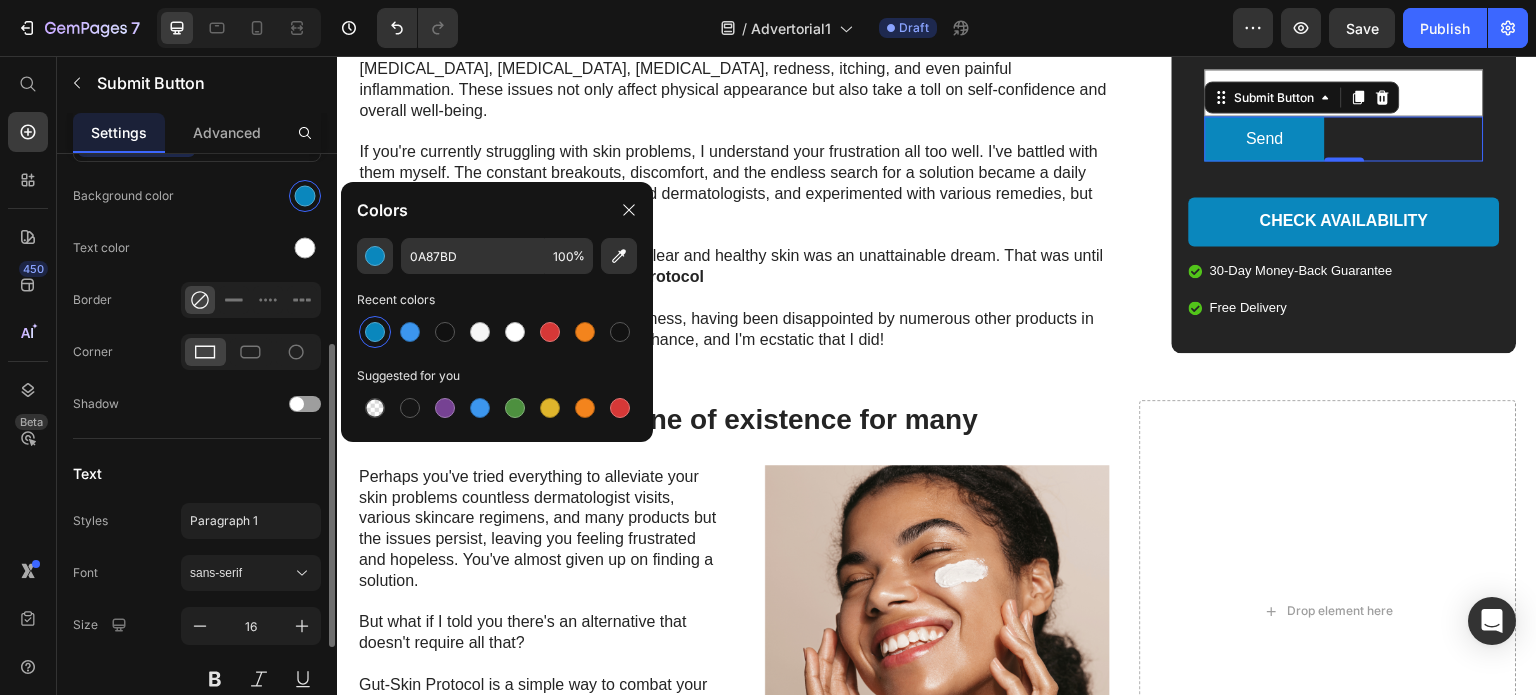 scroll, scrollTop: 373, scrollLeft: 0, axis: vertical 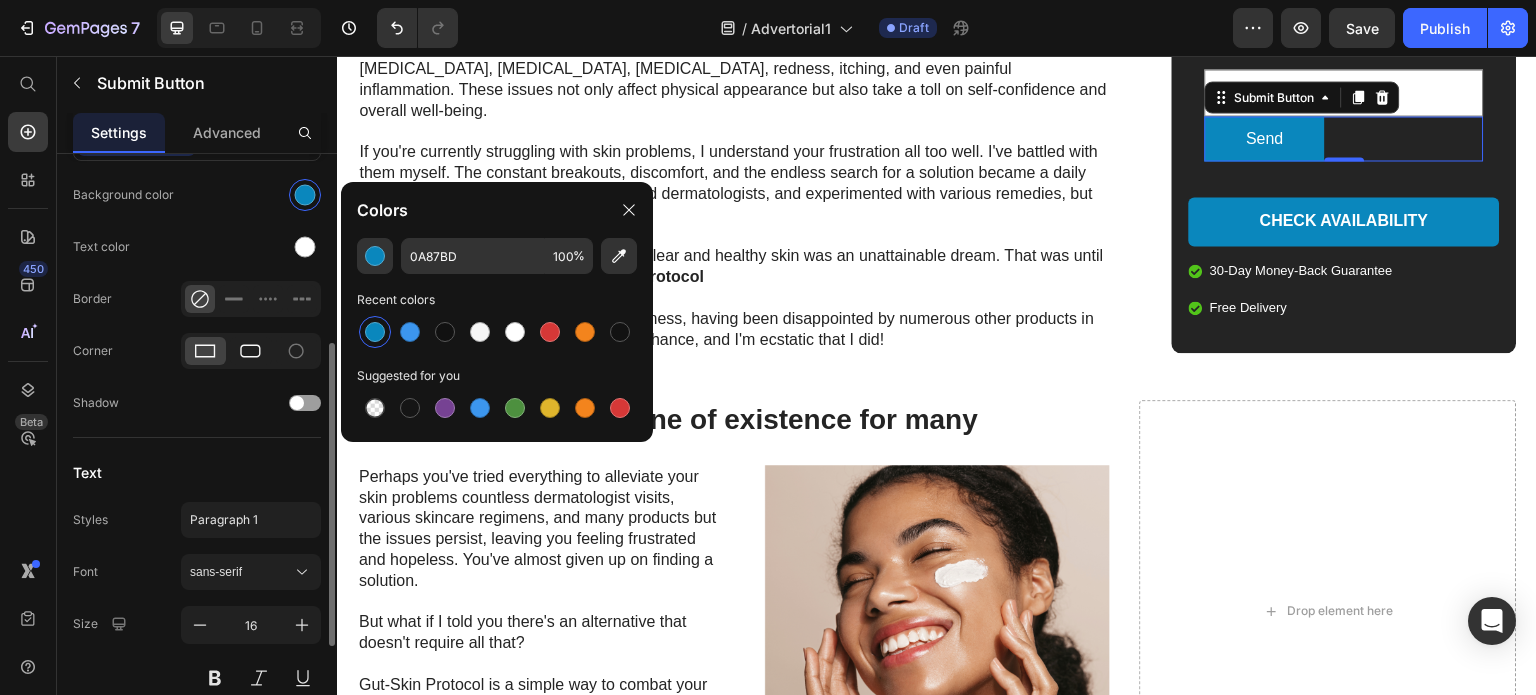 click 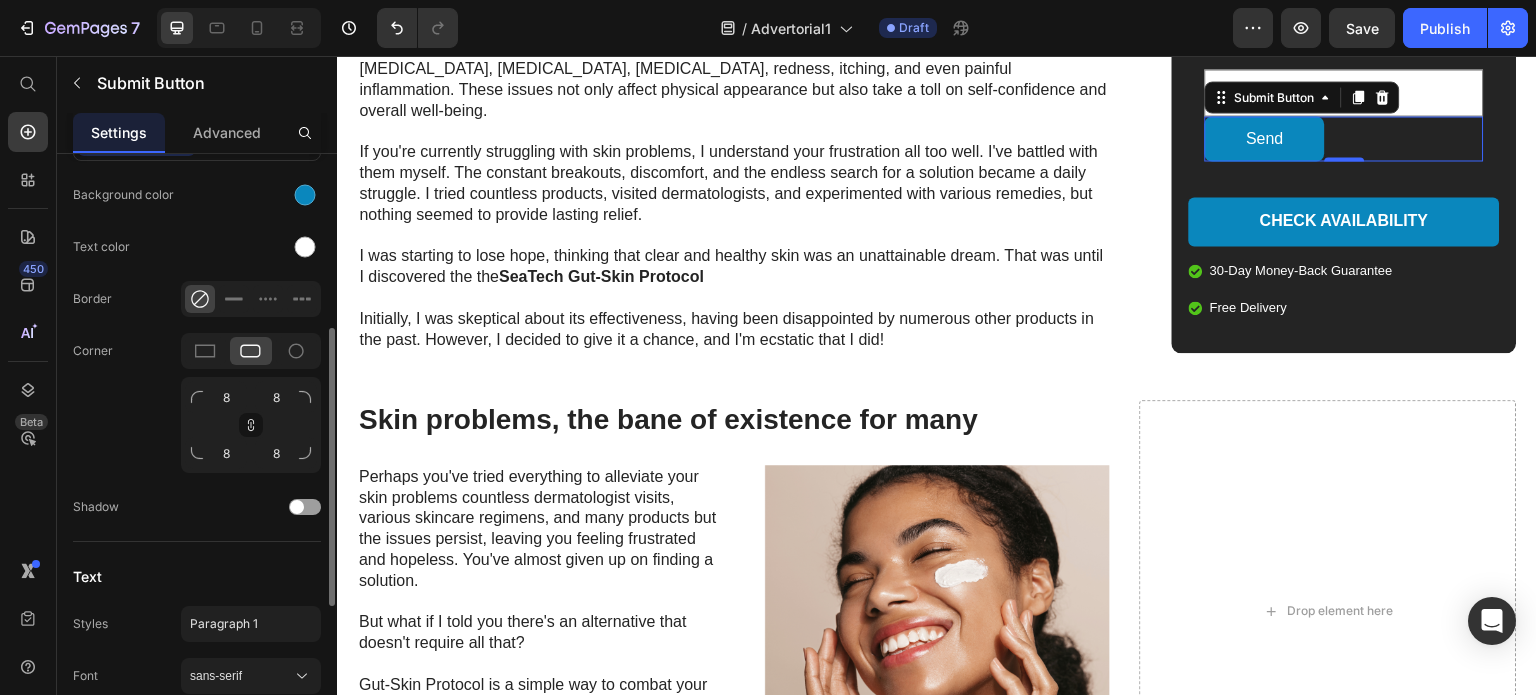 scroll, scrollTop: 0, scrollLeft: 0, axis: both 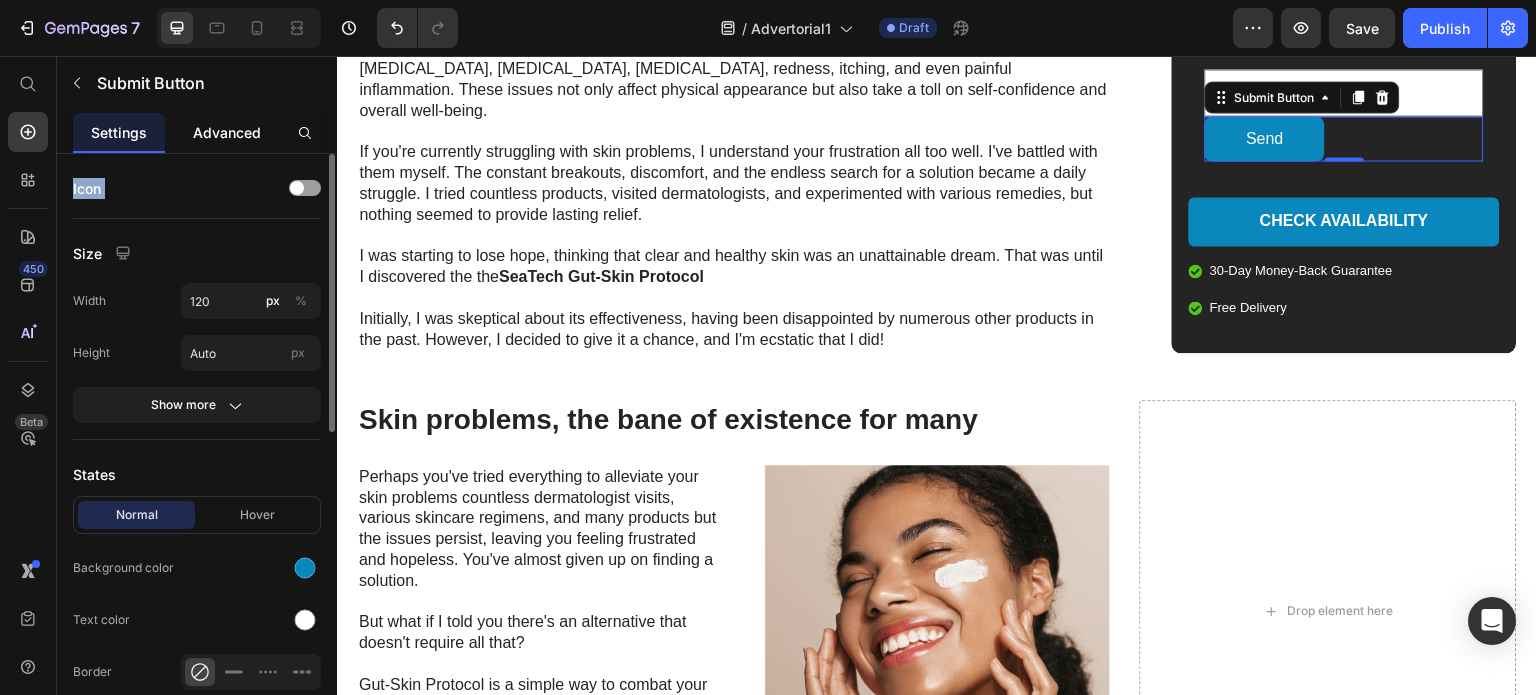 drag, startPoint x: 225, startPoint y: 154, endPoint x: 220, endPoint y: 143, distance: 12.083046 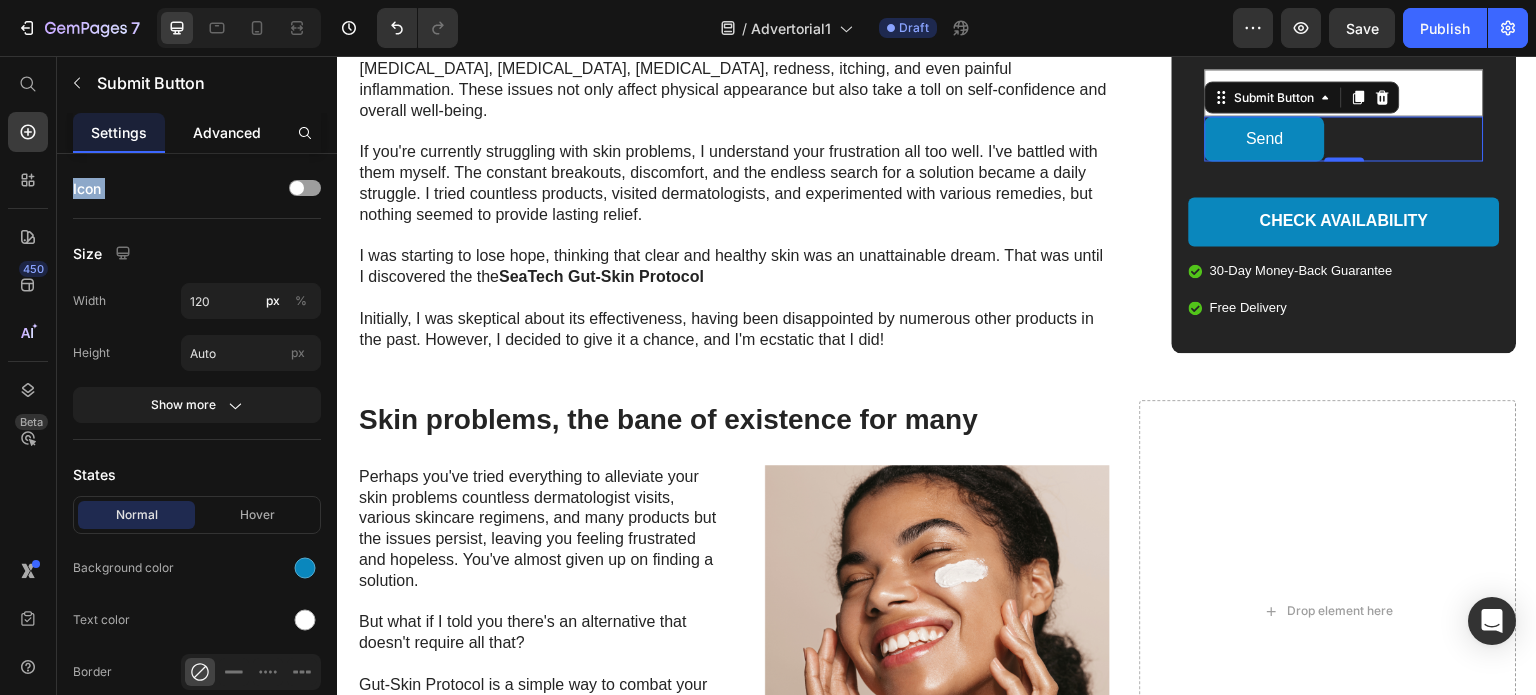 click on "Advanced" 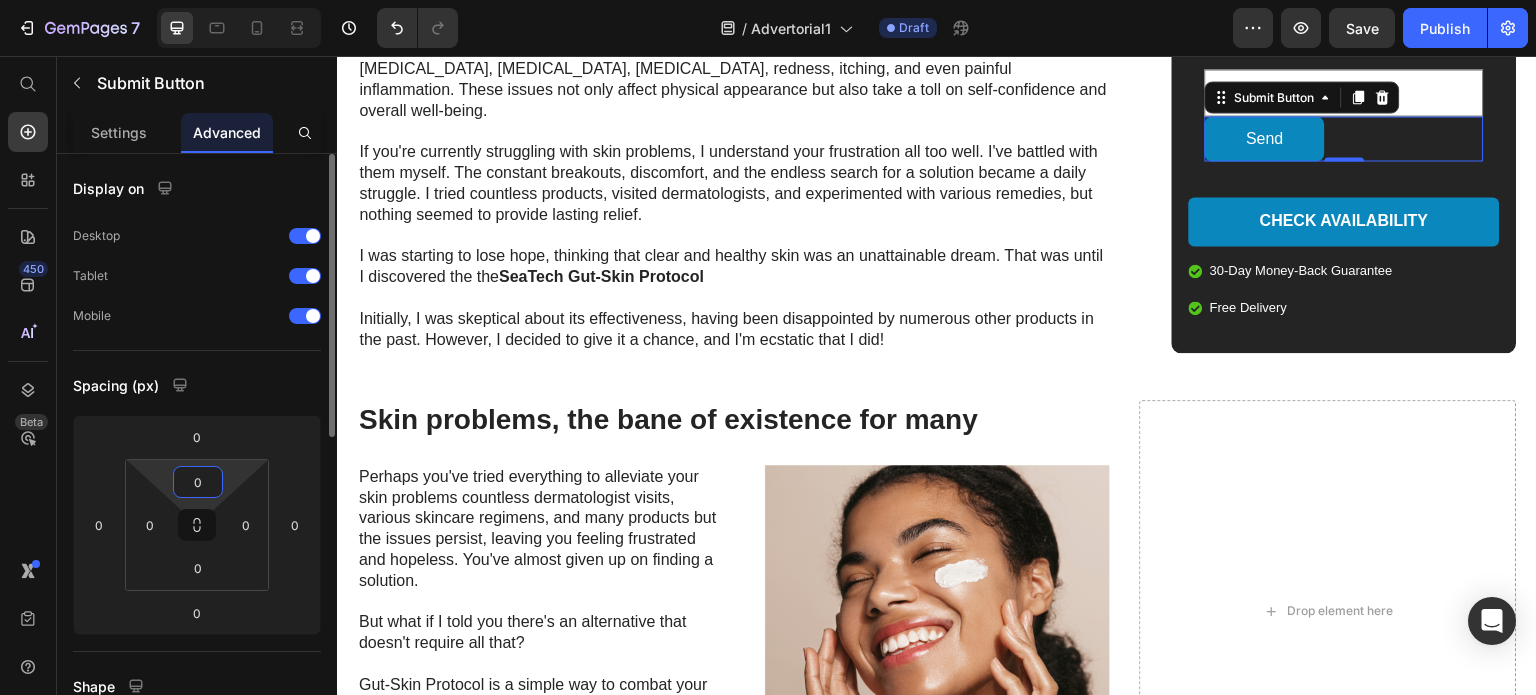 click on "0" at bounding box center (198, 482) 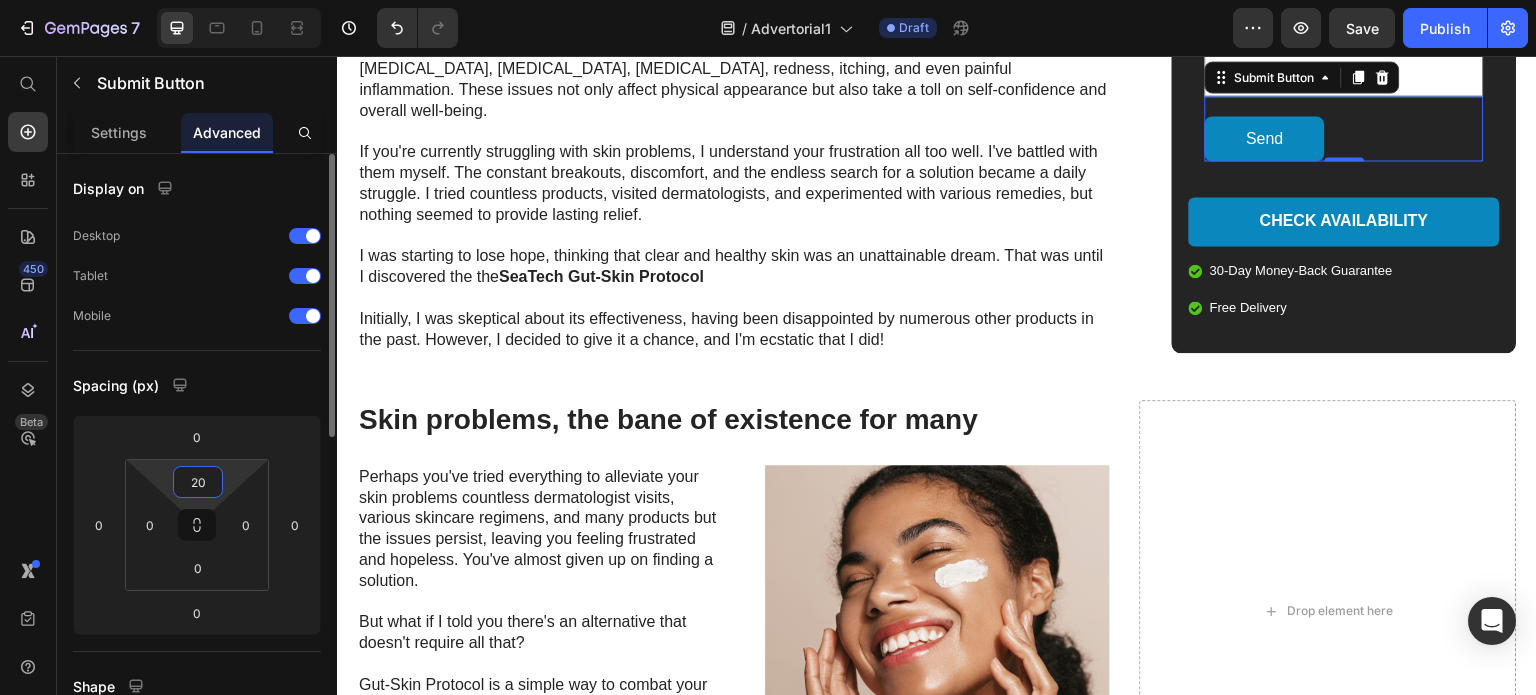 type on "2" 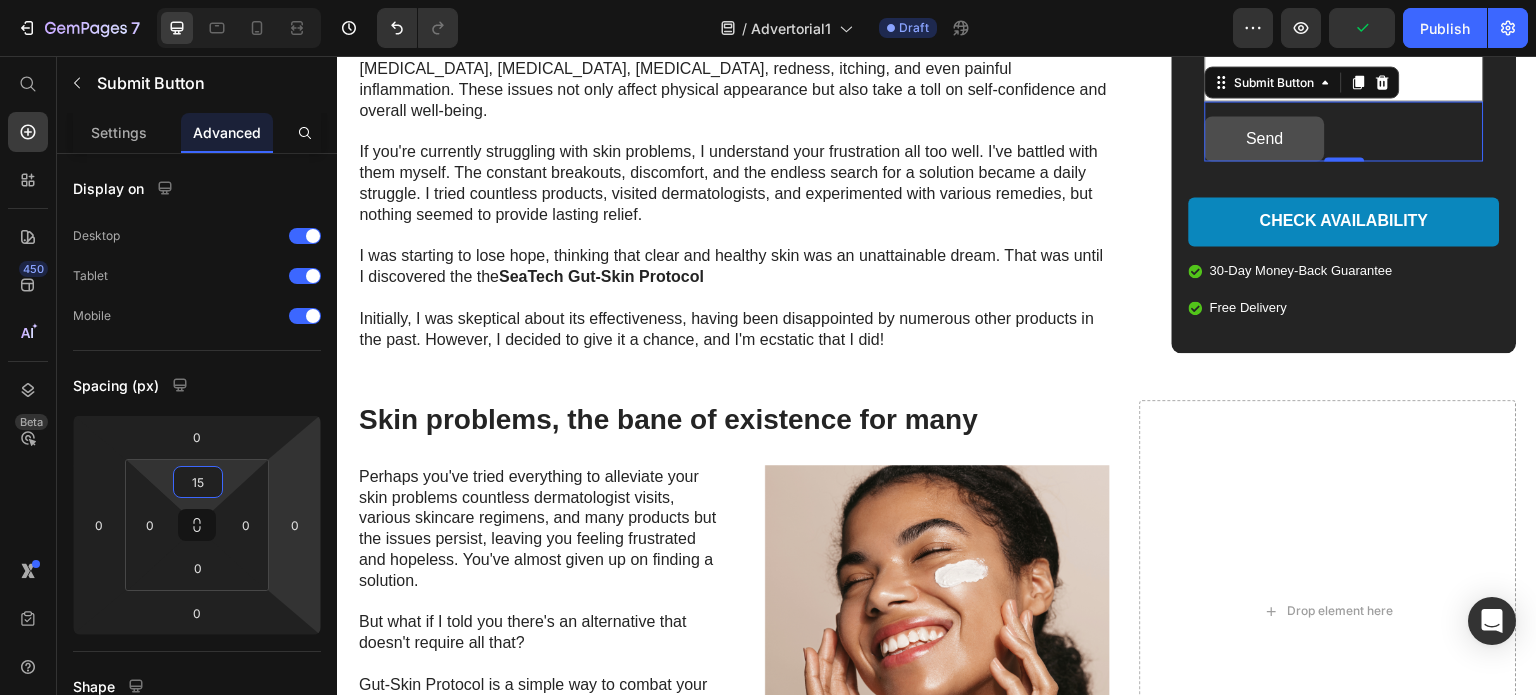 type on "15" 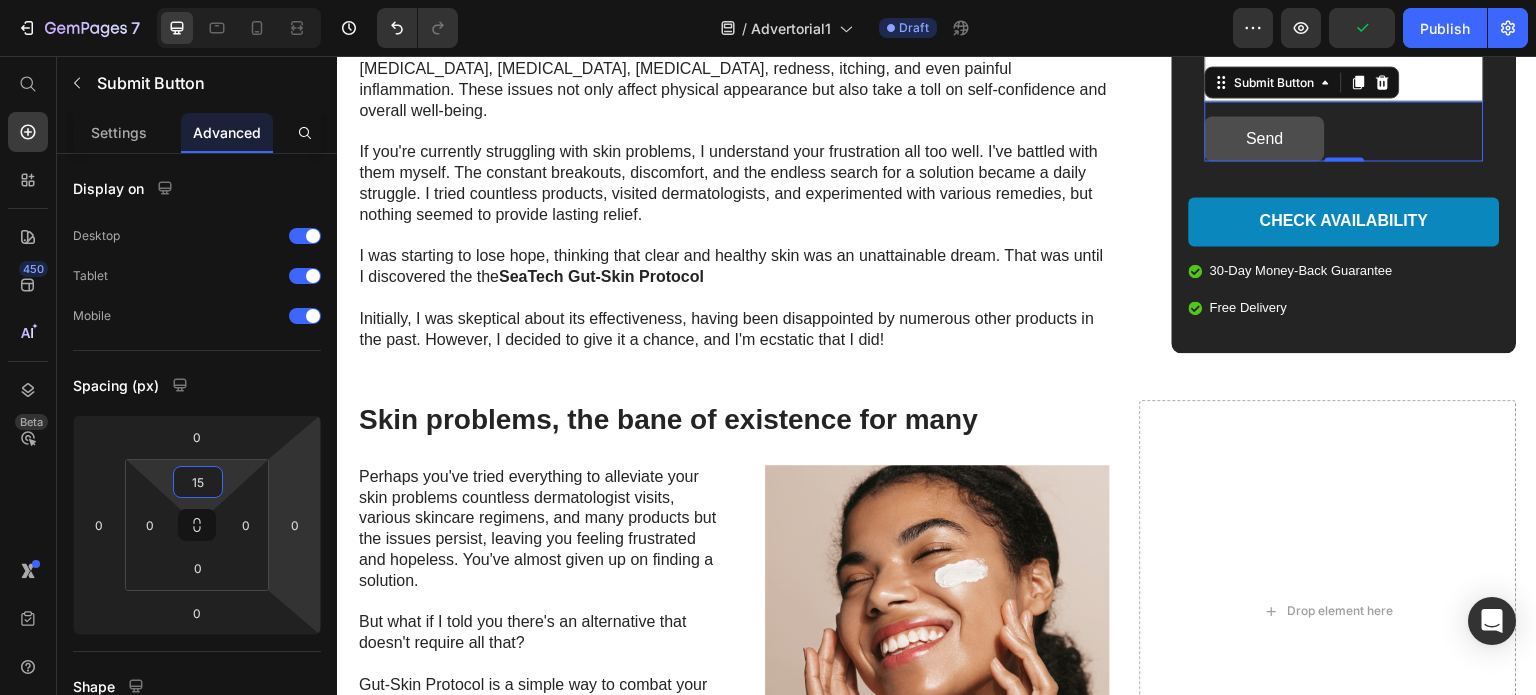 click on "Send" at bounding box center [1265, 138] 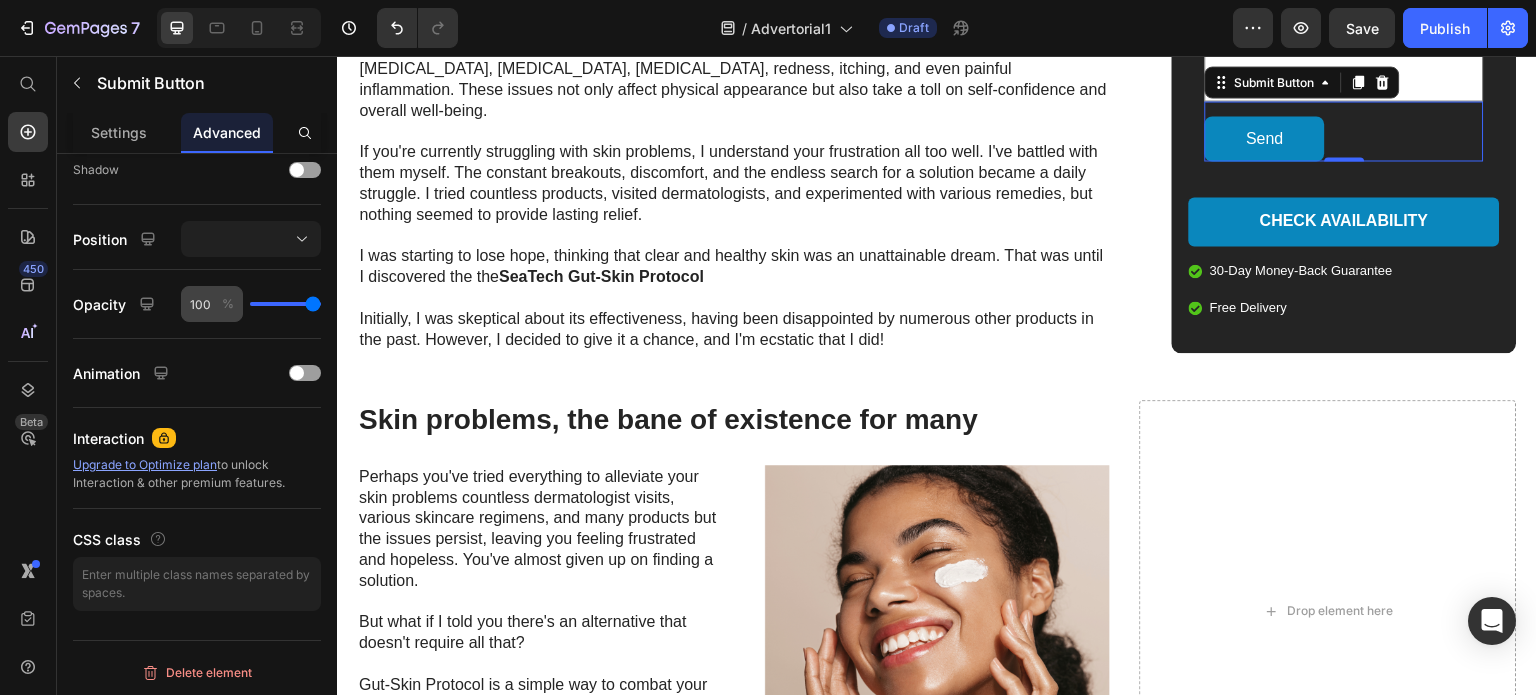 scroll, scrollTop: 0, scrollLeft: 0, axis: both 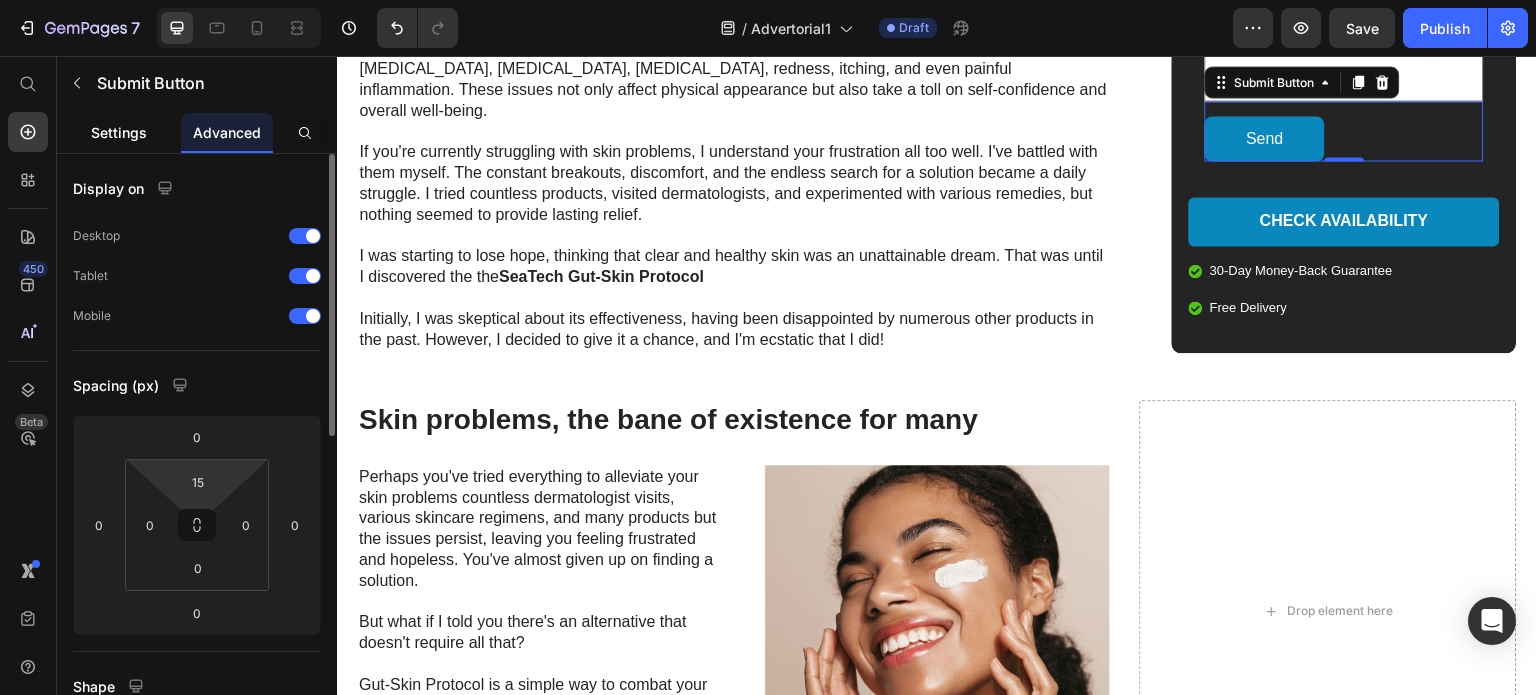 click on "Settings" 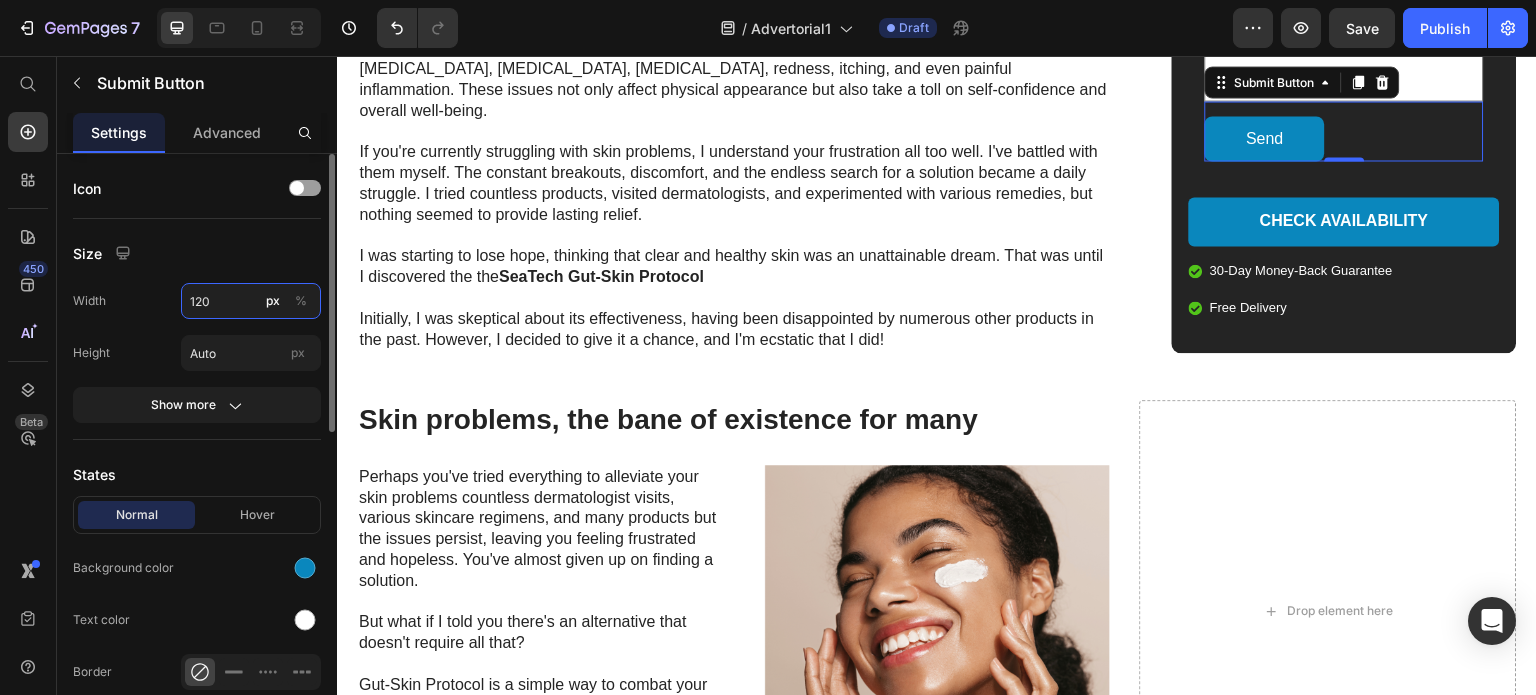 click on "120" at bounding box center (251, 301) 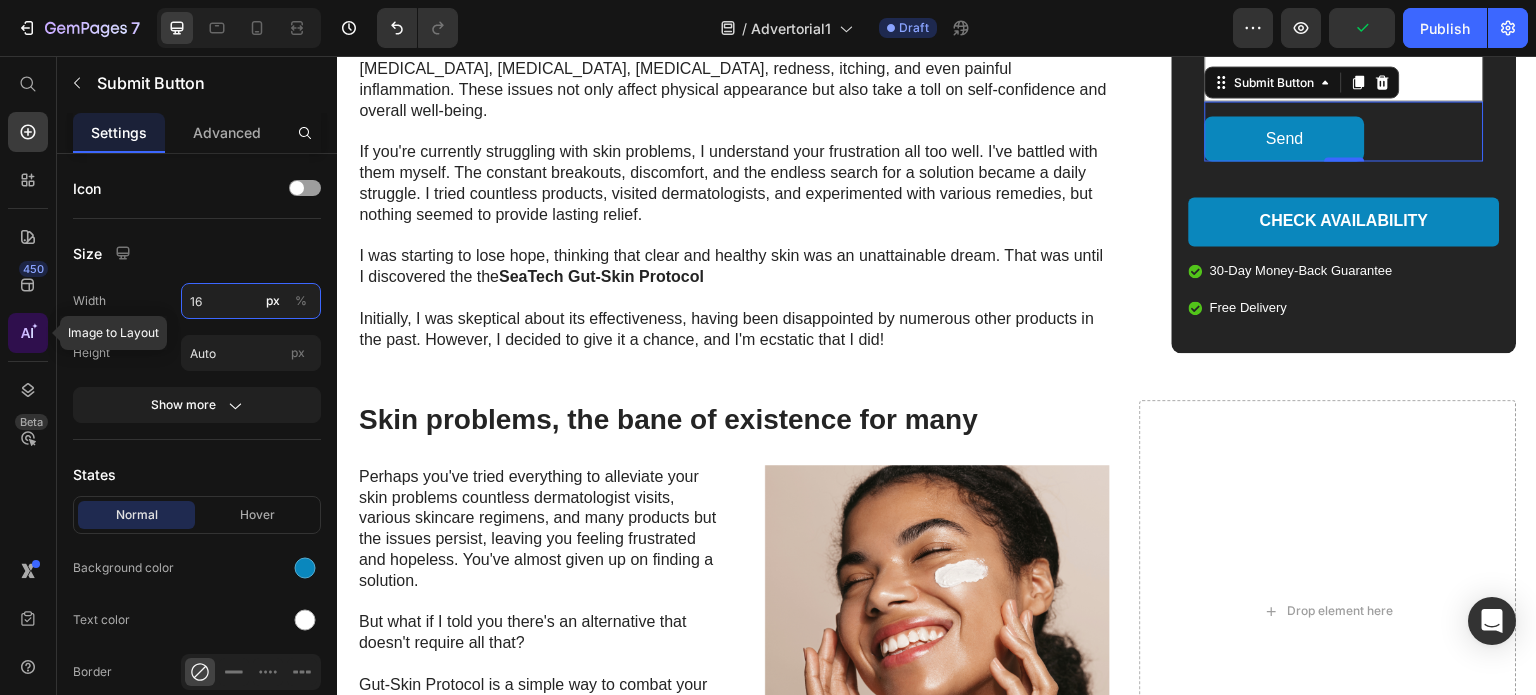 type on "1" 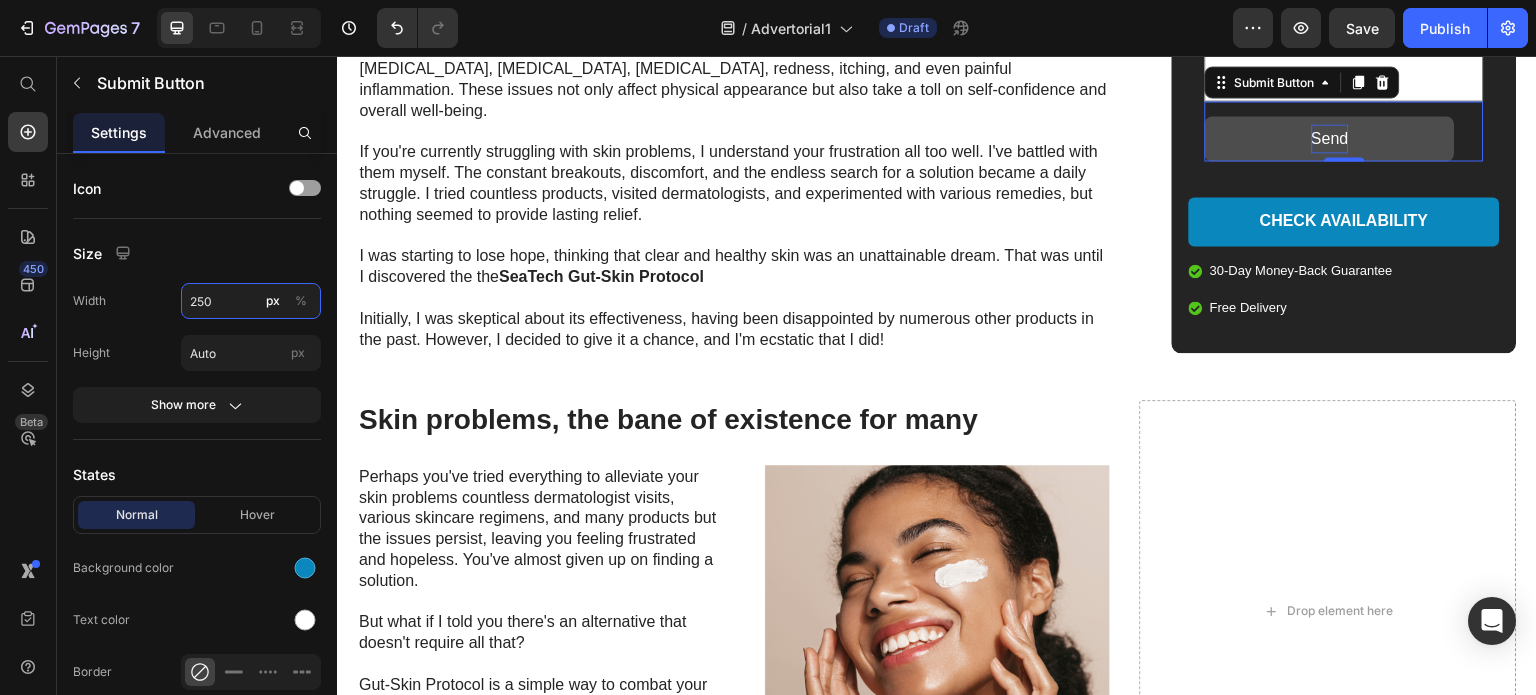 type on "250" 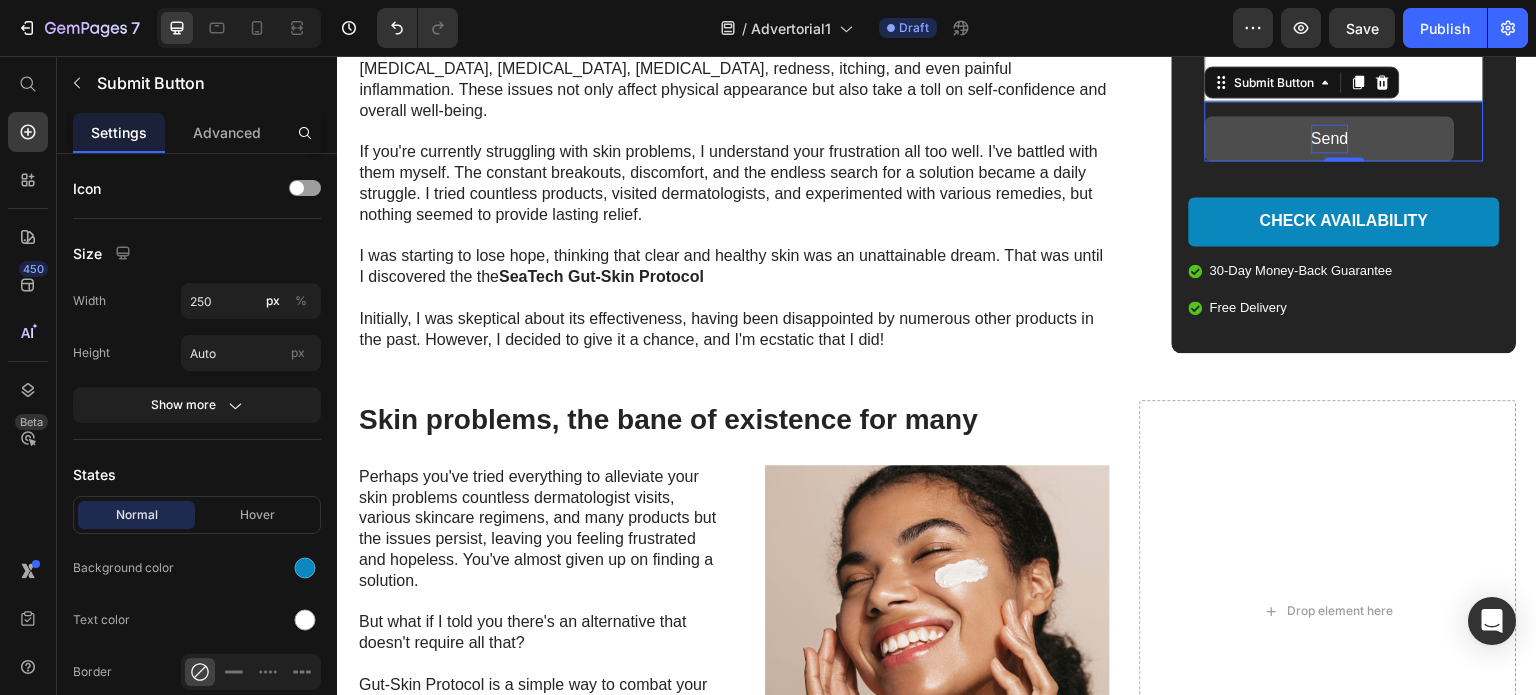 click on "Send" at bounding box center [1330, 138] 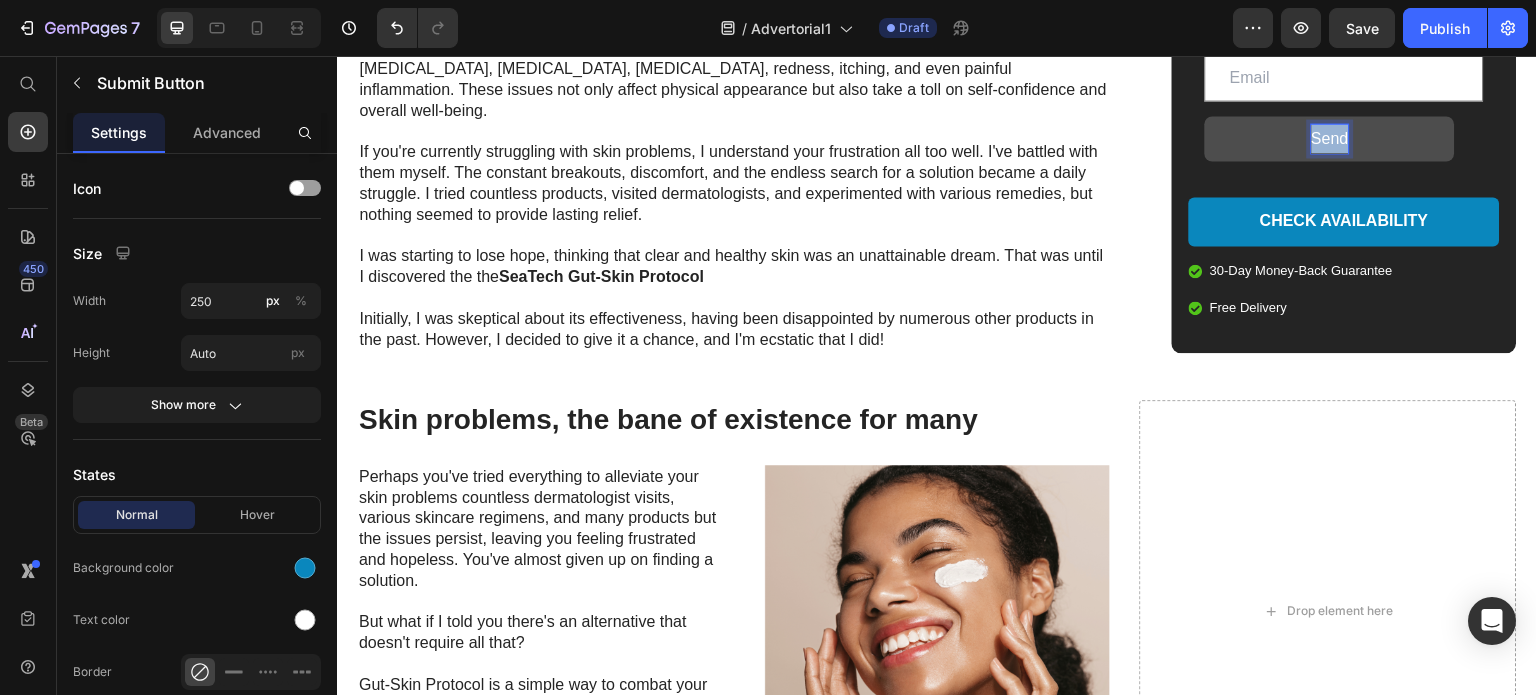 click on "Send" at bounding box center (1330, 138) 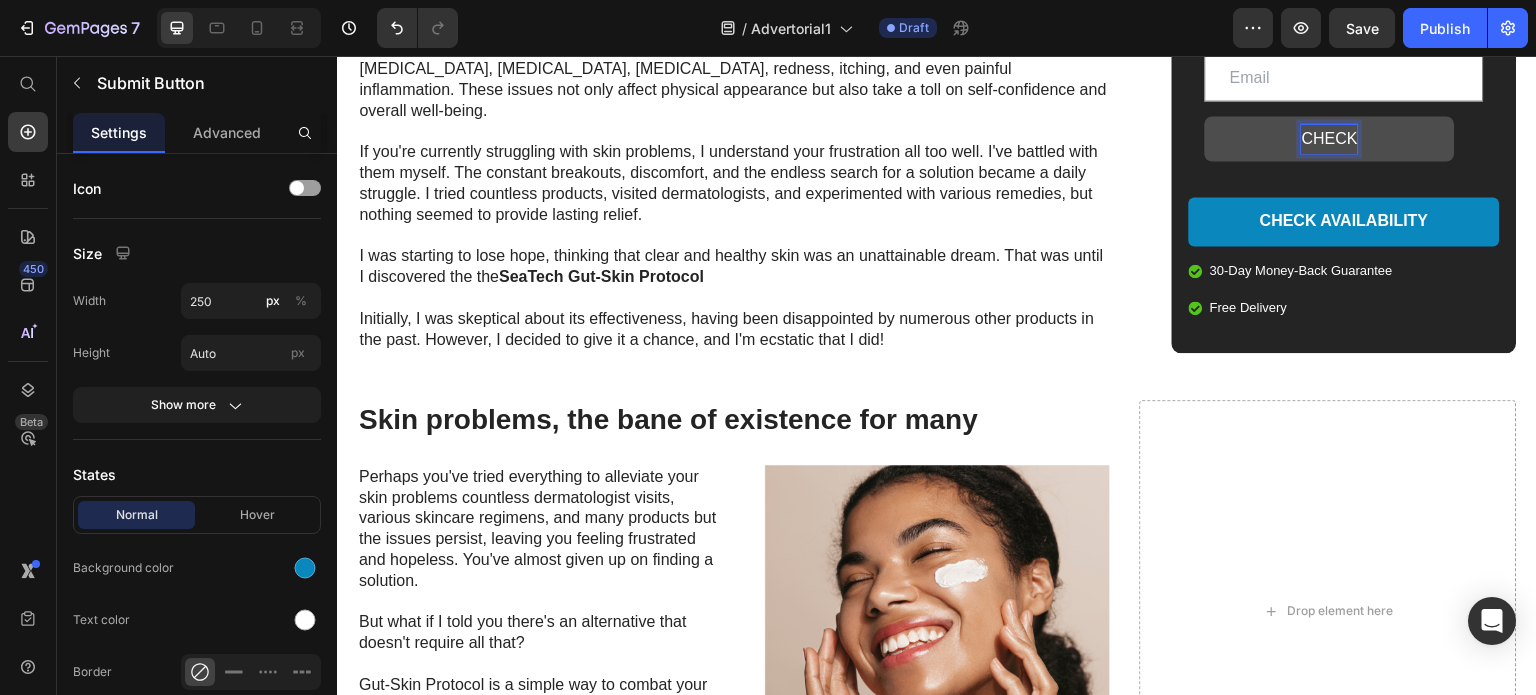 click on "CHECK" at bounding box center (1330, 138) 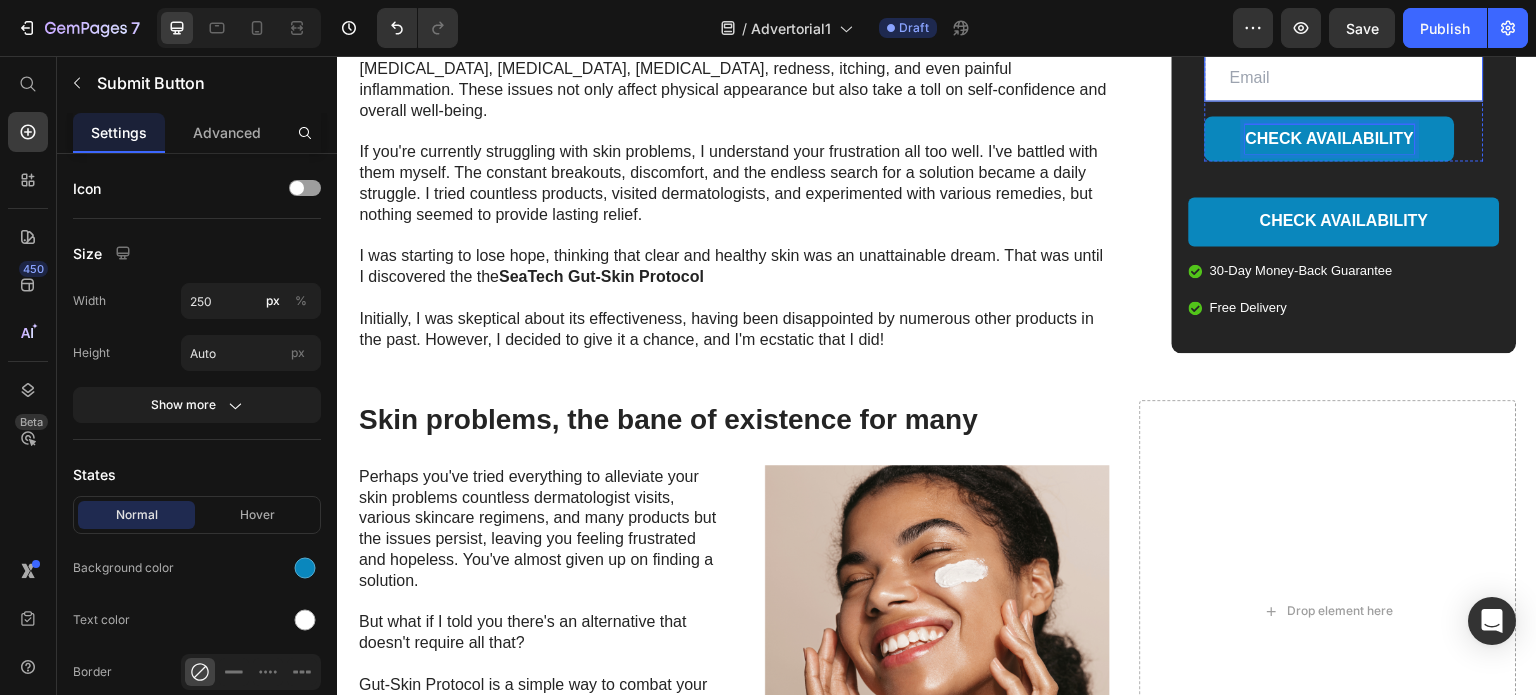 click at bounding box center (1344, 77) 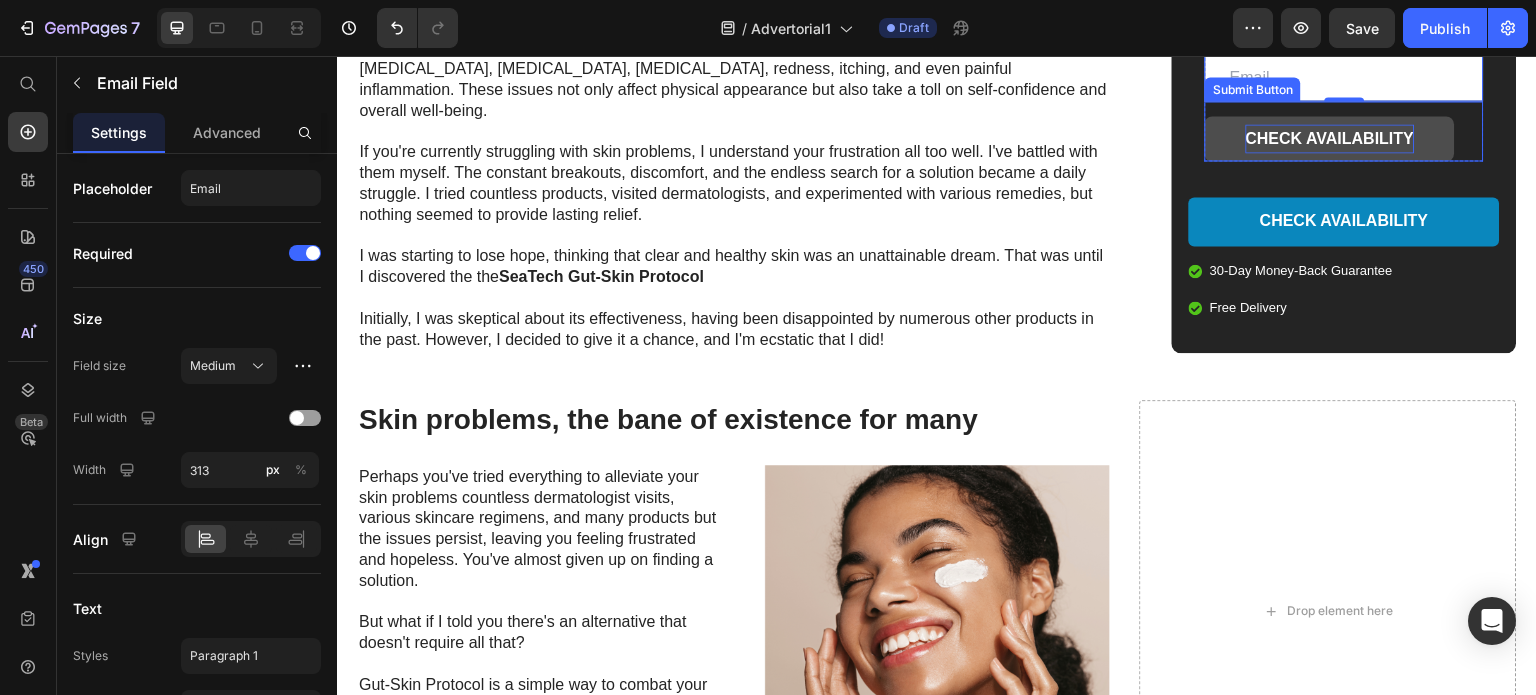 click on "CHECK AVAILABILITY" at bounding box center [1330, 138] 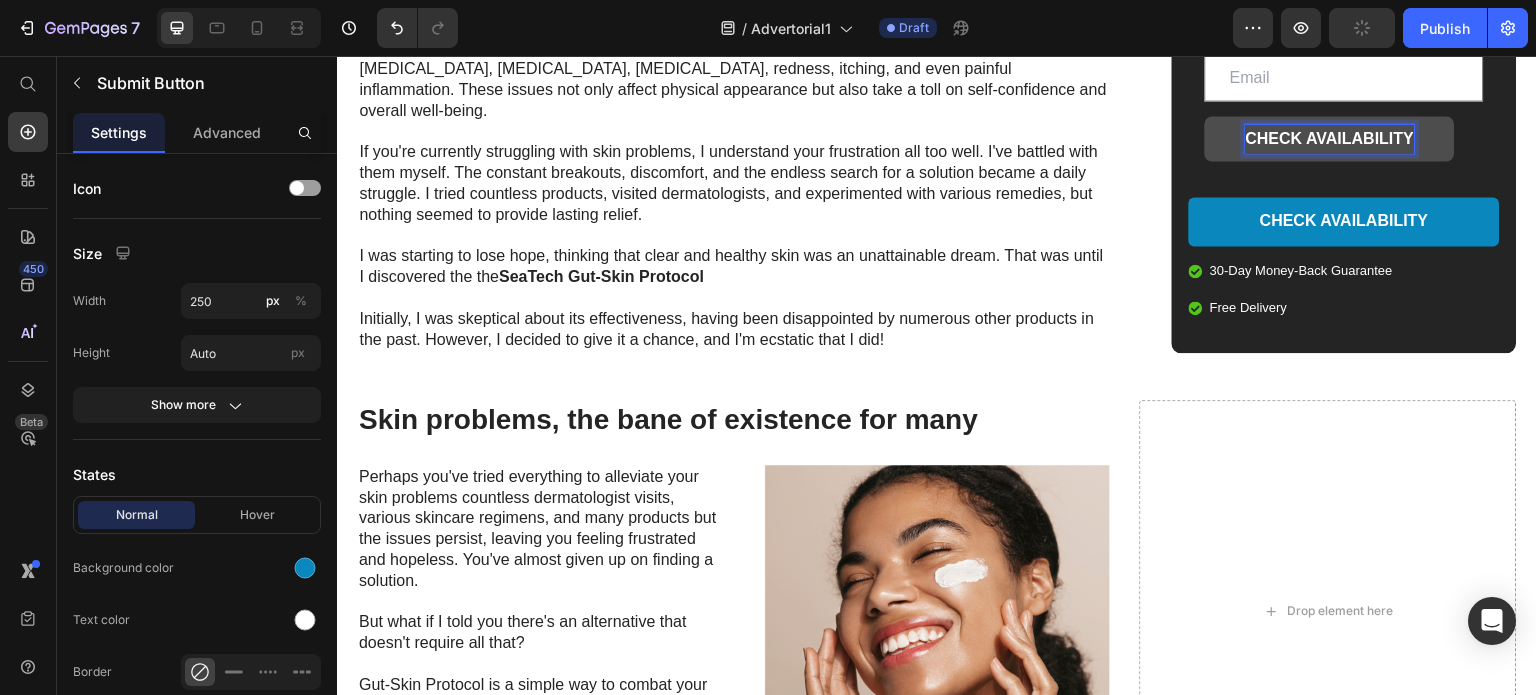 click on "CHECK AVAILABILITY" at bounding box center (1330, 137) 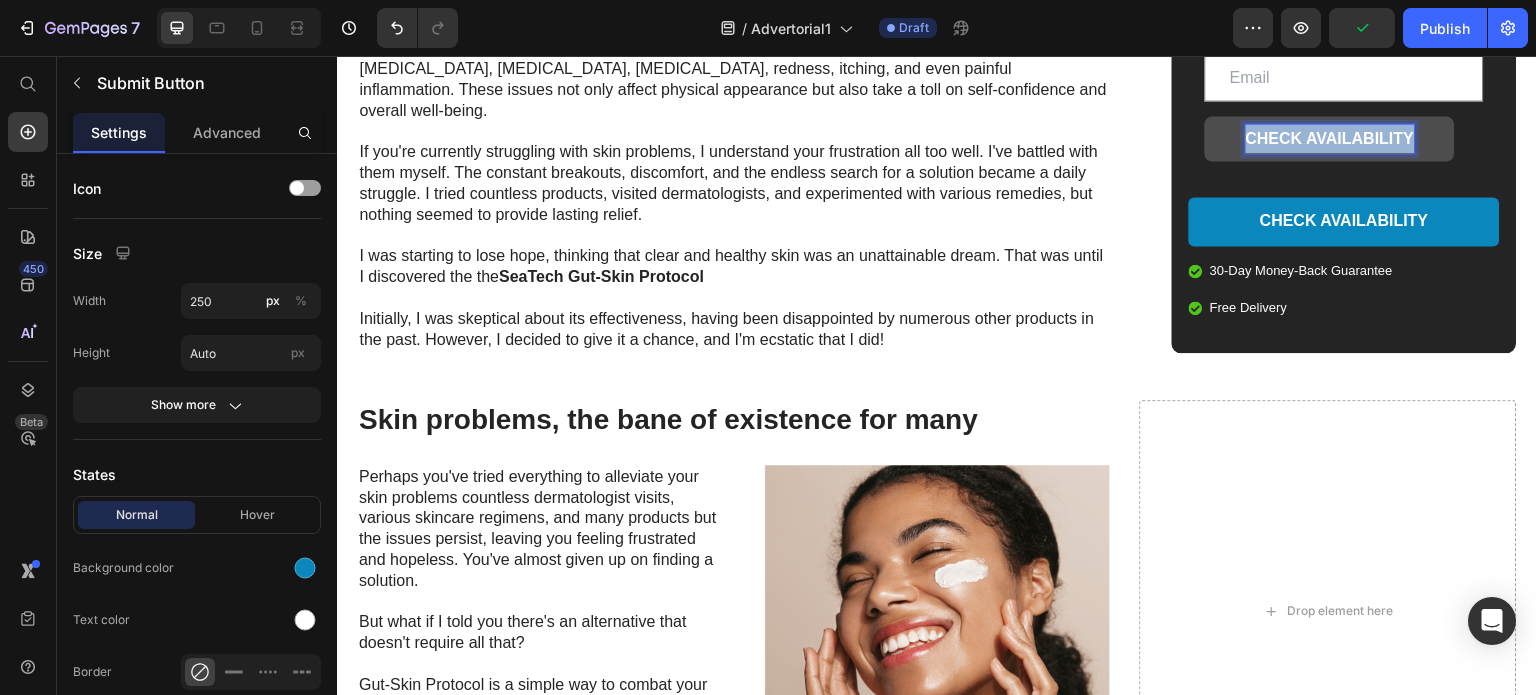 click on "CHECK AVAILABILITY" at bounding box center (1330, 137) 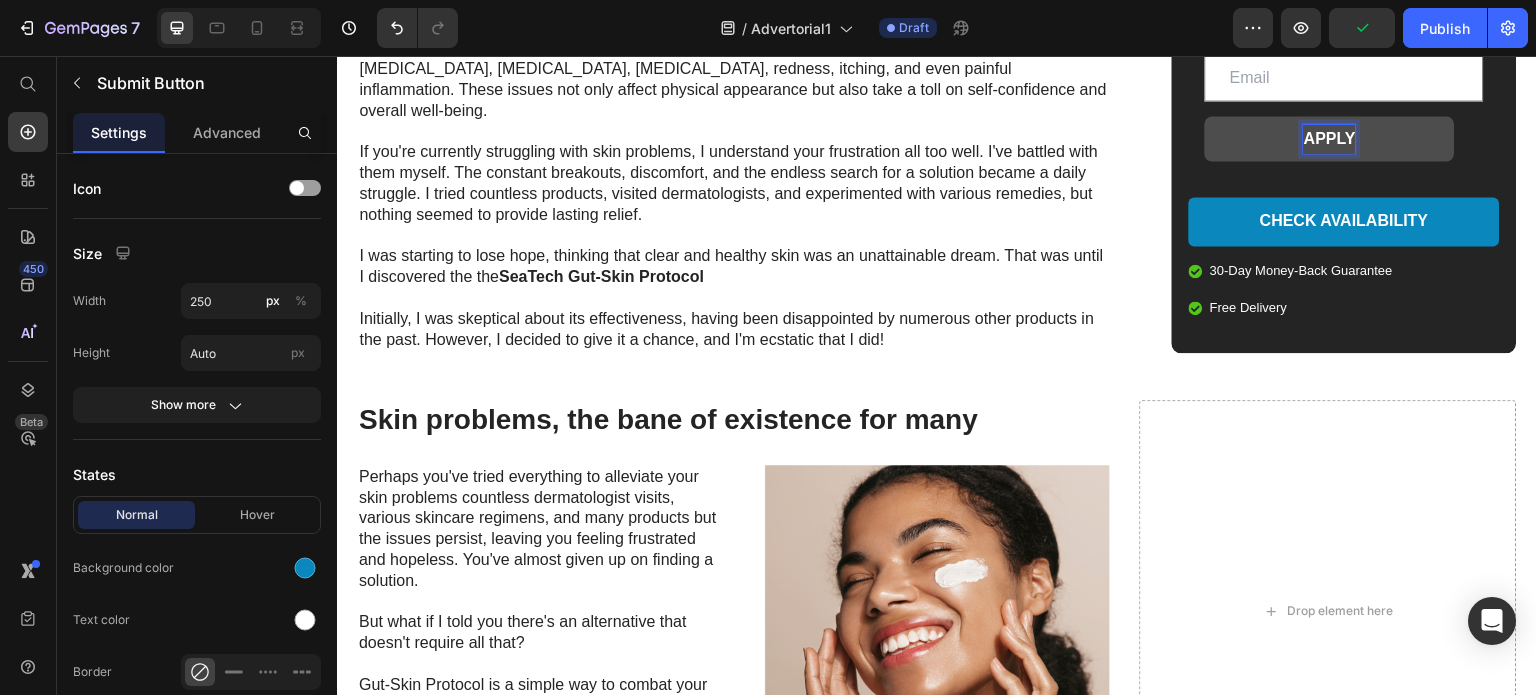 click on "APPLY" at bounding box center (1330, 138) 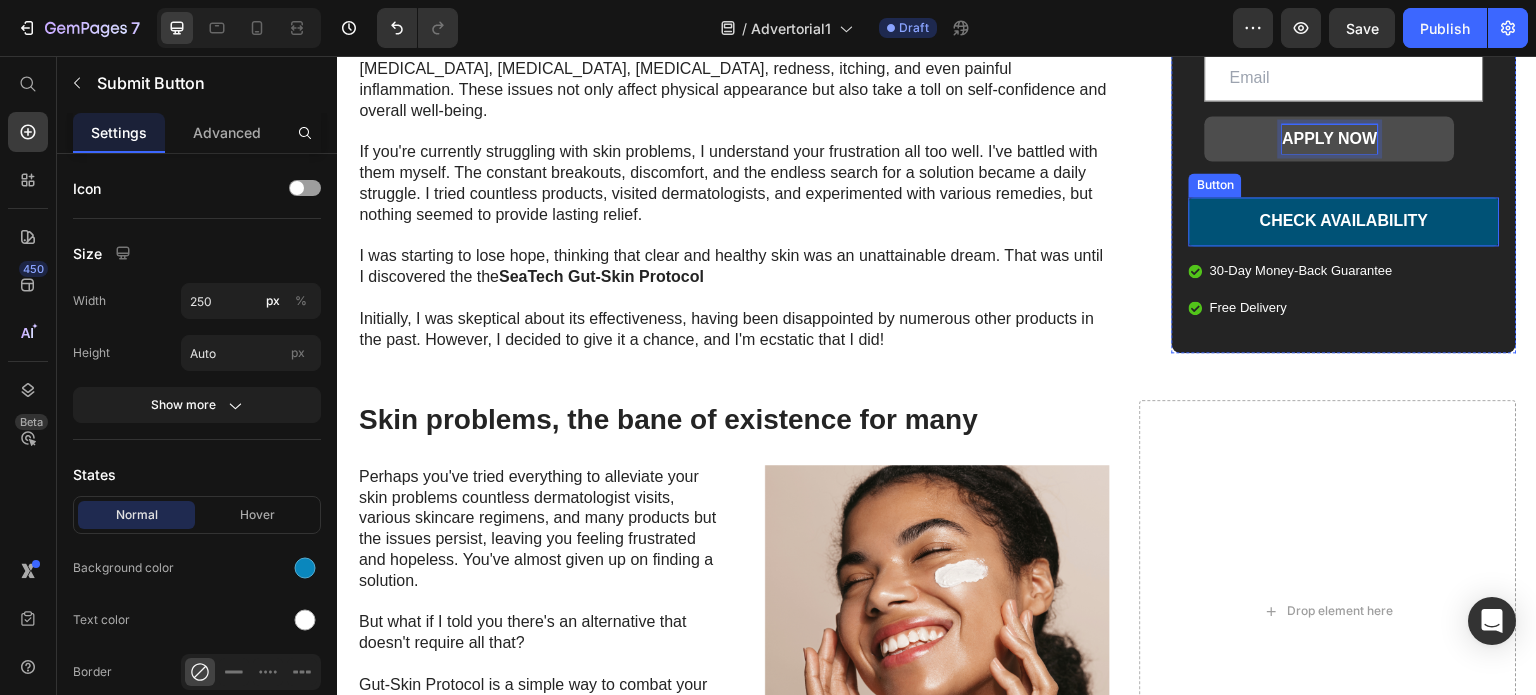 click on "CHECK AVAILABILITY" at bounding box center (1344, 221) 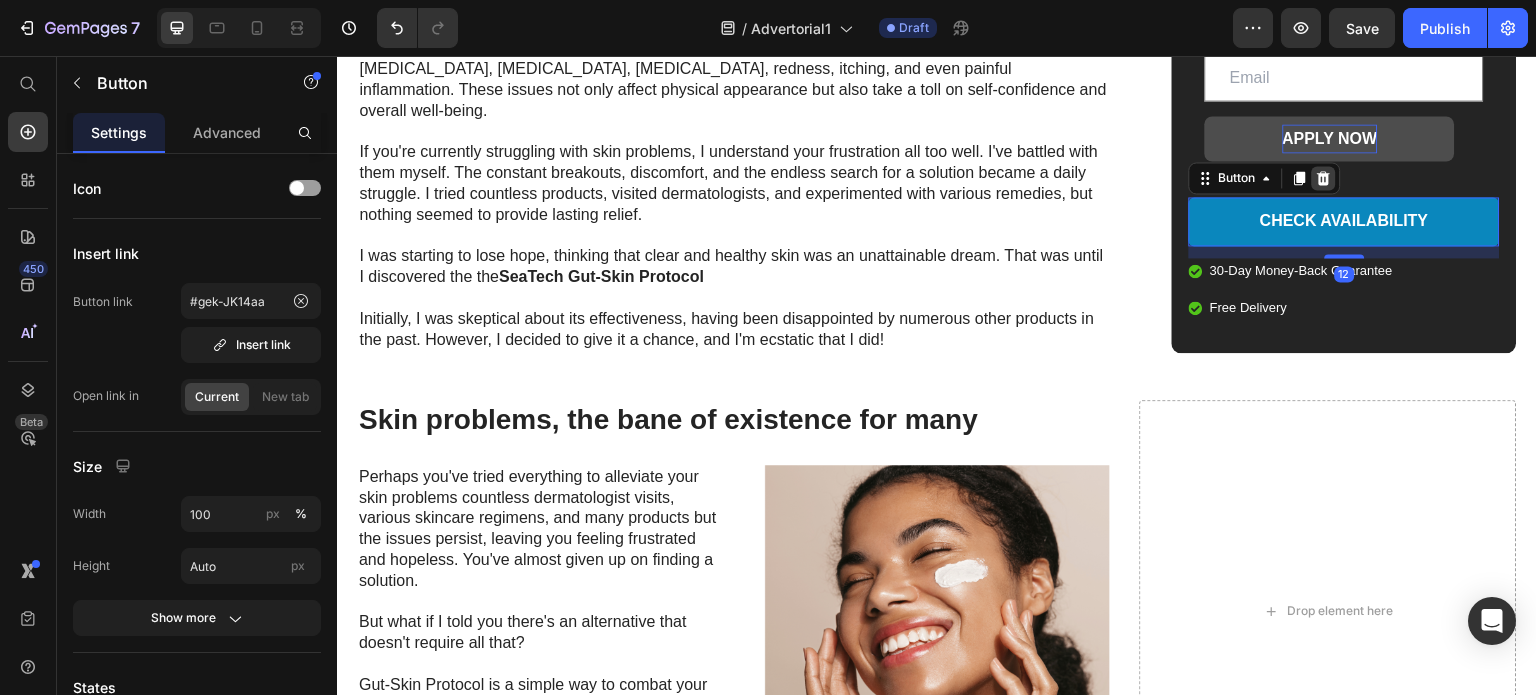 click 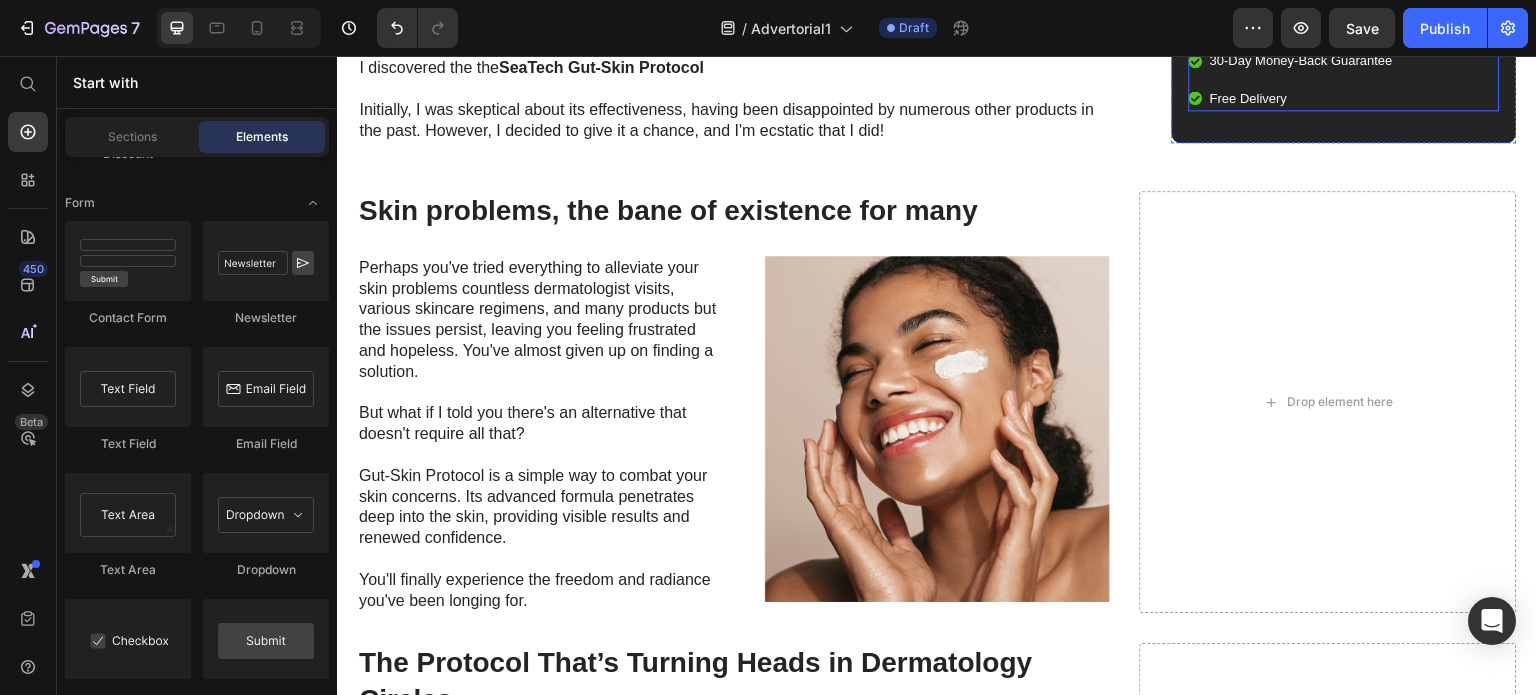 scroll, scrollTop: 1912, scrollLeft: 0, axis: vertical 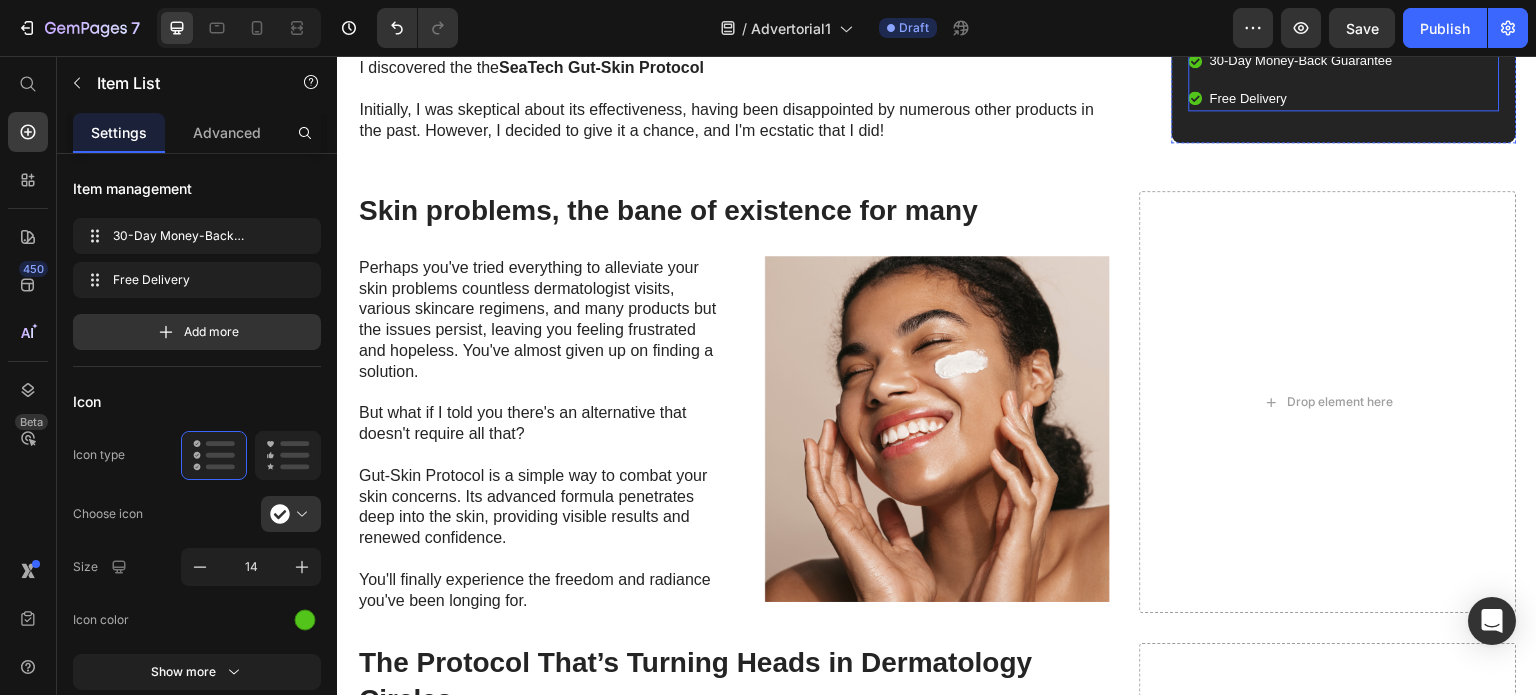 click on "30-Day Money-Back Guarantee" at bounding box center (1301, 61) 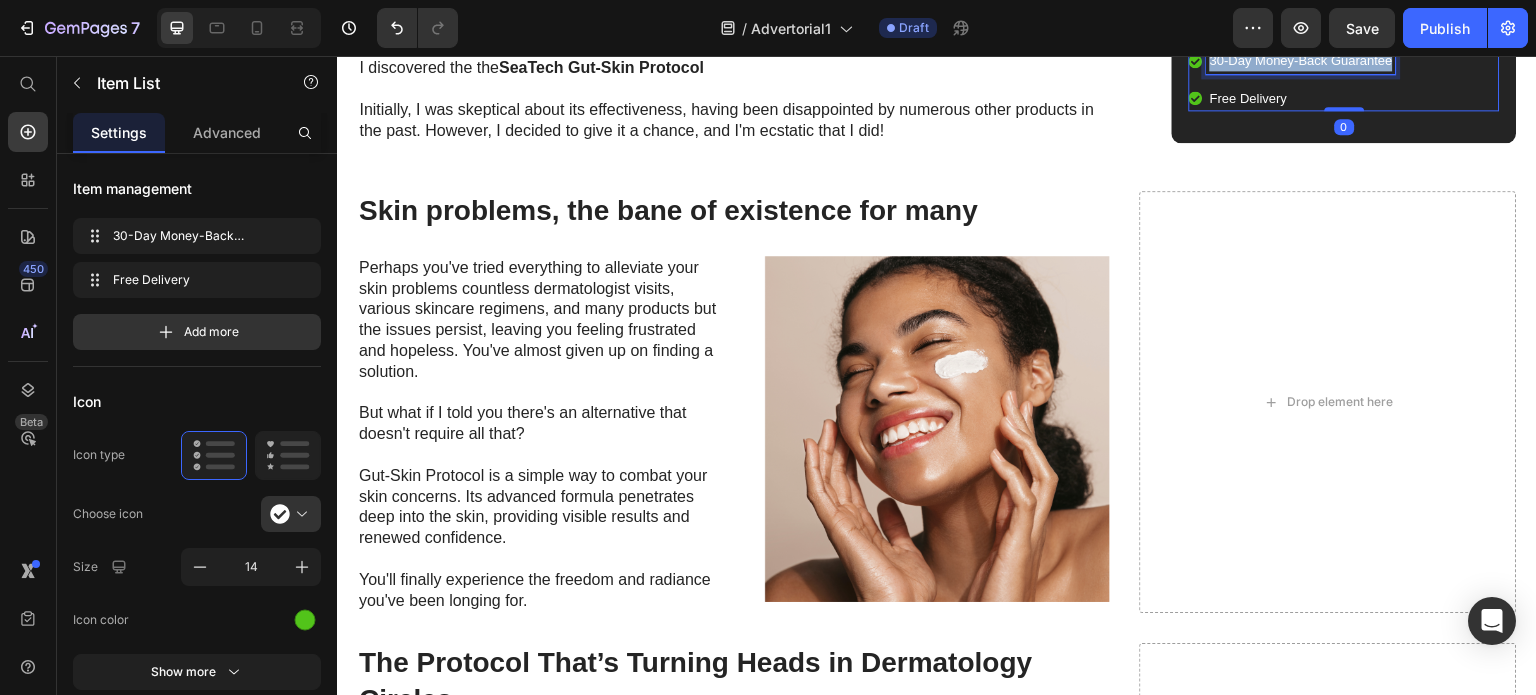 click on "30-Day Money-Back Guarantee" at bounding box center (1301, 61) 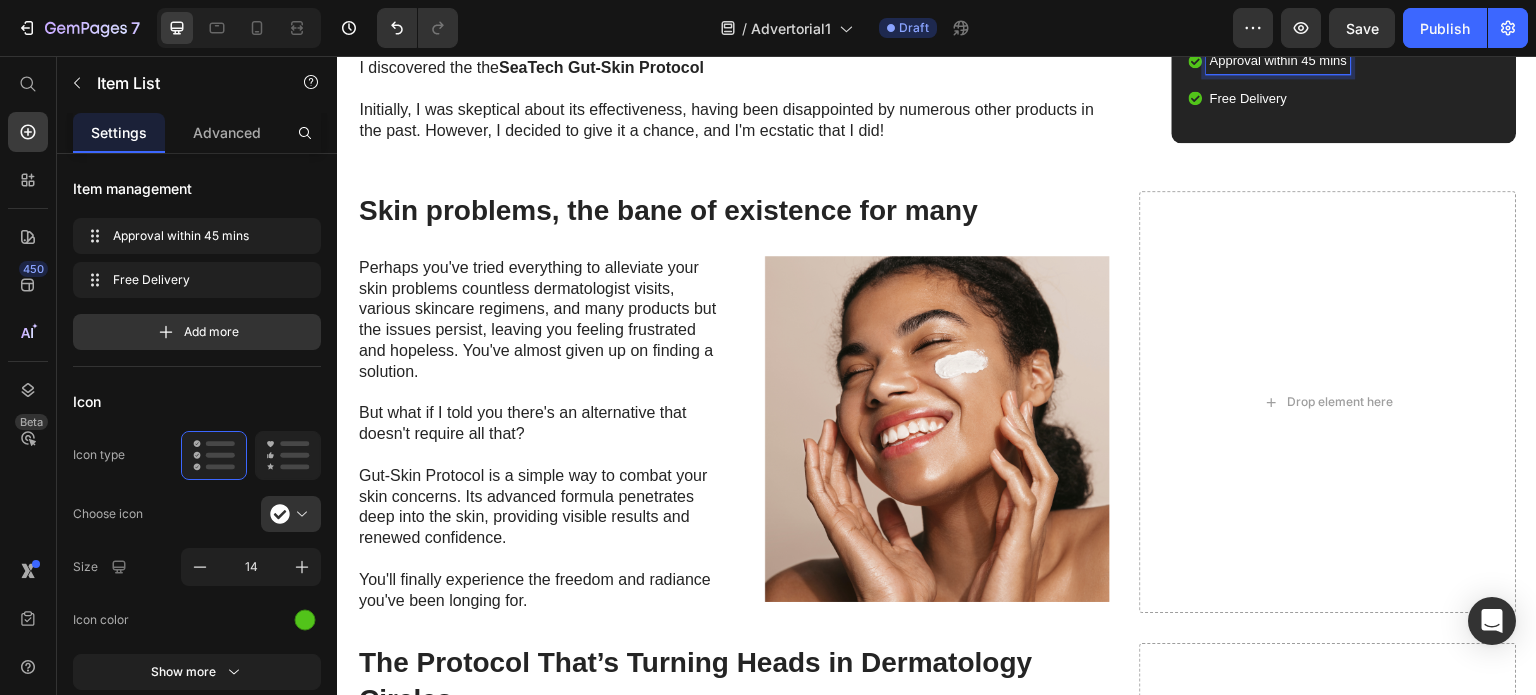 click on "Approval within 45 mins" at bounding box center (1278, 61) 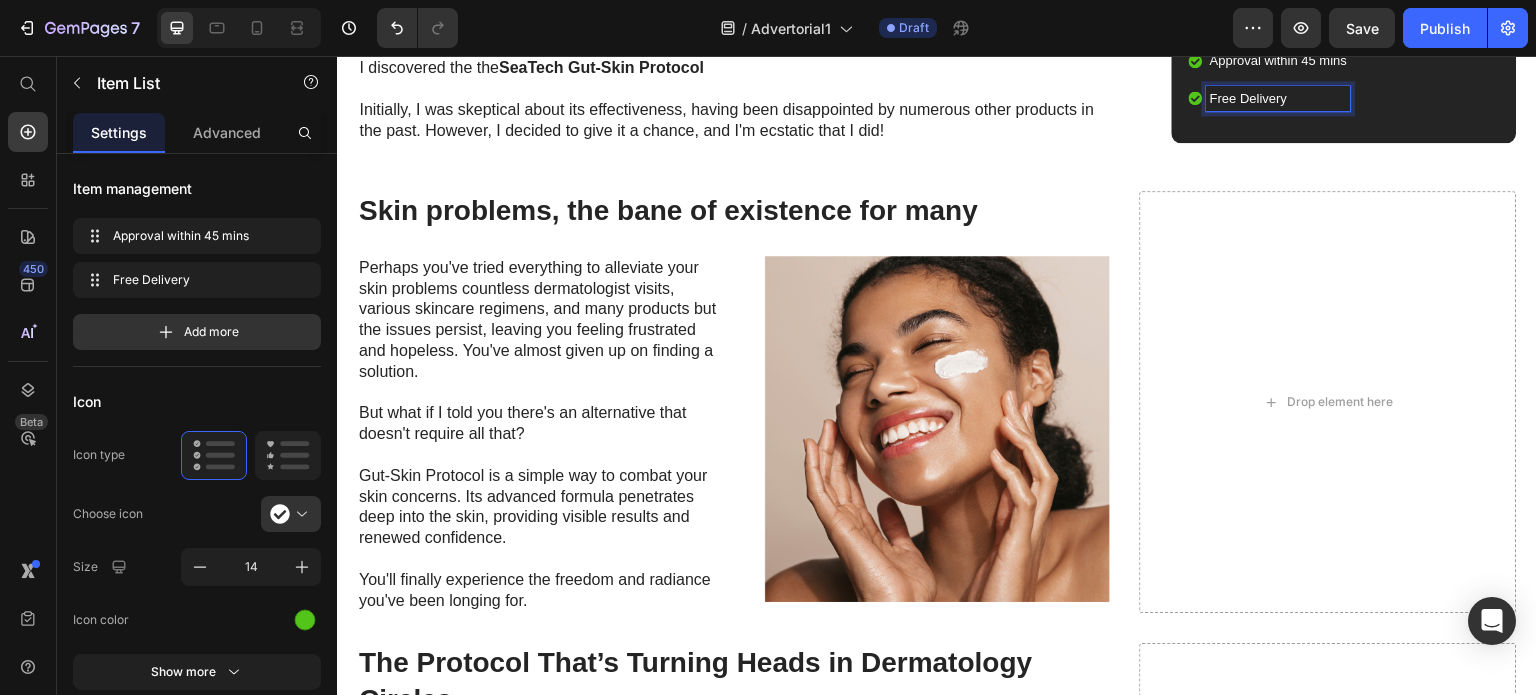 click on "Free Delivery" at bounding box center [1278, 99] 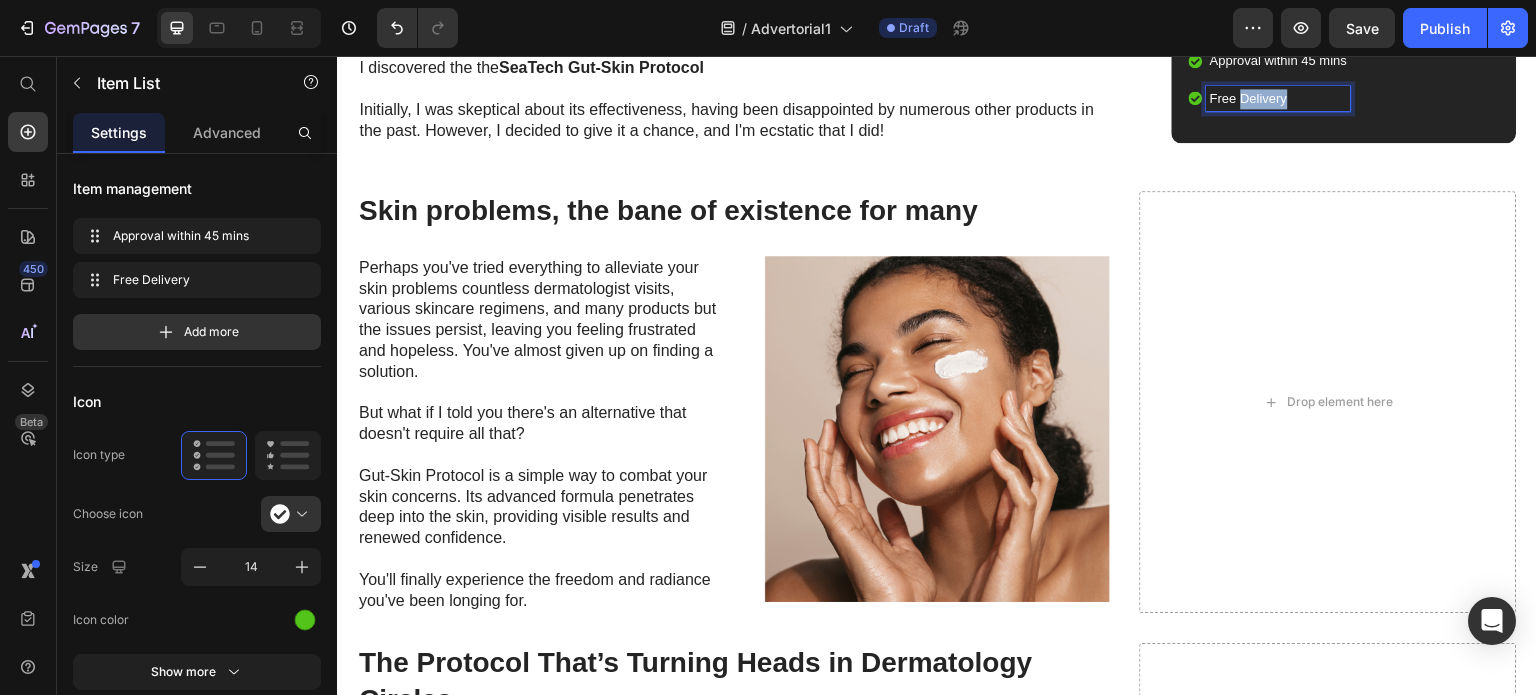 click on "Free Delivery" at bounding box center (1278, 99) 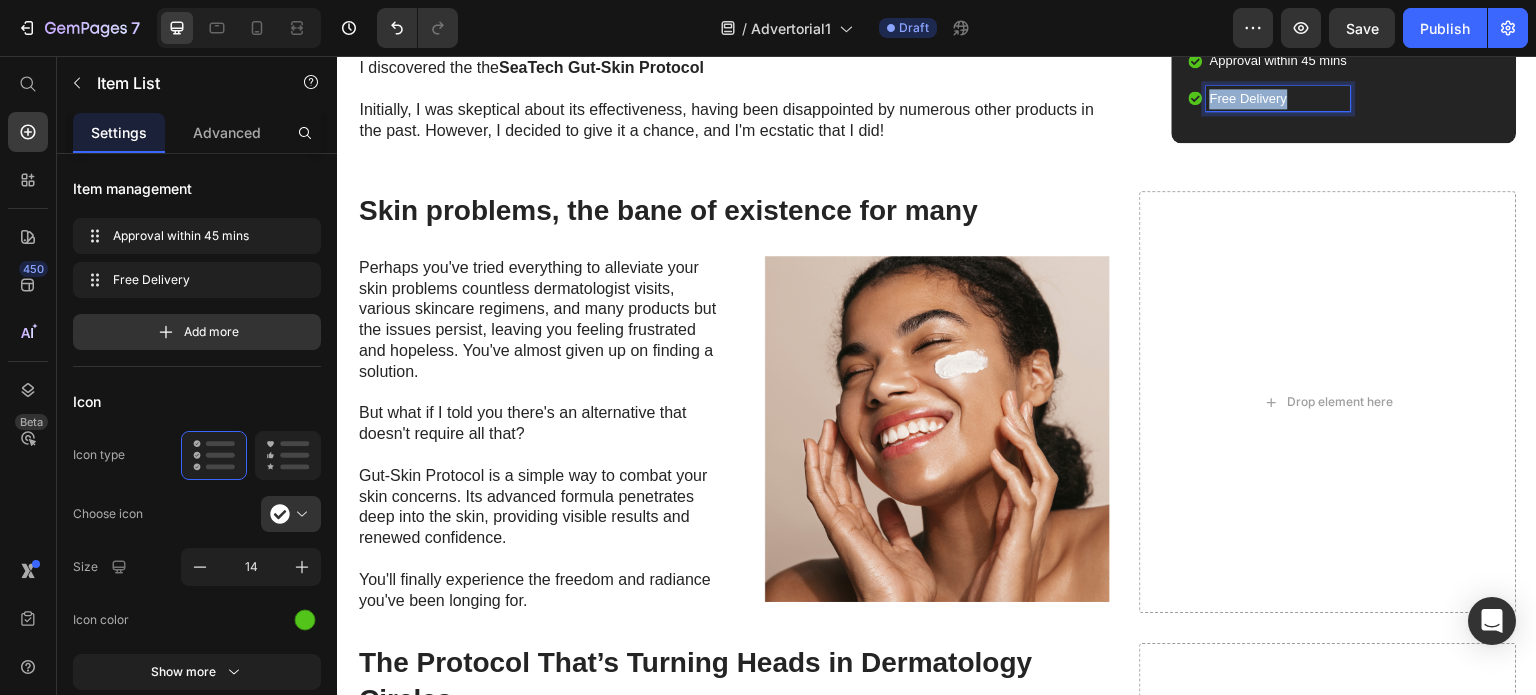 click on "Free Delivery" at bounding box center [1278, 99] 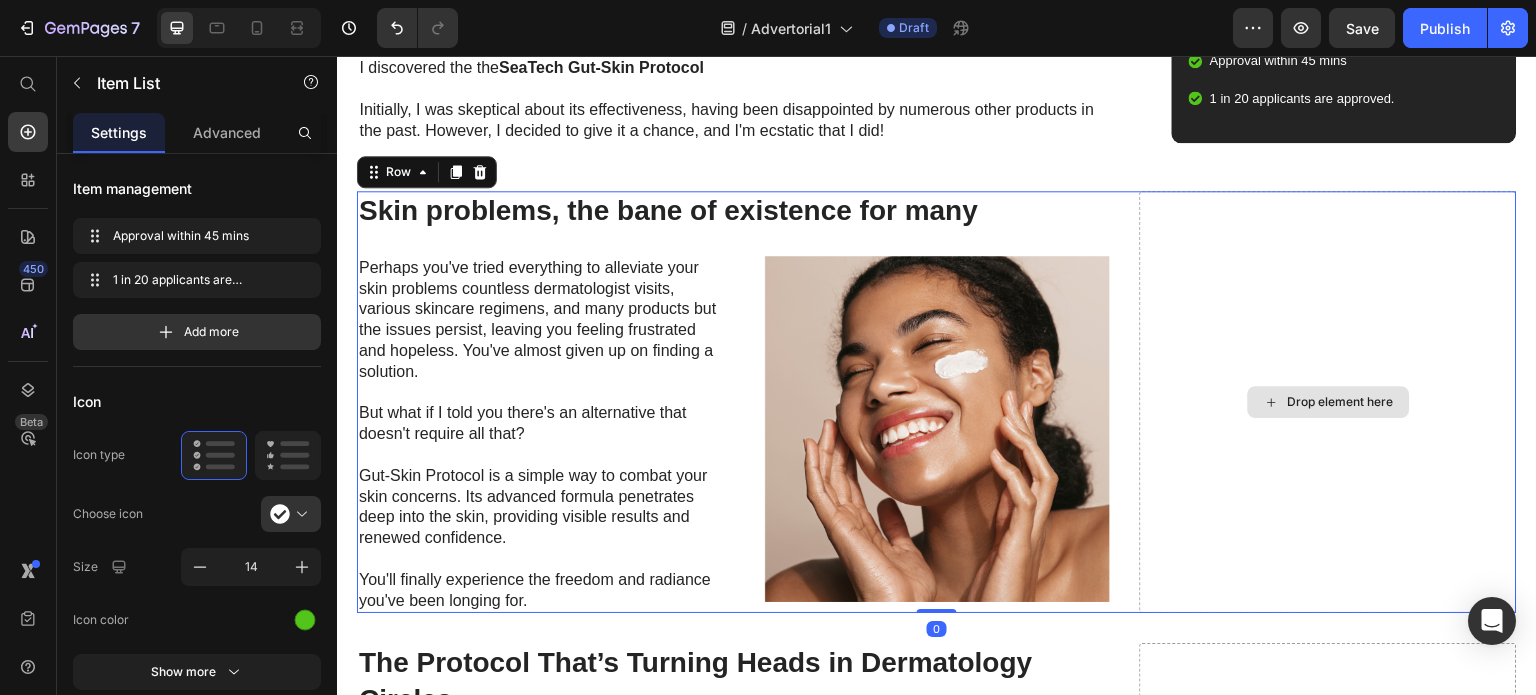 click on "Drop element here" at bounding box center (1328, 402) 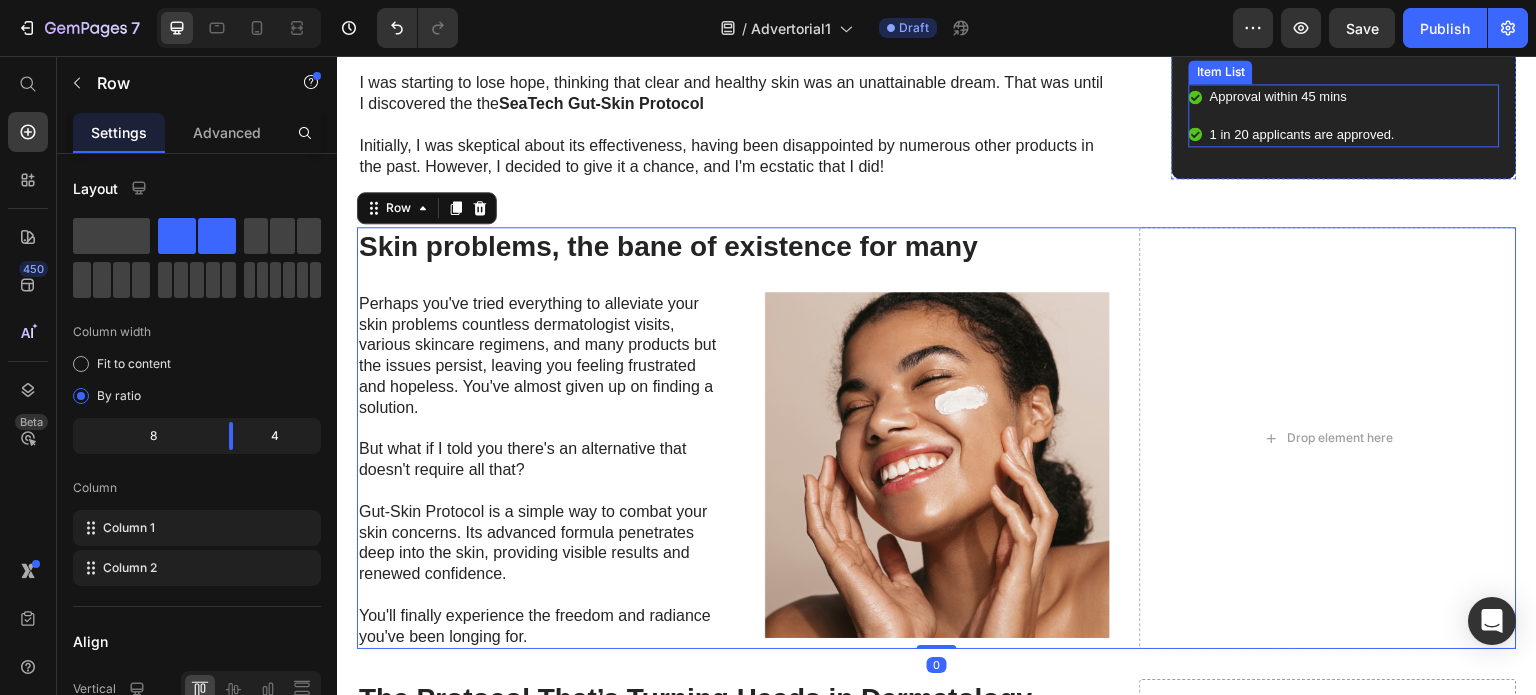 scroll, scrollTop: 1875, scrollLeft: 0, axis: vertical 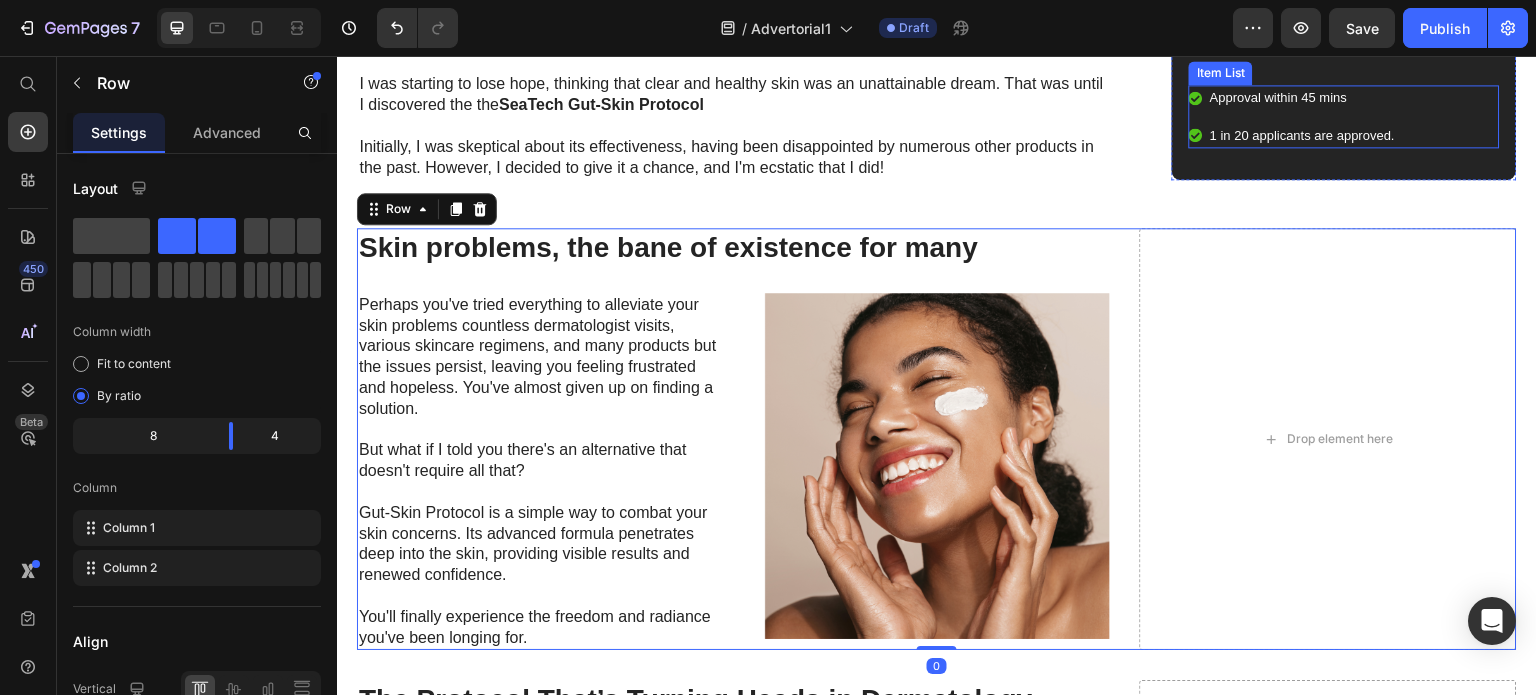click on "Approval within 45 mins" at bounding box center (1302, 98) 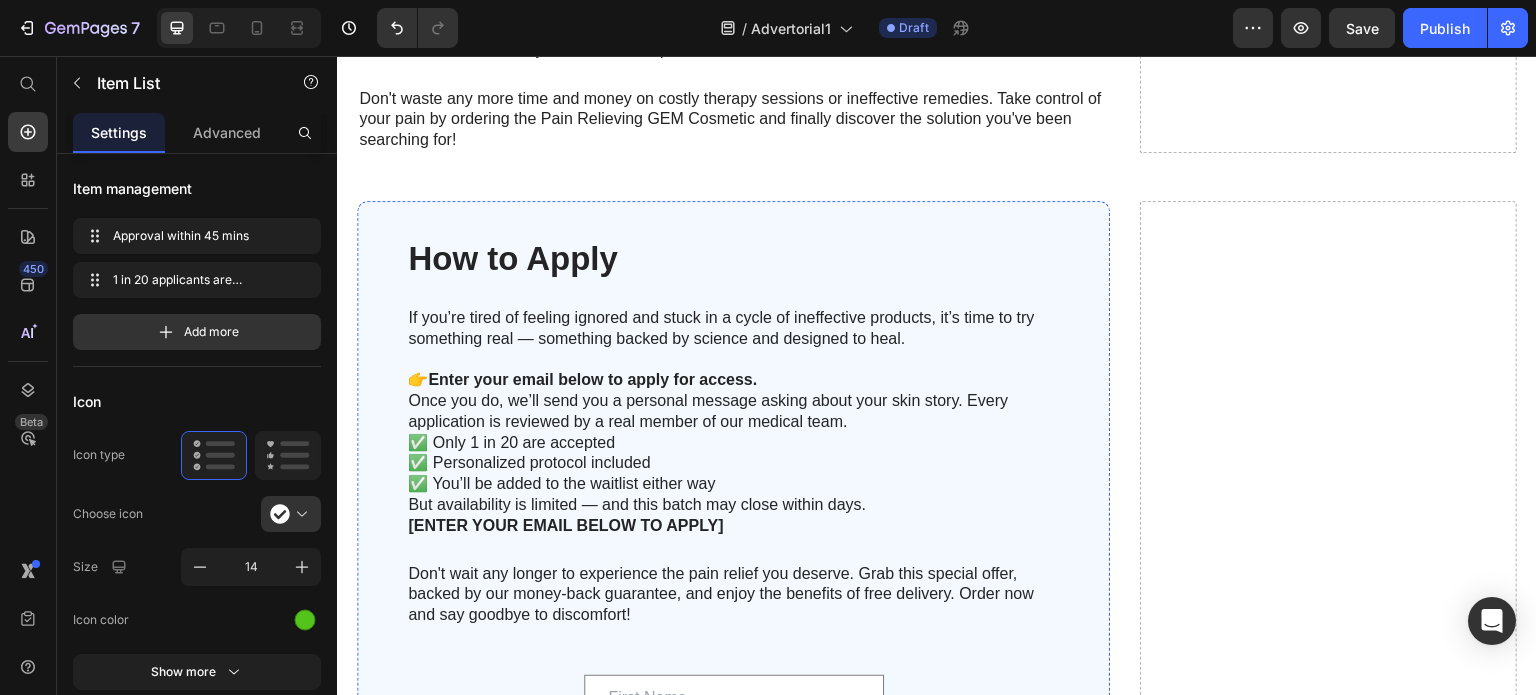 scroll, scrollTop: 5256, scrollLeft: 0, axis: vertical 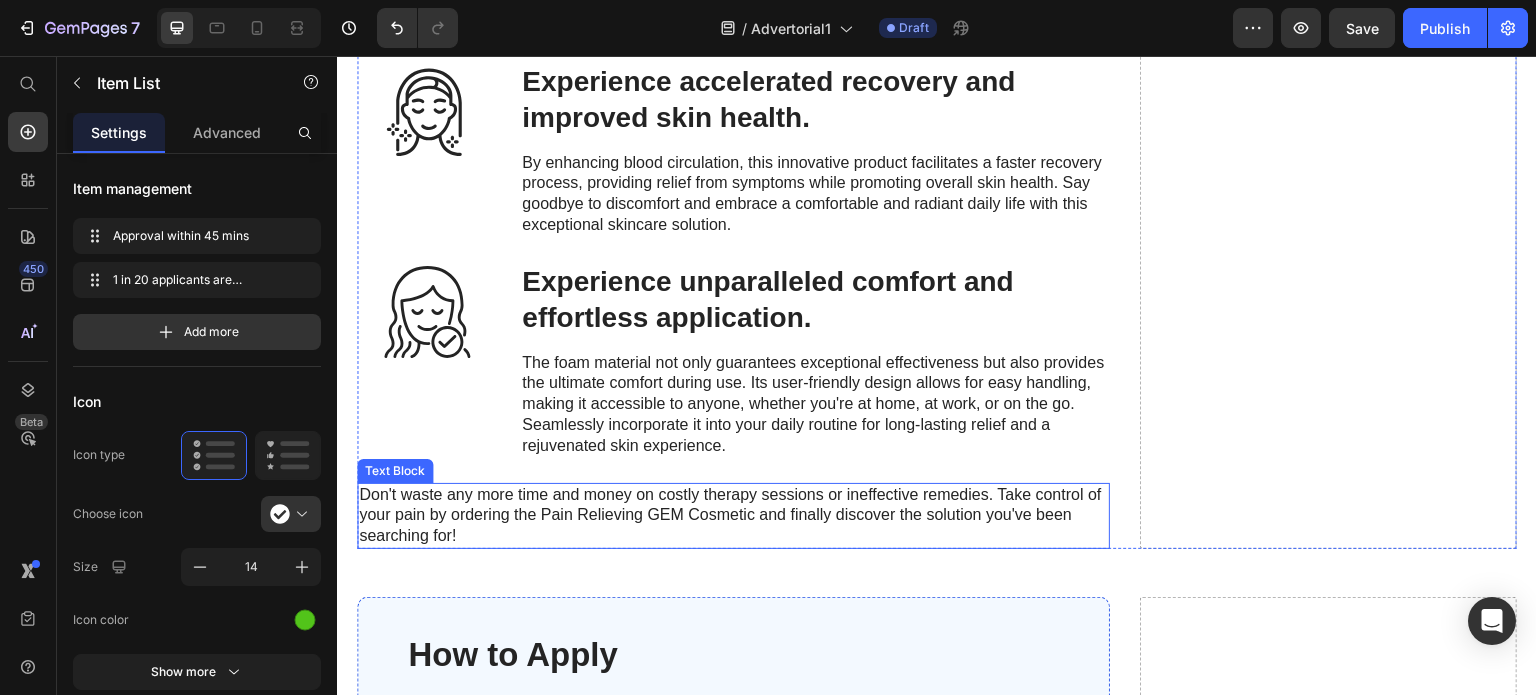 click on "Don't waste any more time and money on costly therapy sessions or ineffective remedies. Take control of your pain by ordering the Pain Relieving GEM Cosmetic and finally discover the solution you've been searching for!" at bounding box center [733, 516] 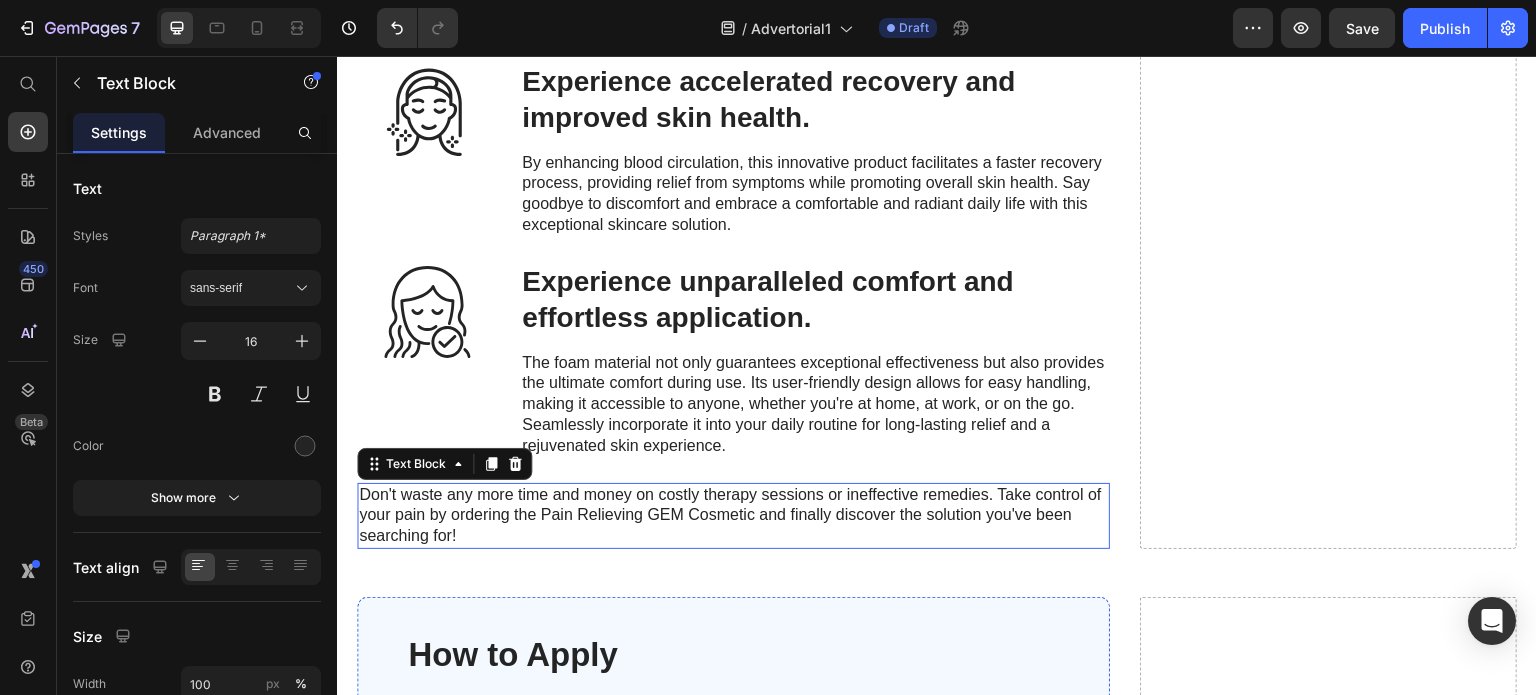 click on "Don't waste any more time and money on costly therapy sessions or ineffective remedies. Take control of your pain by ordering the Pain Relieving GEM Cosmetic and finally discover the solution you've been searching for!" at bounding box center [733, 516] 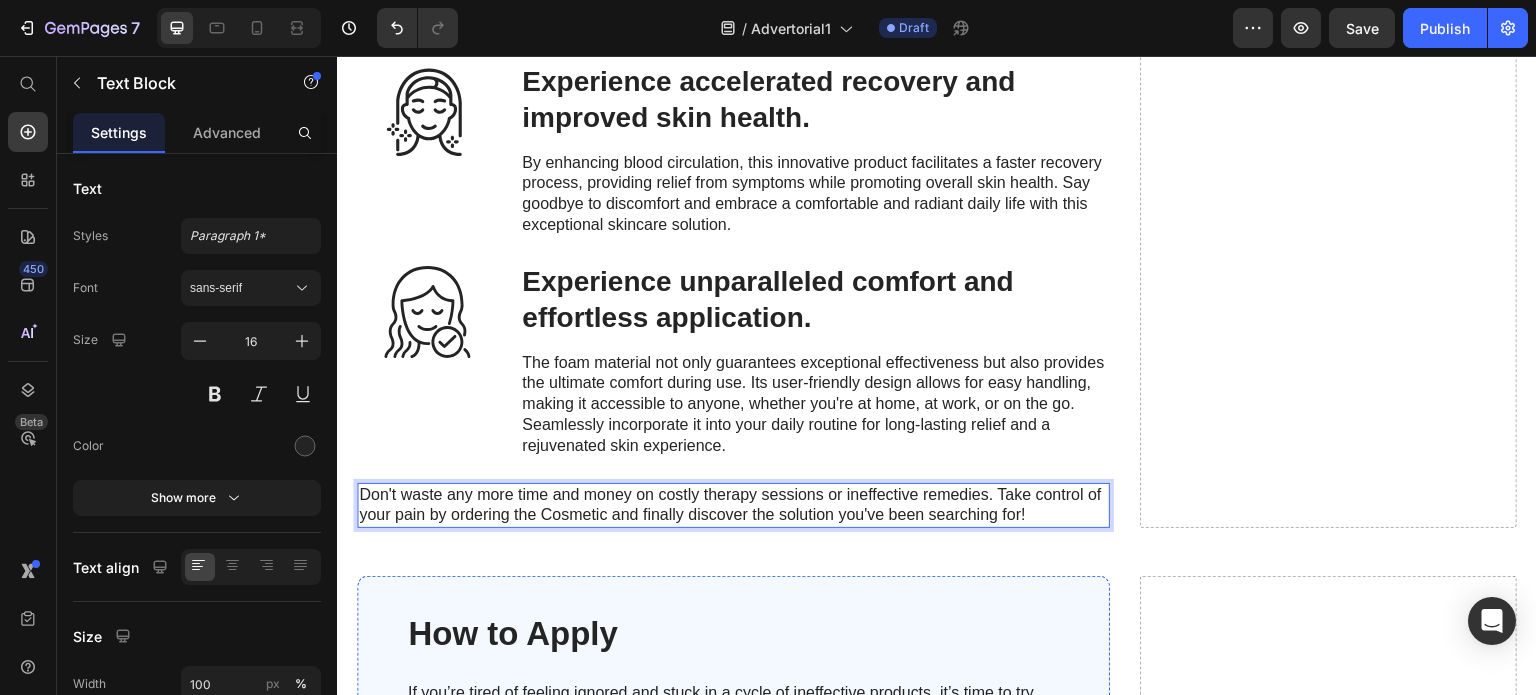 click on "Don't waste any more time and money on costly therapy sessions or ineffective remedies. Take control of your pain by ordering the Cosmetic and finally discover the solution you've been searching for!" at bounding box center [733, 506] 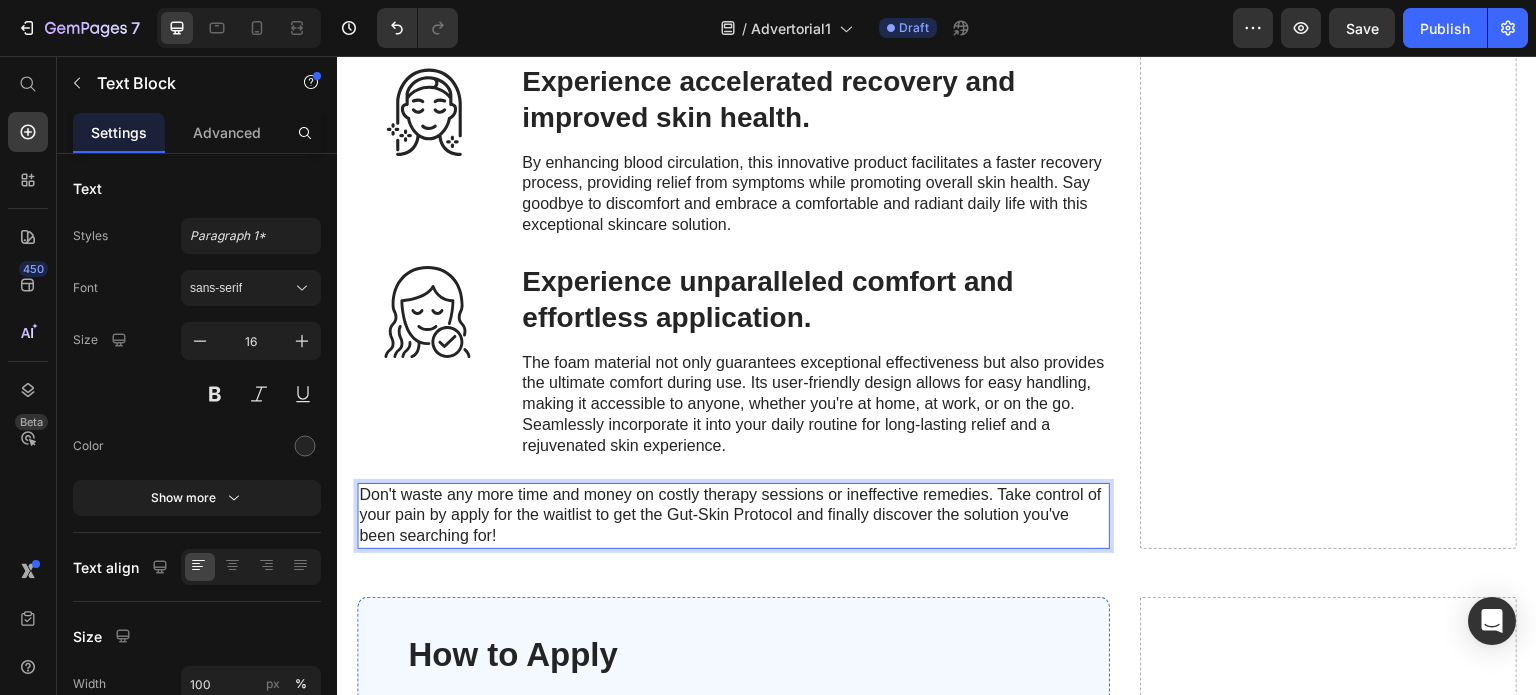 click on "Don't waste any more time and money on costly therapy sessions or ineffective remedies. Take control of your pain by apply for the waitlist to get the Gut-Skin Protocol and finally discover the solution you've been searching for!" at bounding box center [733, 516] 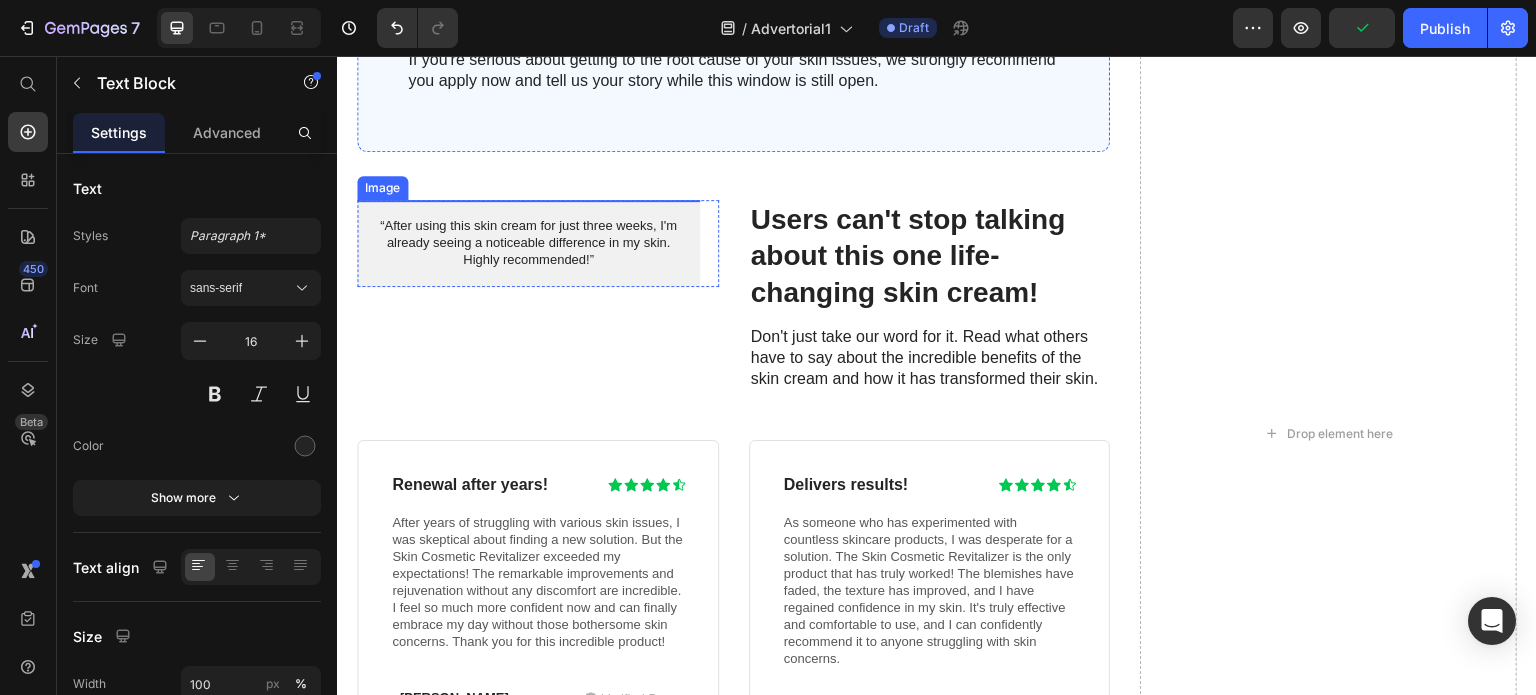 scroll, scrollTop: 6850, scrollLeft: 0, axis: vertical 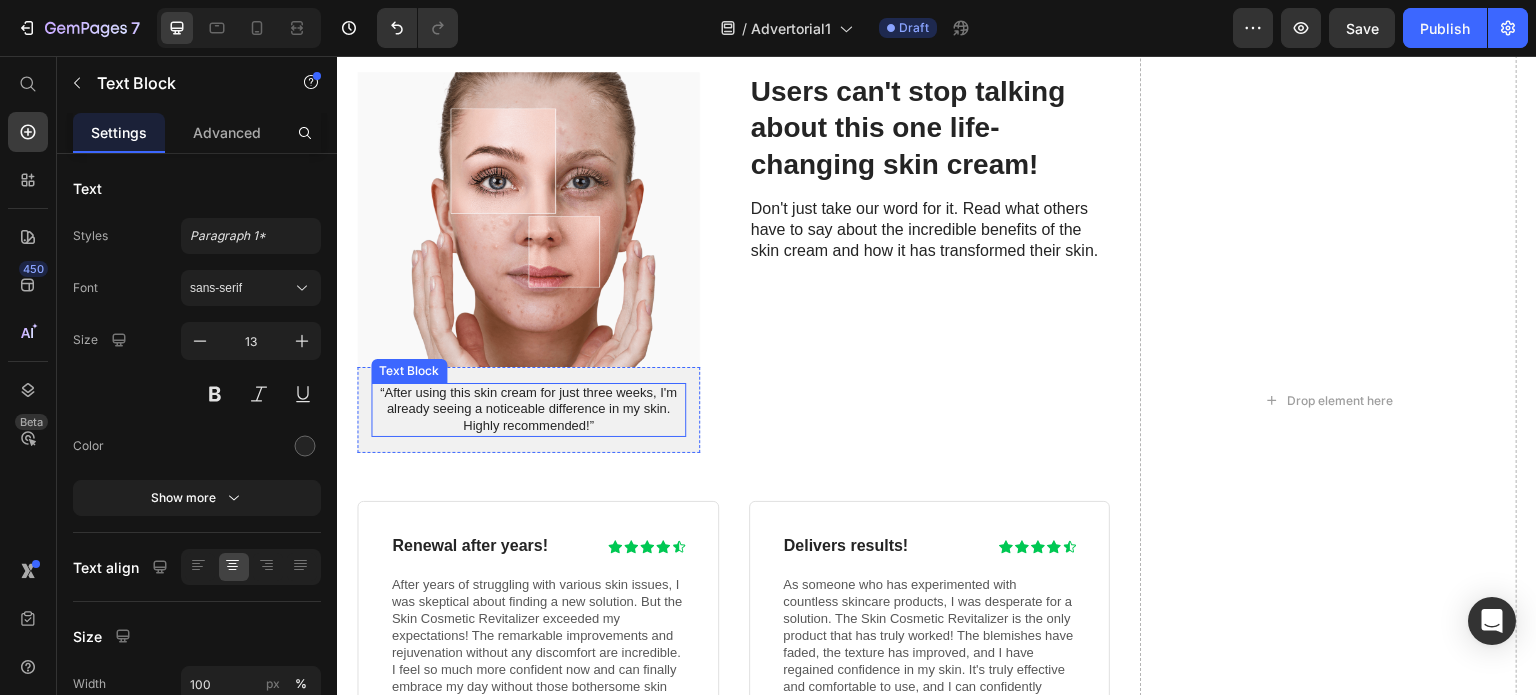 click on "“After using this skin cream for just three weeks, I'm already seeing a noticeable difference in my skin. Highly recommended!”" at bounding box center [528, 410] 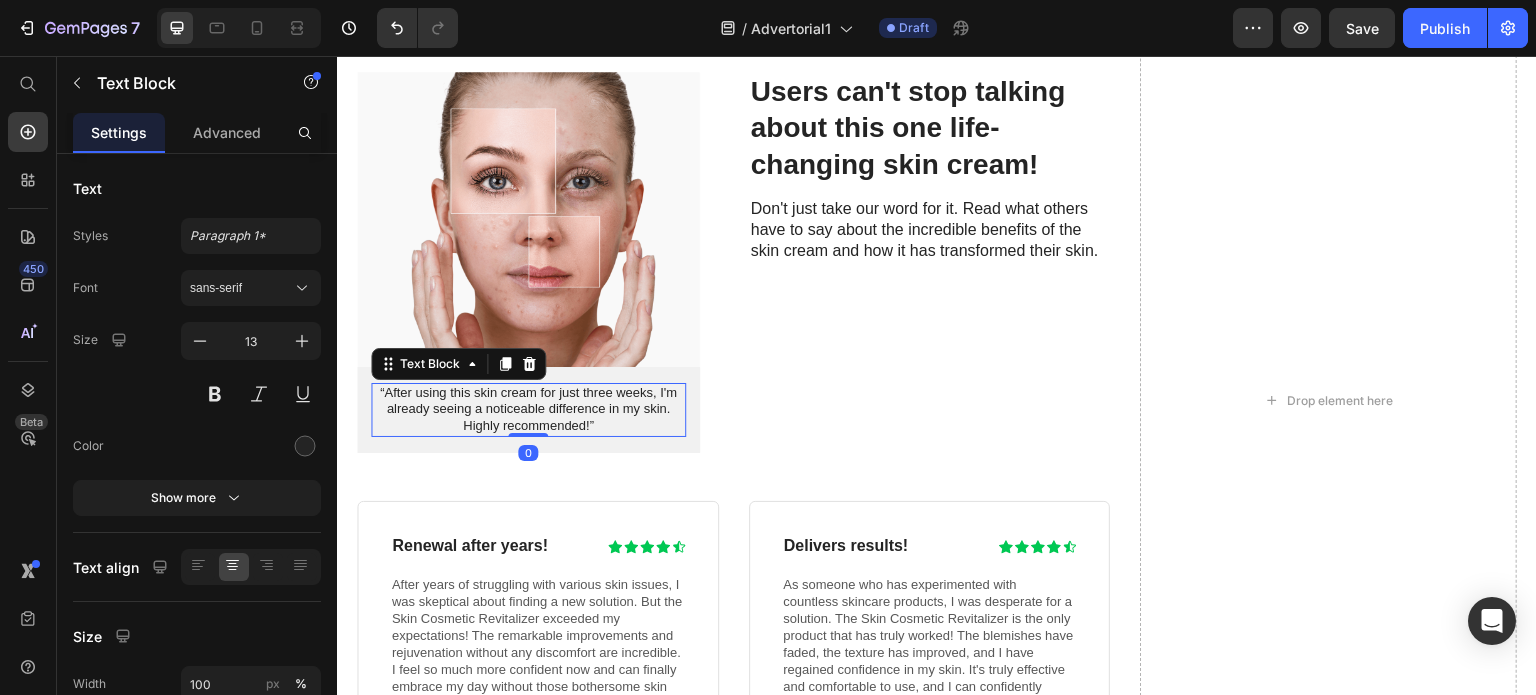 click on "“After using this skin cream for just three weeks, I'm already seeing a noticeable difference in my skin. Highly recommended!”" at bounding box center [528, 410] 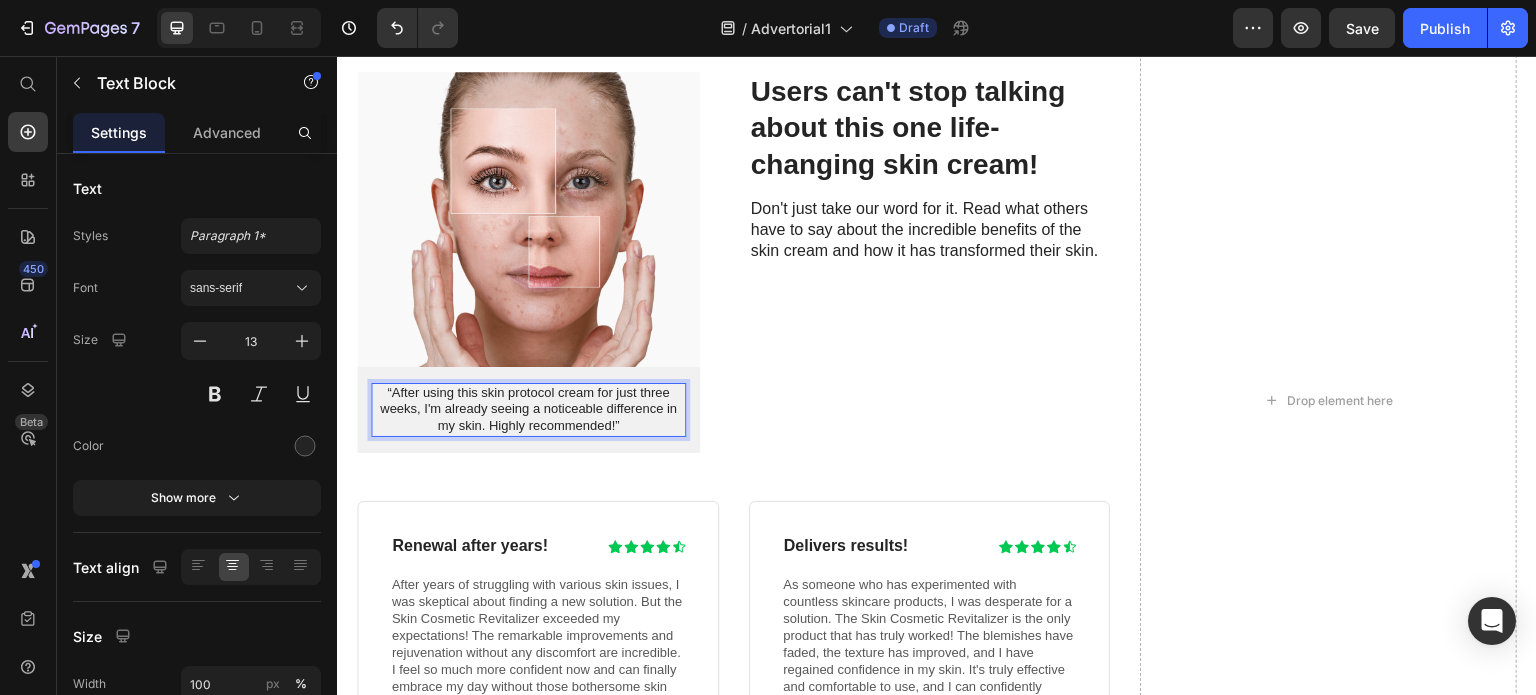 click on "“After using this skin protocol cream for just three weeks, I'm already seeing a noticeable difference in my skin. Highly recommended!”" at bounding box center [528, 410] 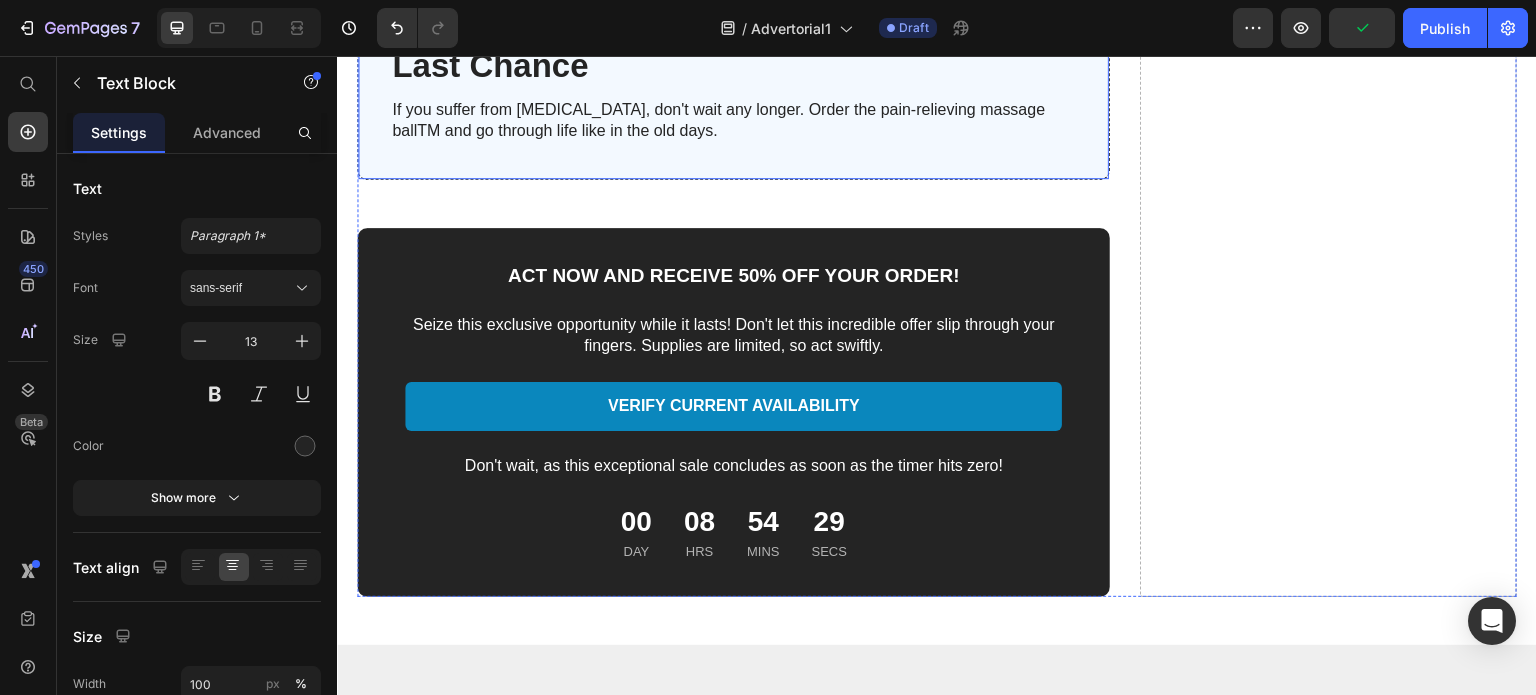 scroll, scrollTop: 8066, scrollLeft: 0, axis: vertical 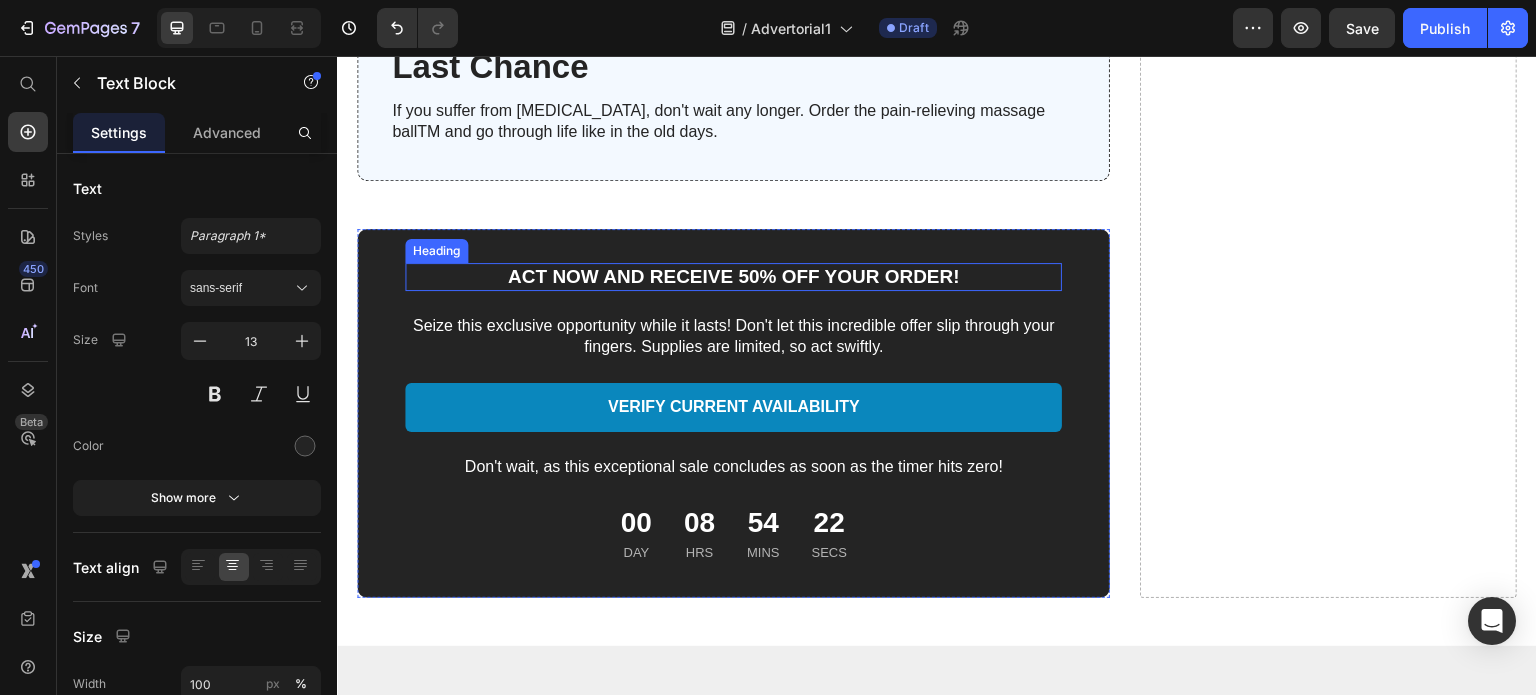click on "ACT NOW AND RECEIVE 50% OFF YOUR ORDER!" at bounding box center (733, 277) 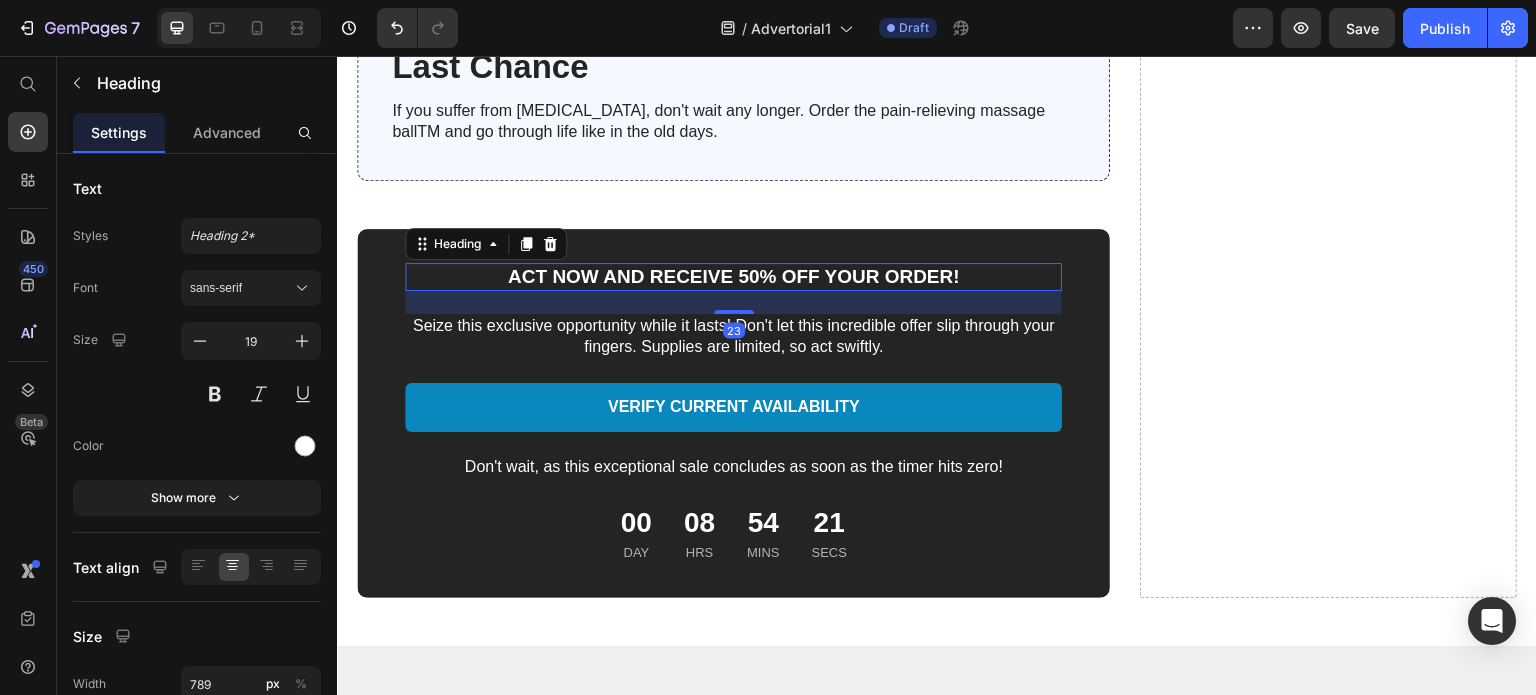 click on "ACT NOW AND RECEIVE 50% OFF YOUR ORDER!" at bounding box center [733, 277] 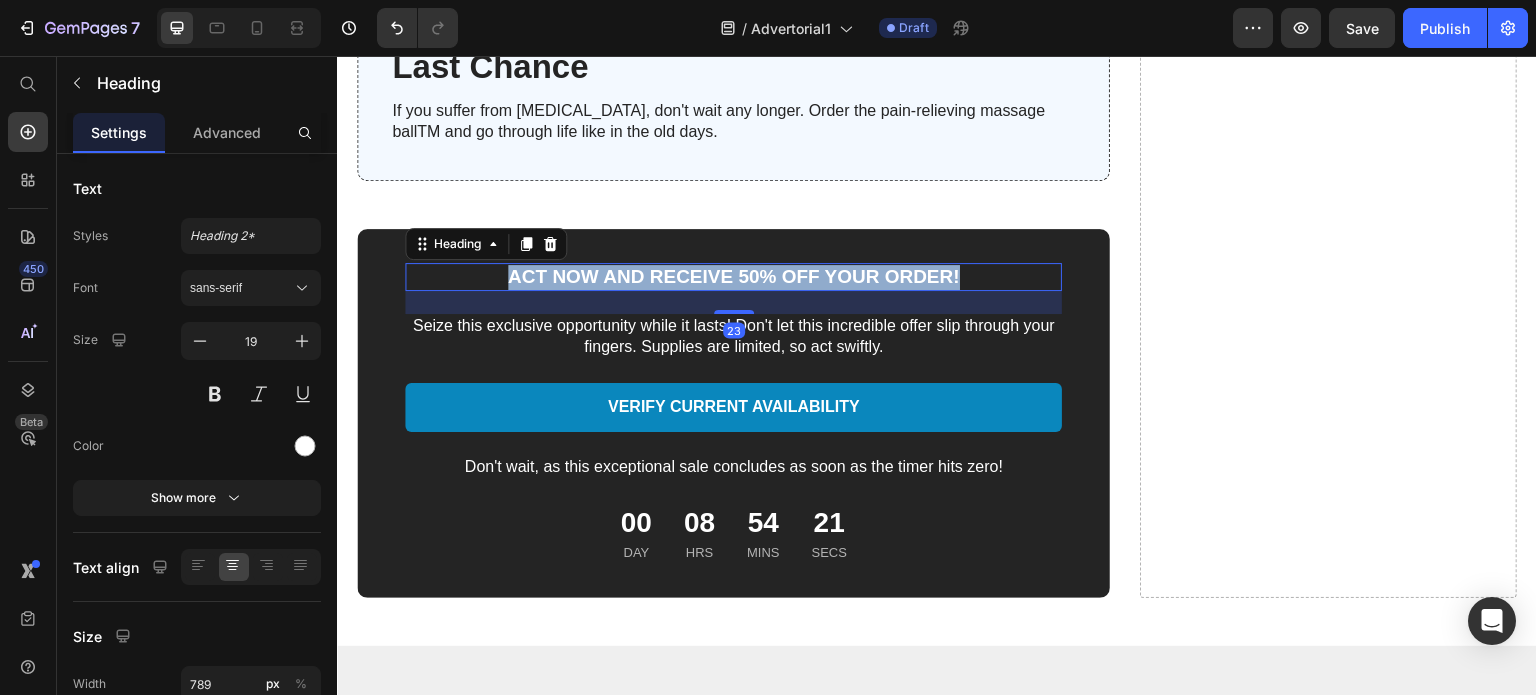 click on "ACT NOW AND RECEIVE 50% OFF YOUR ORDER!" at bounding box center (733, 277) 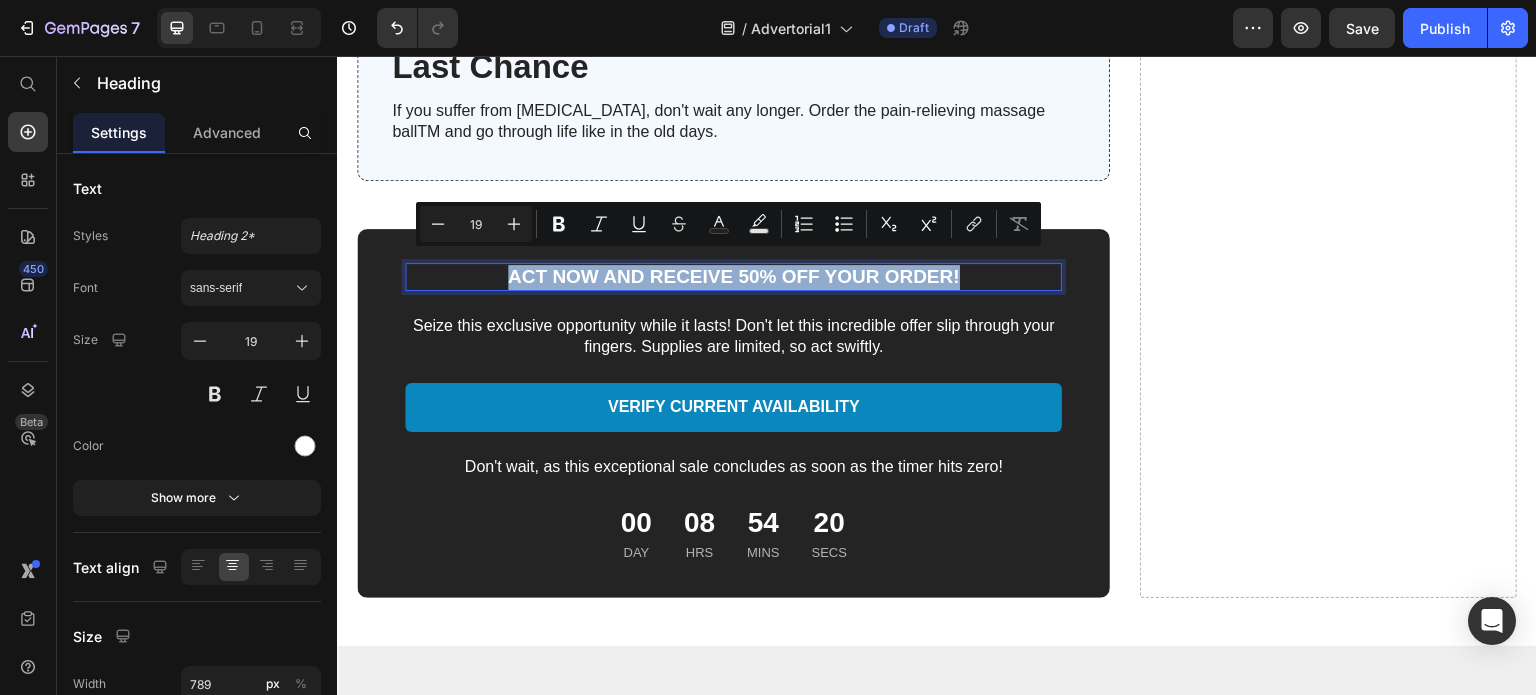 click on "ACT NOW AND RECEIVE 50% OFF YOUR ORDER!" at bounding box center (733, 277) 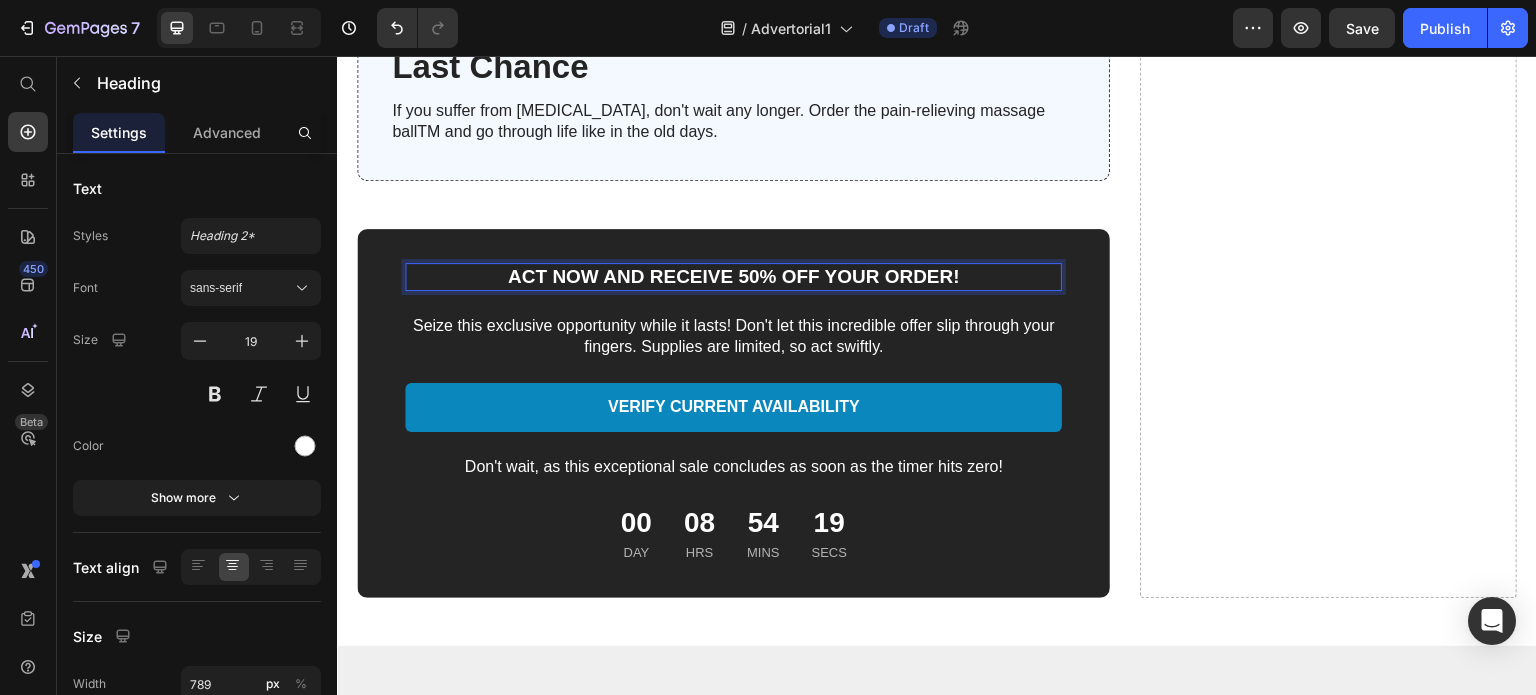 click on "ACT NOW AND RECEIVE 50% OFF YOUR ORDER!" at bounding box center (733, 277) 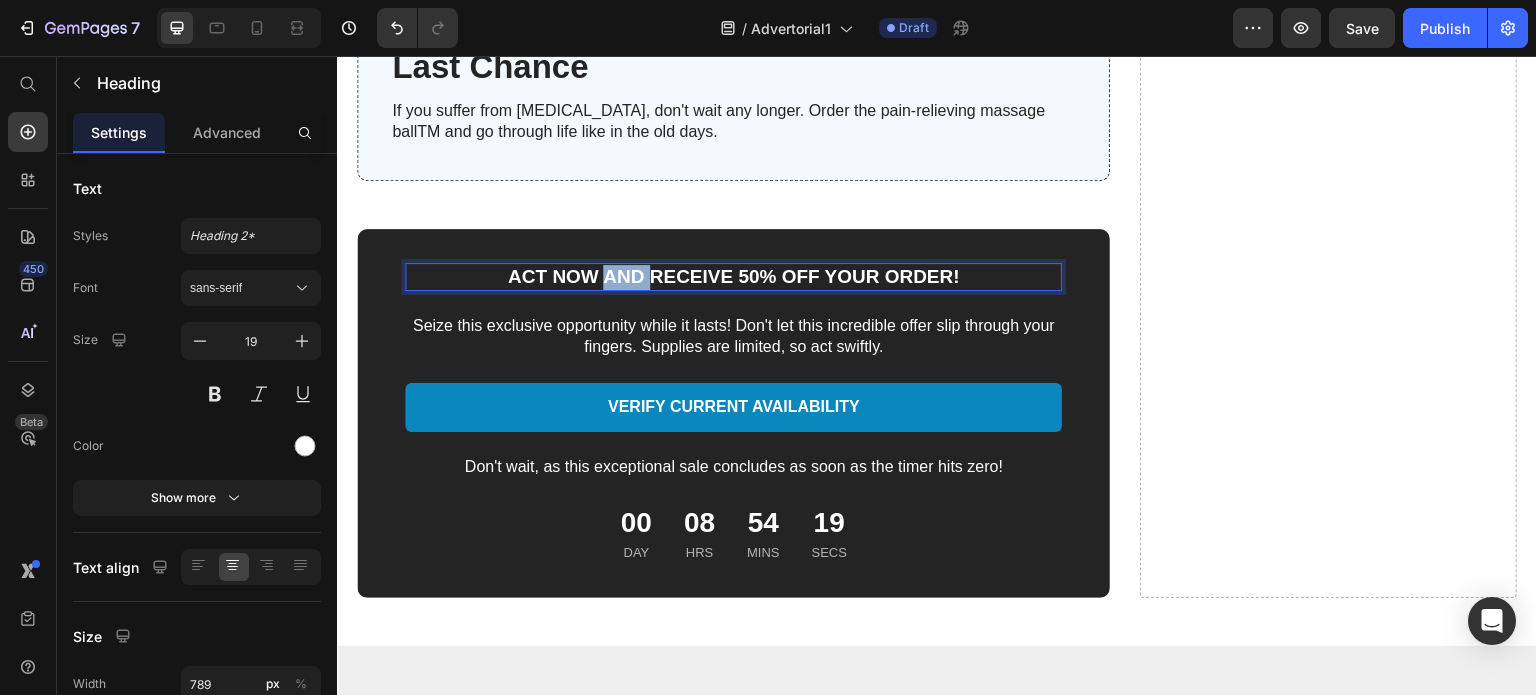 click on "ACT NOW AND RECEIVE 50% OFF YOUR ORDER!" at bounding box center [733, 277] 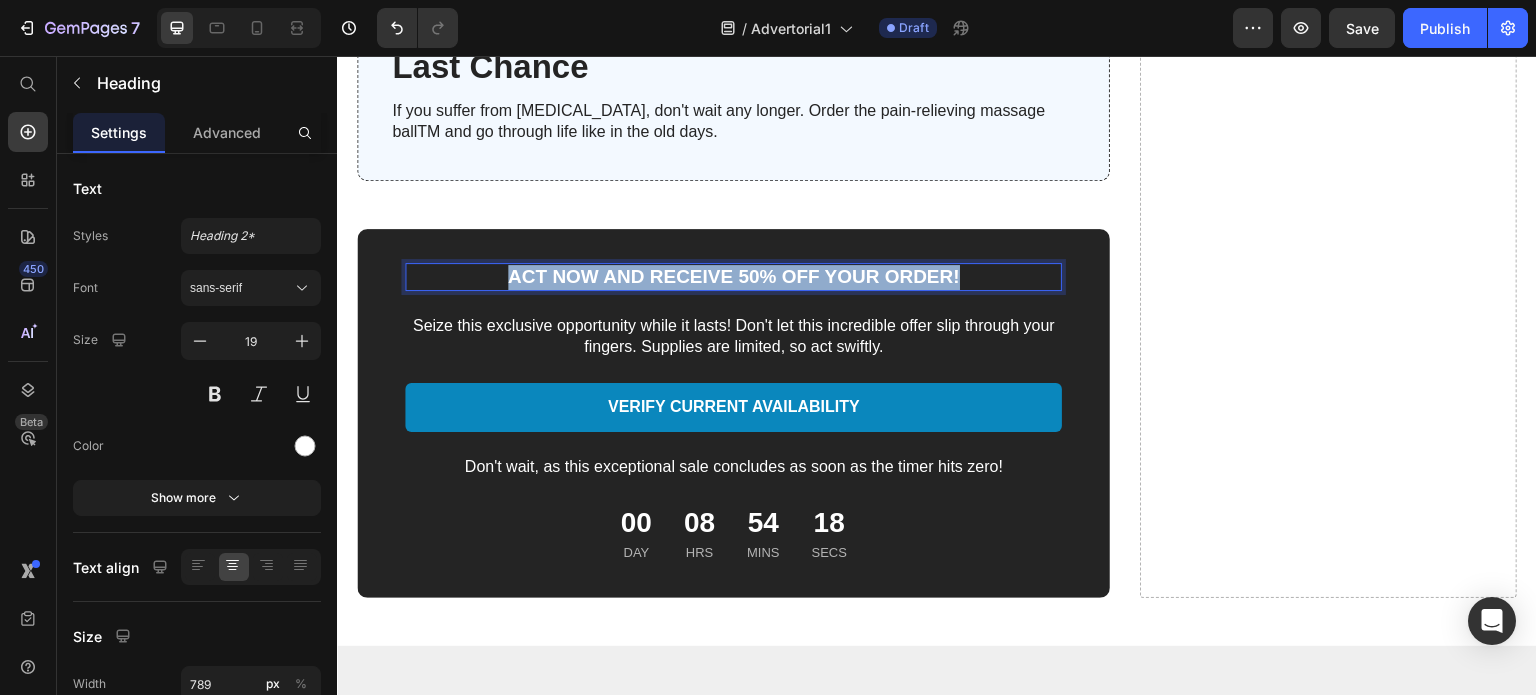 click on "ACT NOW AND RECEIVE 50% OFF YOUR ORDER!" at bounding box center (733, 277) 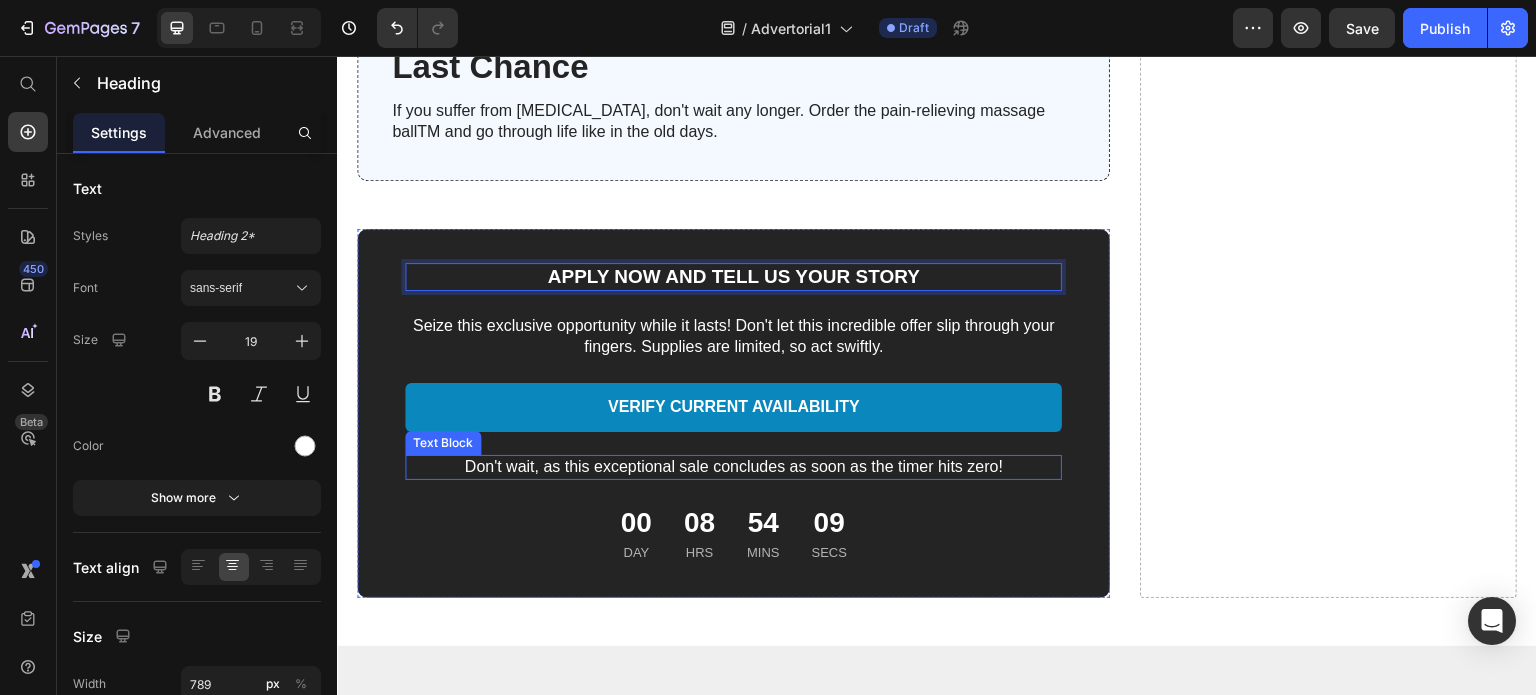 click on "Don't wait, as this exceptional sale concludes as soon as the timer hits zero!" at bounding box center (733, 467) 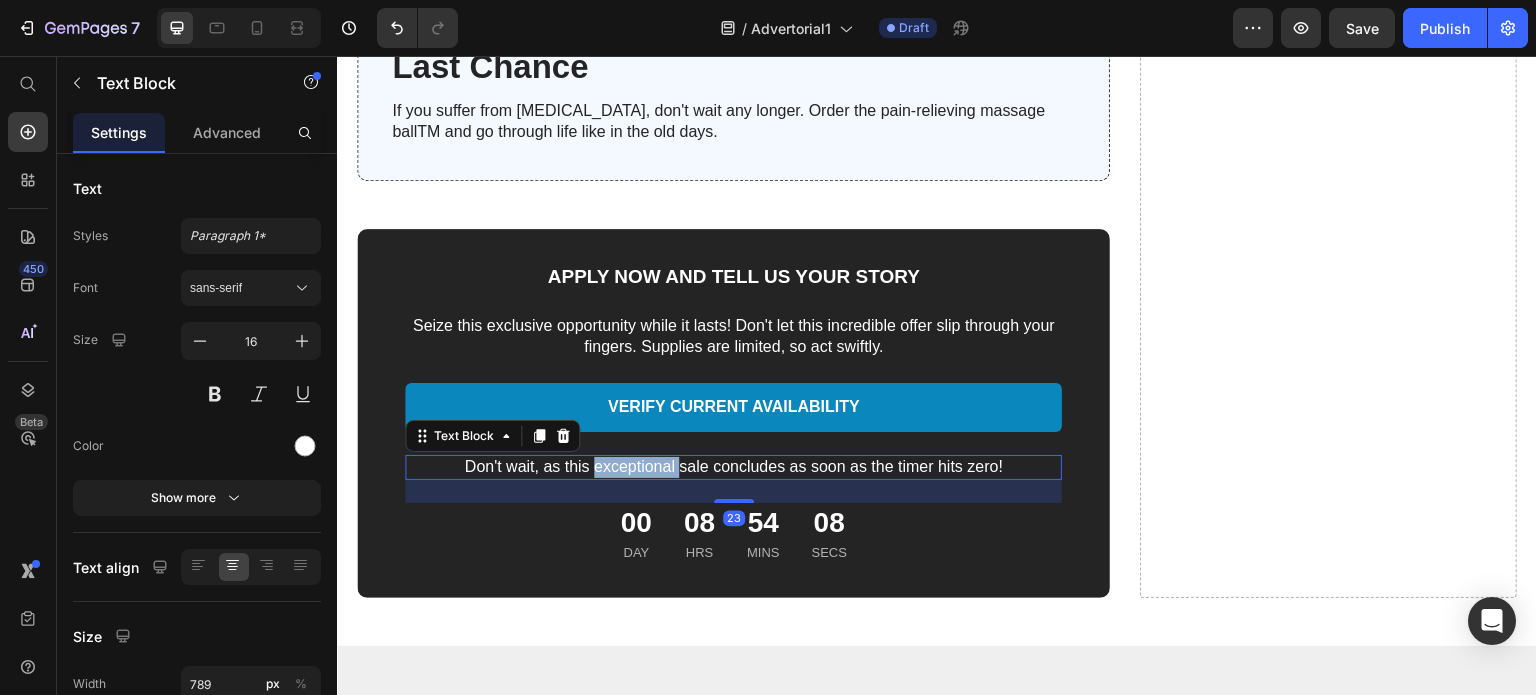 click on "Don't wait, as this exceptional sale concludes as soon as the timer hits zero!" at bounding box center (733, 467) 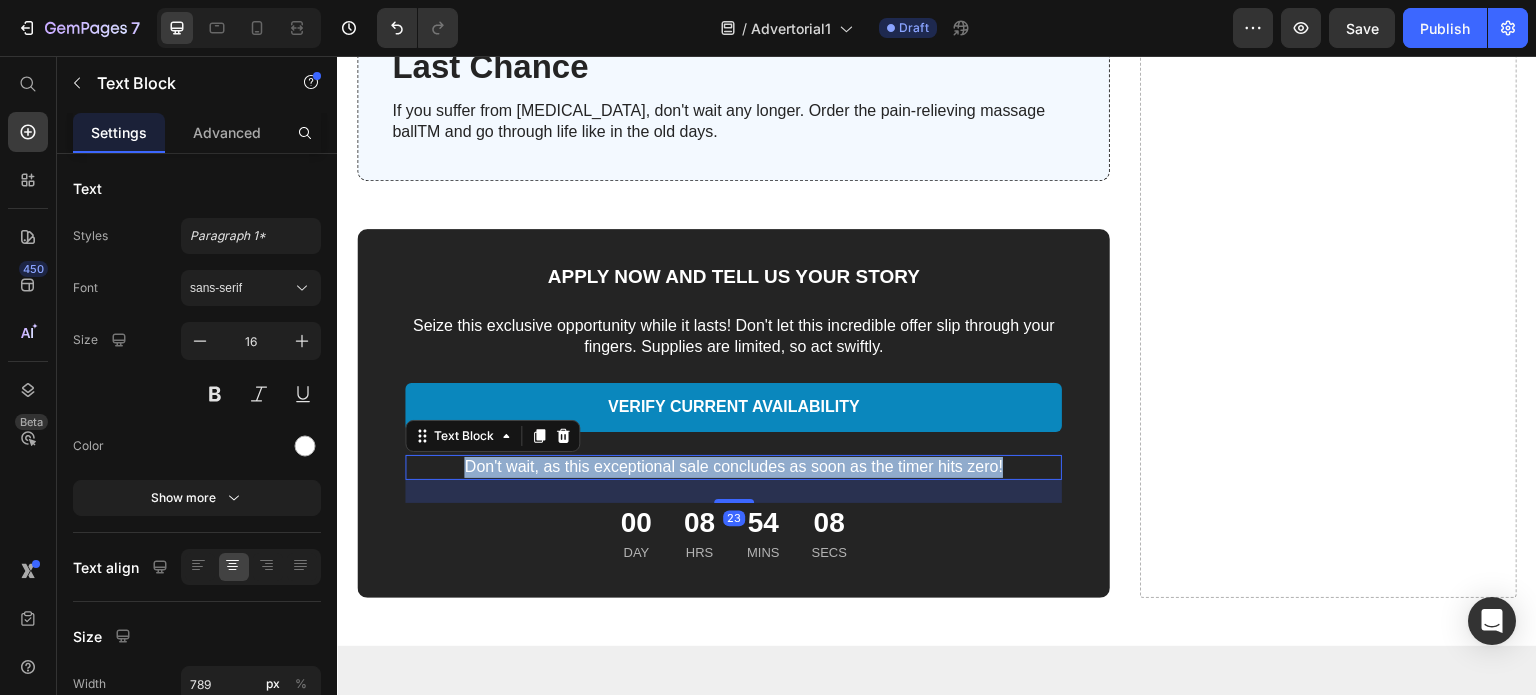 click on "Don't wait, as this exceptional sale concludes as soon as the timer hits zero!" at bounding box center (733, 467) 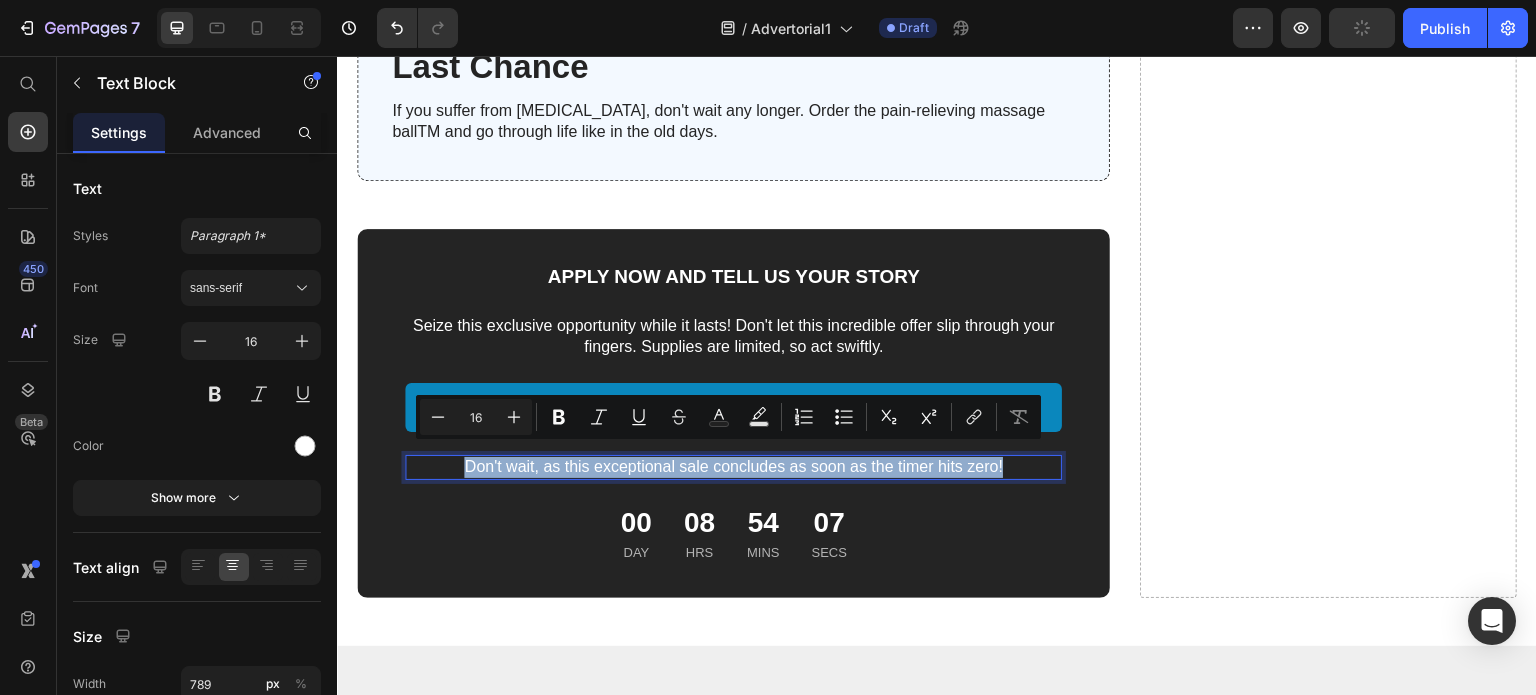 click on "Don't wait, as this exceptional sale concludes as soon as the timer hits zero!" at bounding box center (733, 467) 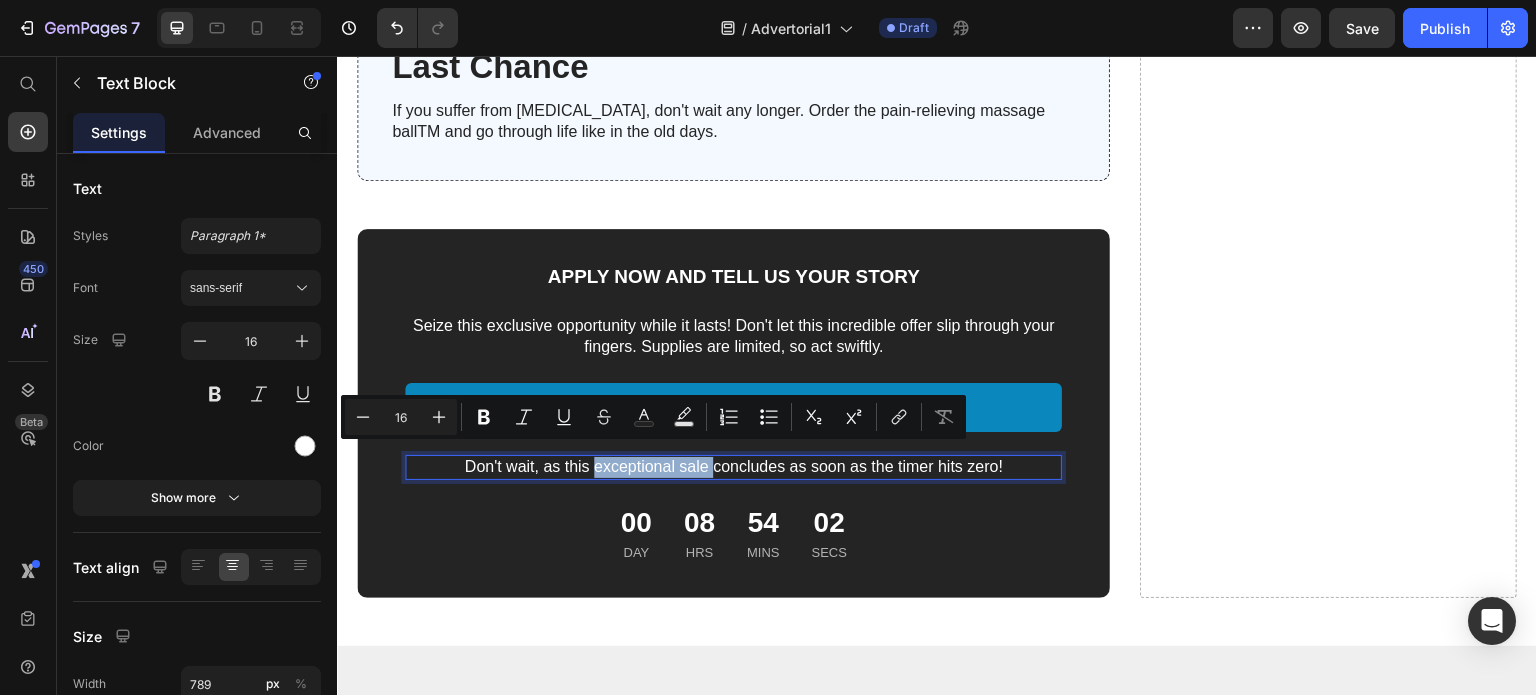 drag, startPoint x: 591, startPoint y: 456, endPoint x: 708, endPoint y: 458, distance: 117.01709 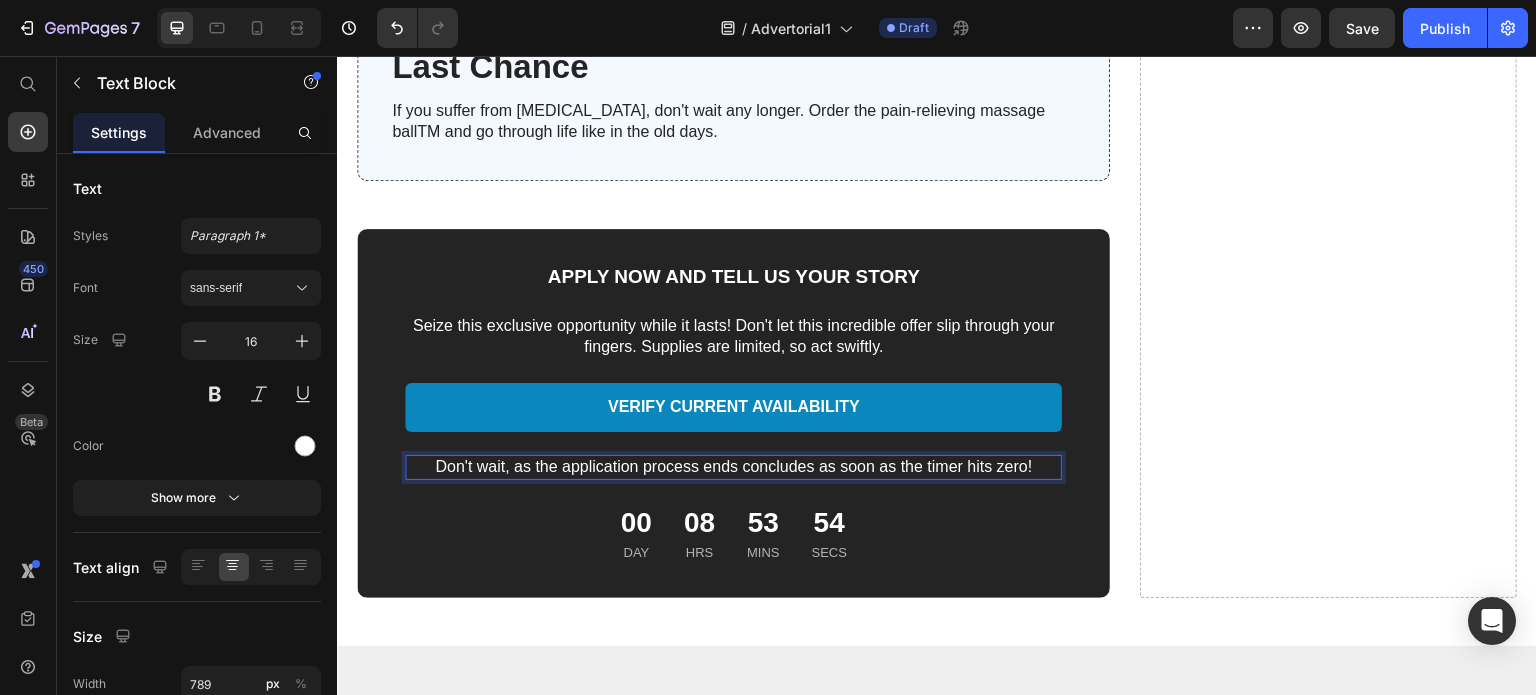 click on "Don't wait, as the application process ends concludes as soon as the timer hits zero!" at bounding box center (733, 467) 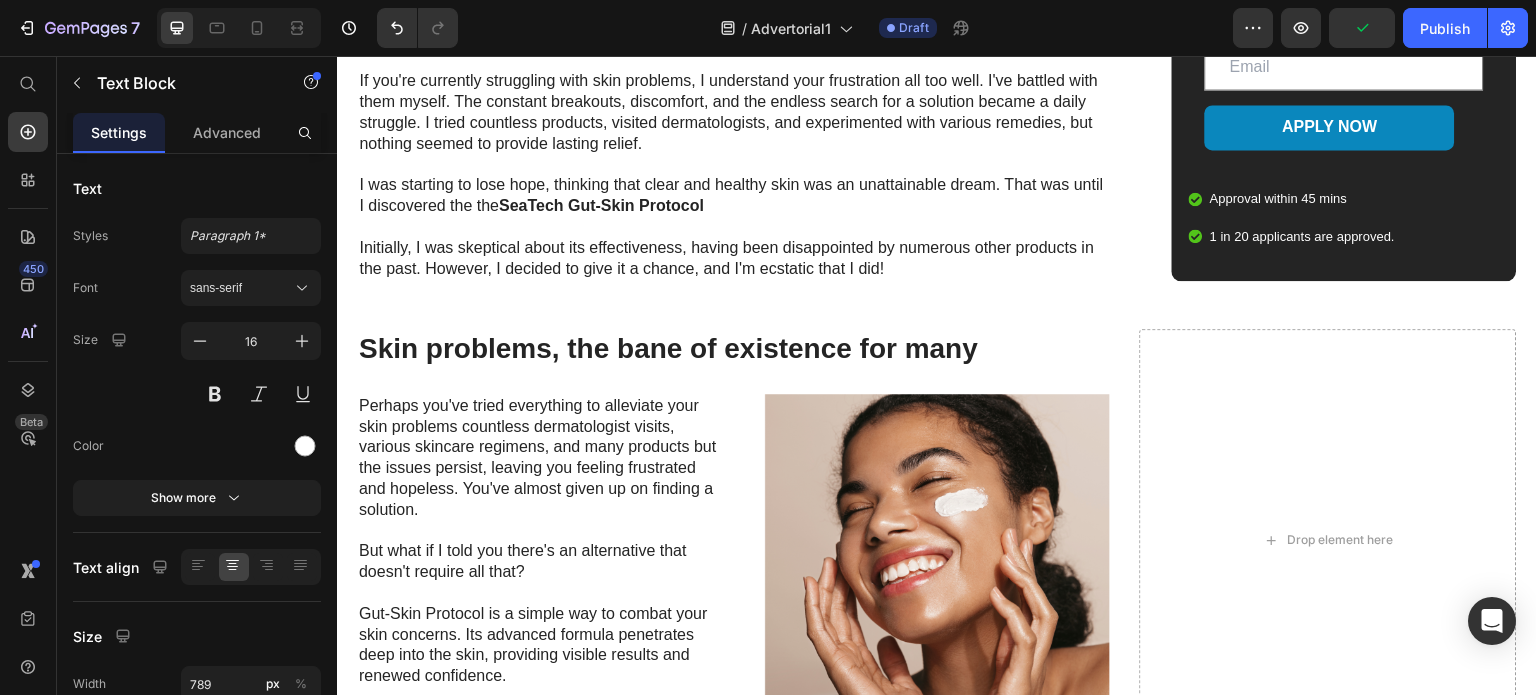 scroll, scrollTop: 1775, scrollLeft: 0, axis: vertical 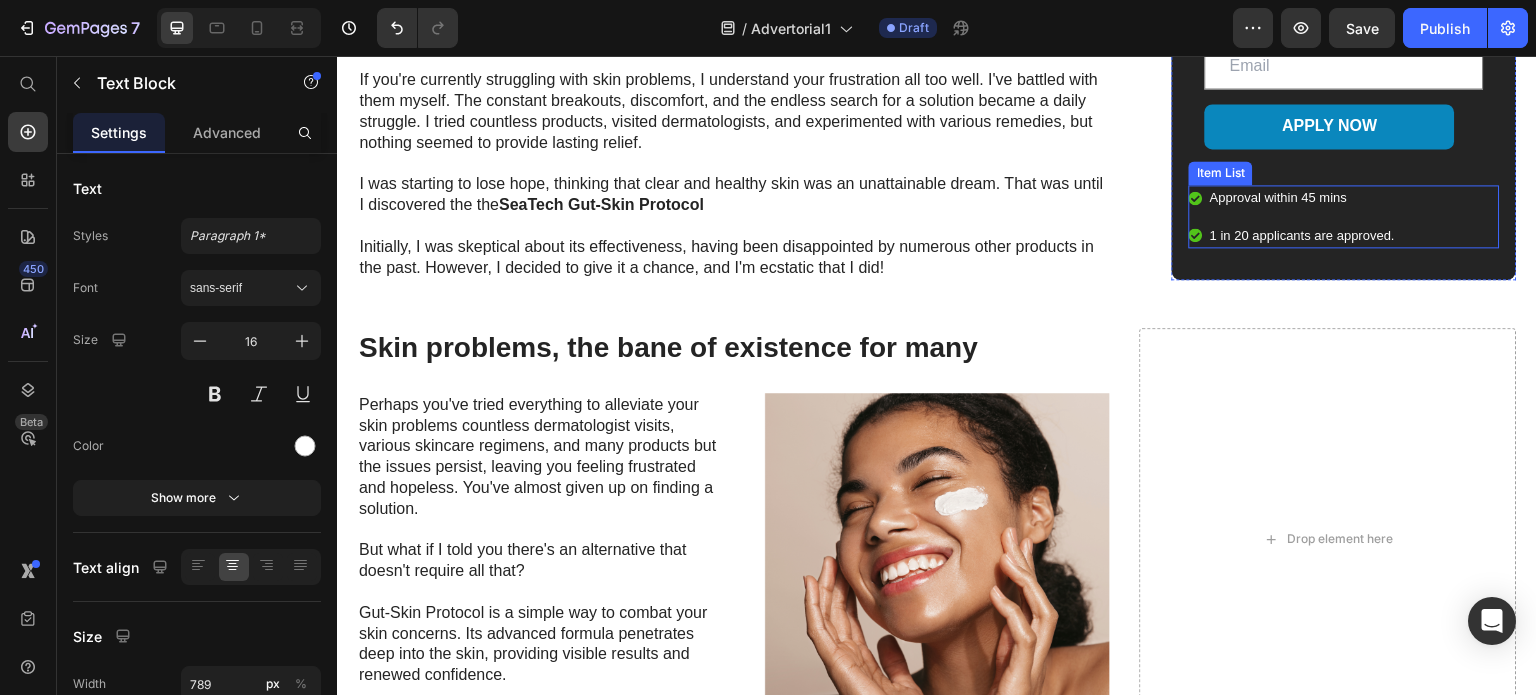 click 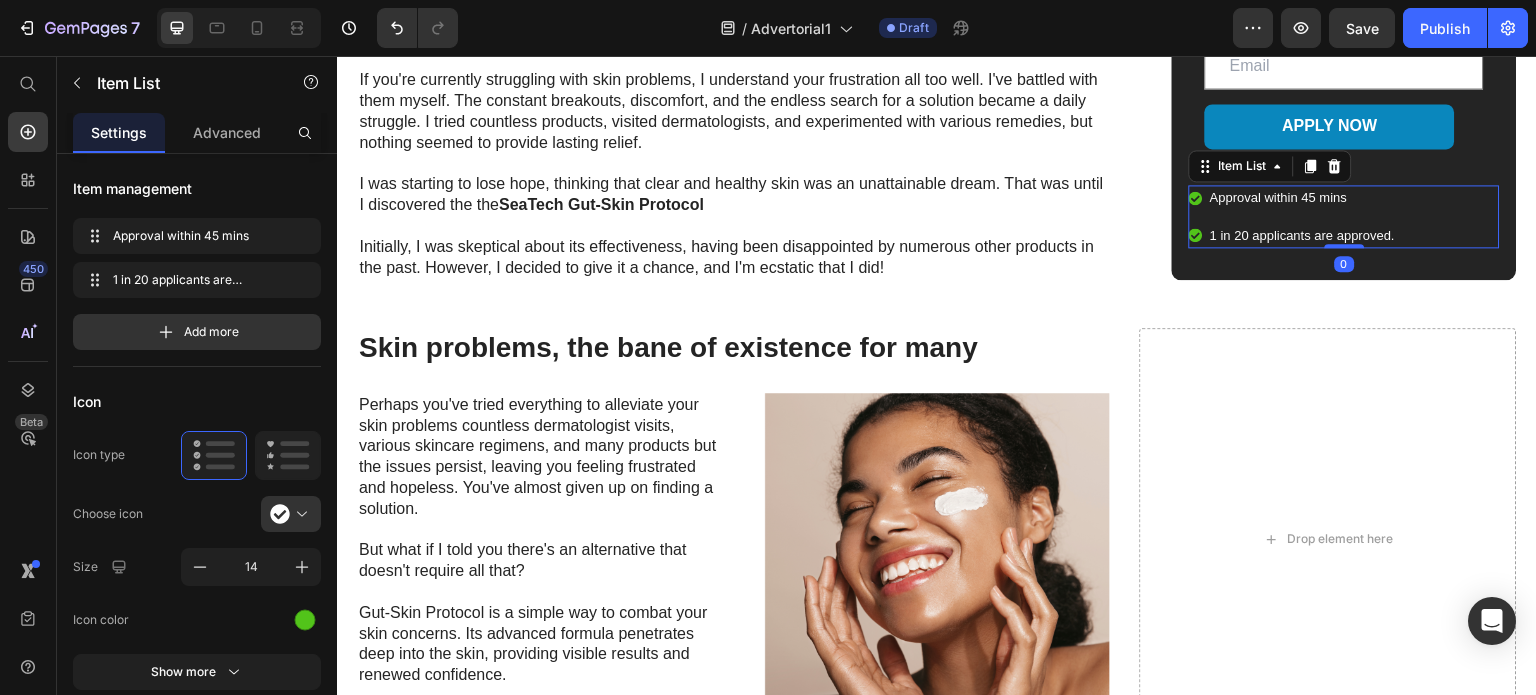 click on "1 in 20 applicants are approved." at bounding box center [1302, 236] 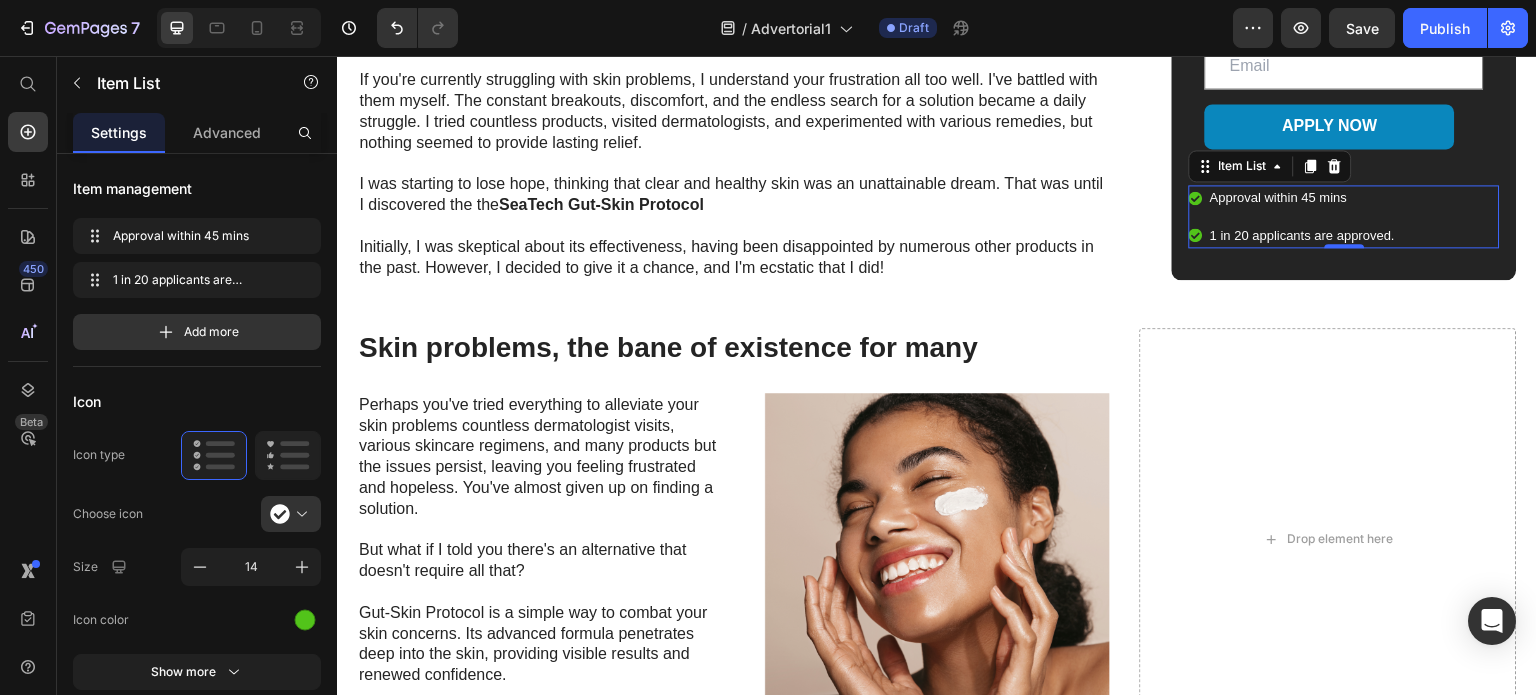 click 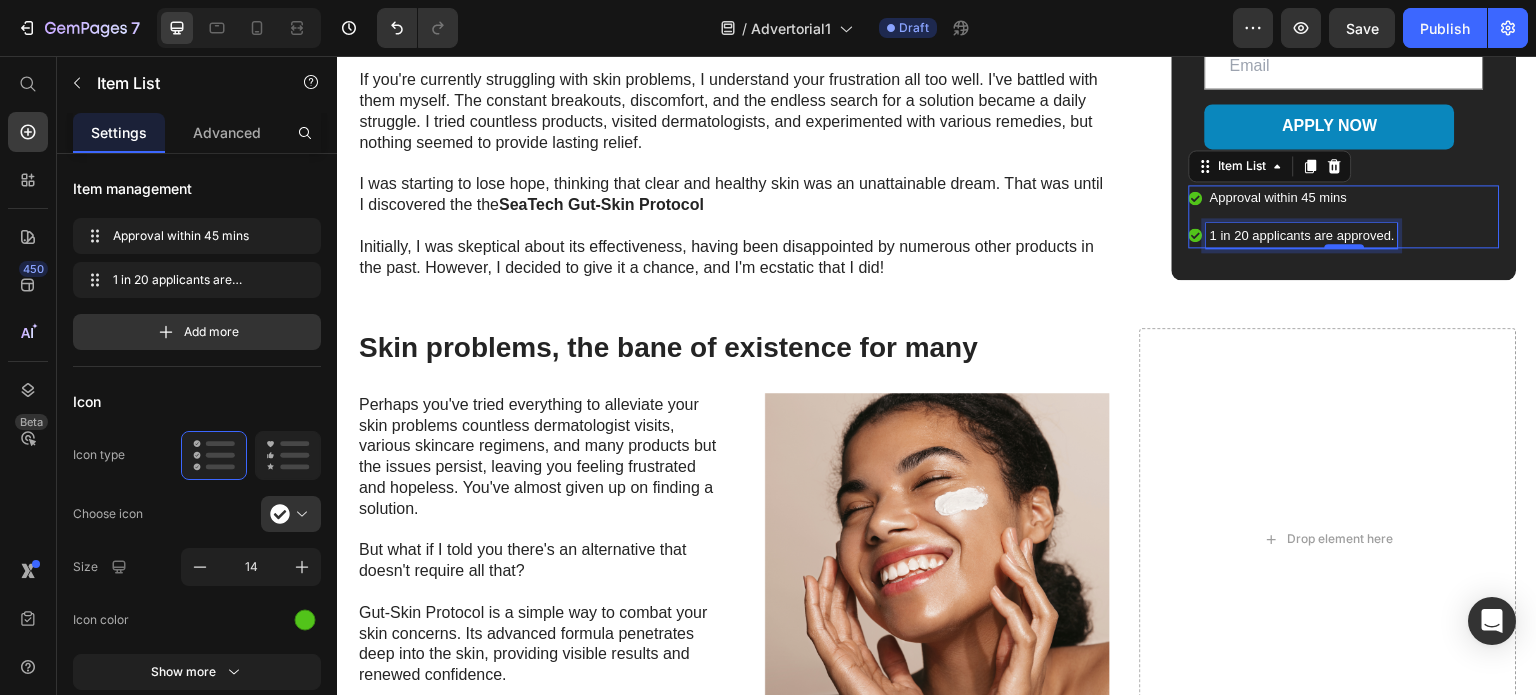 click on "1 in 20 applicants are approved." at bounding box center [1302, 236] 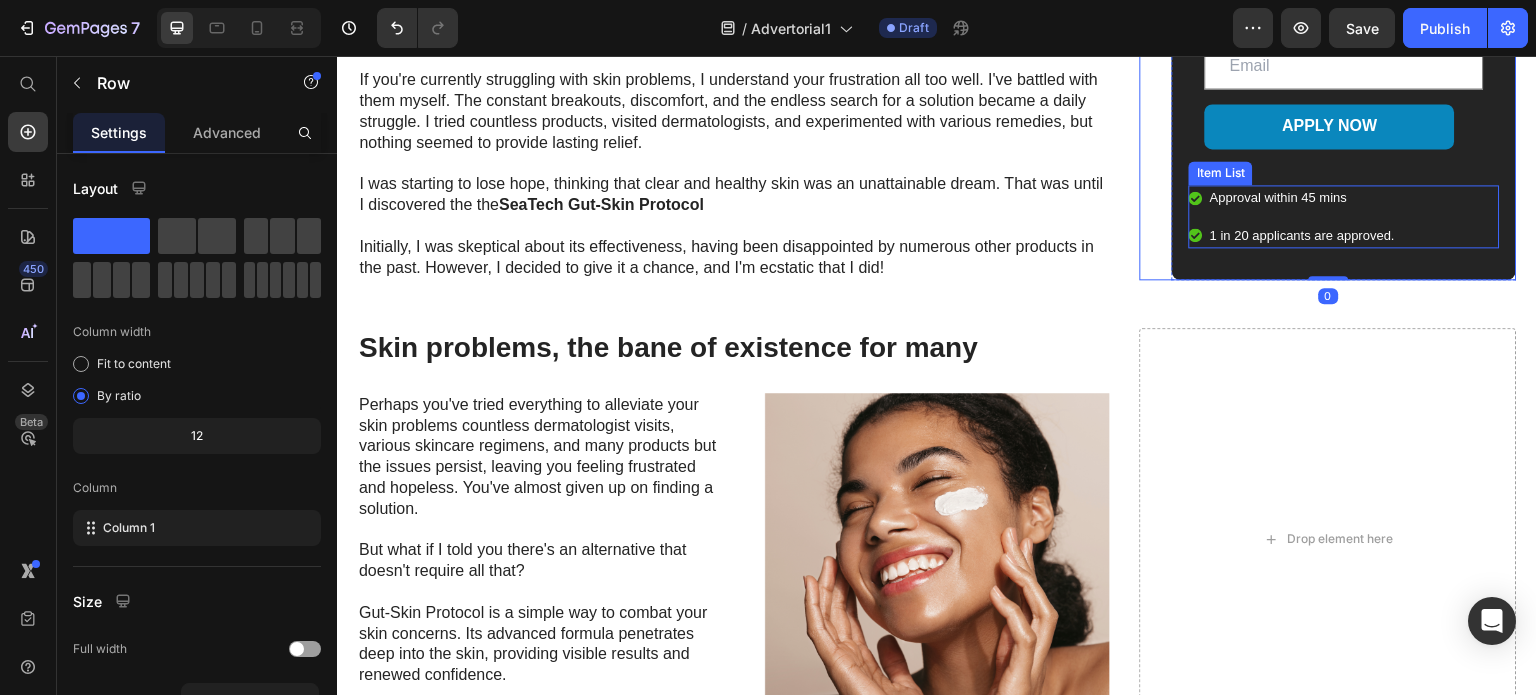 scroll, scrollTop: 1867, scrollLeft: 0, axis: vertical 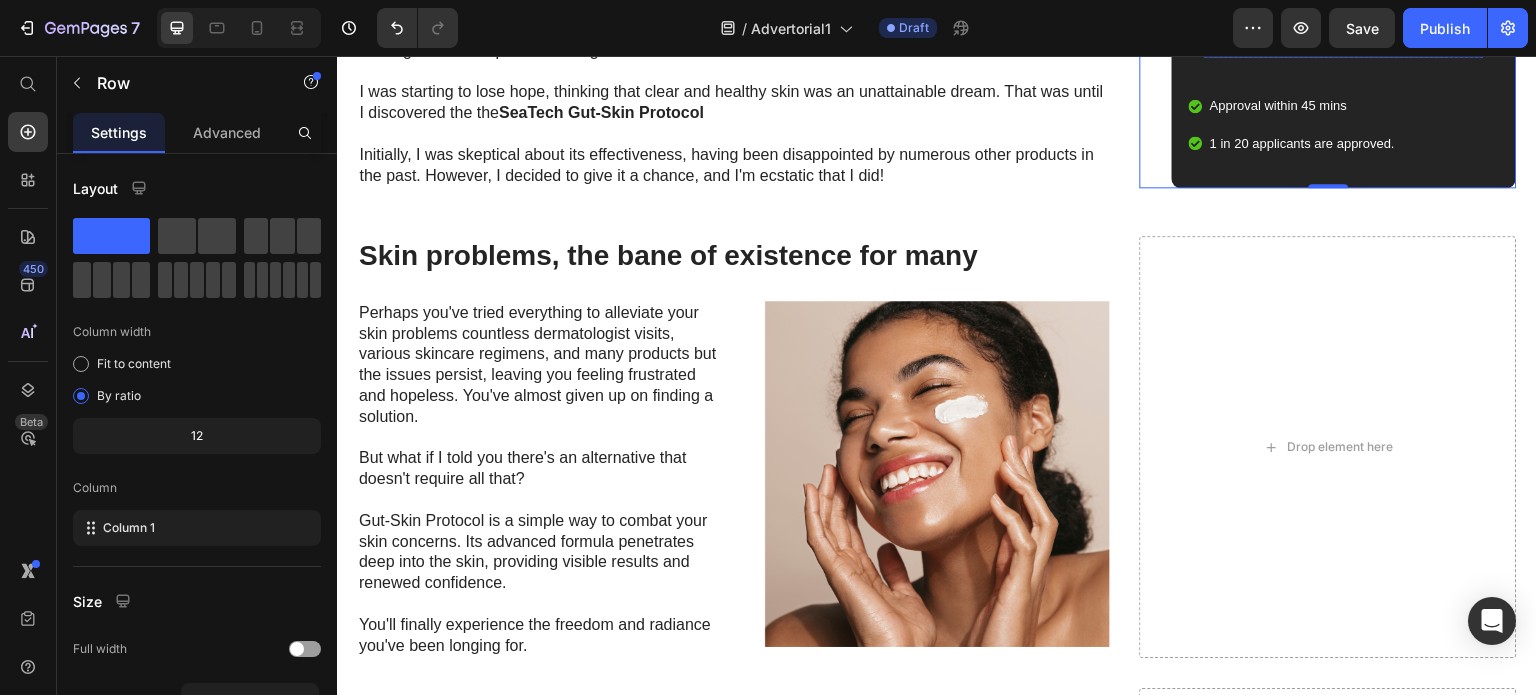 click on "APPLY NOW" at bounding box center (1330, 35) 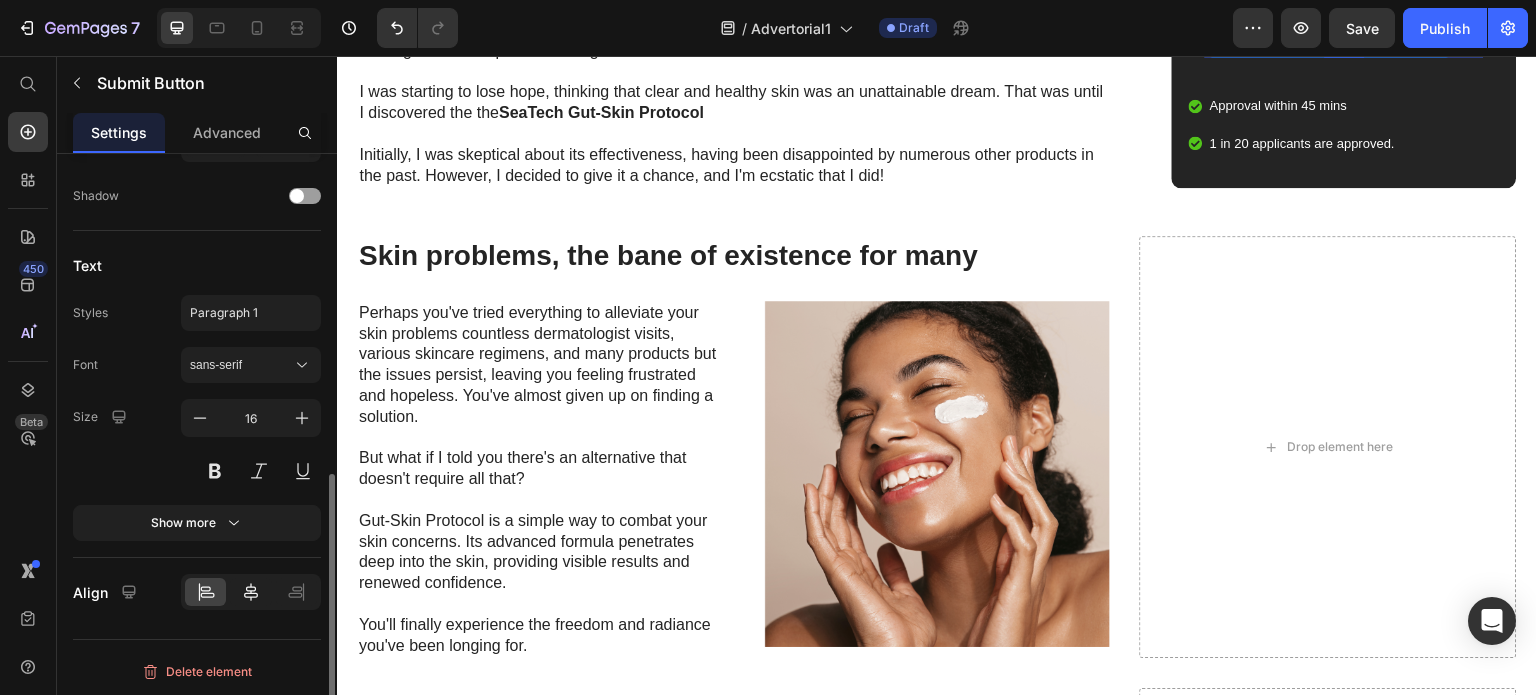 scroll, scrollTop: 683, scrollLeft: 0, axis: vertical 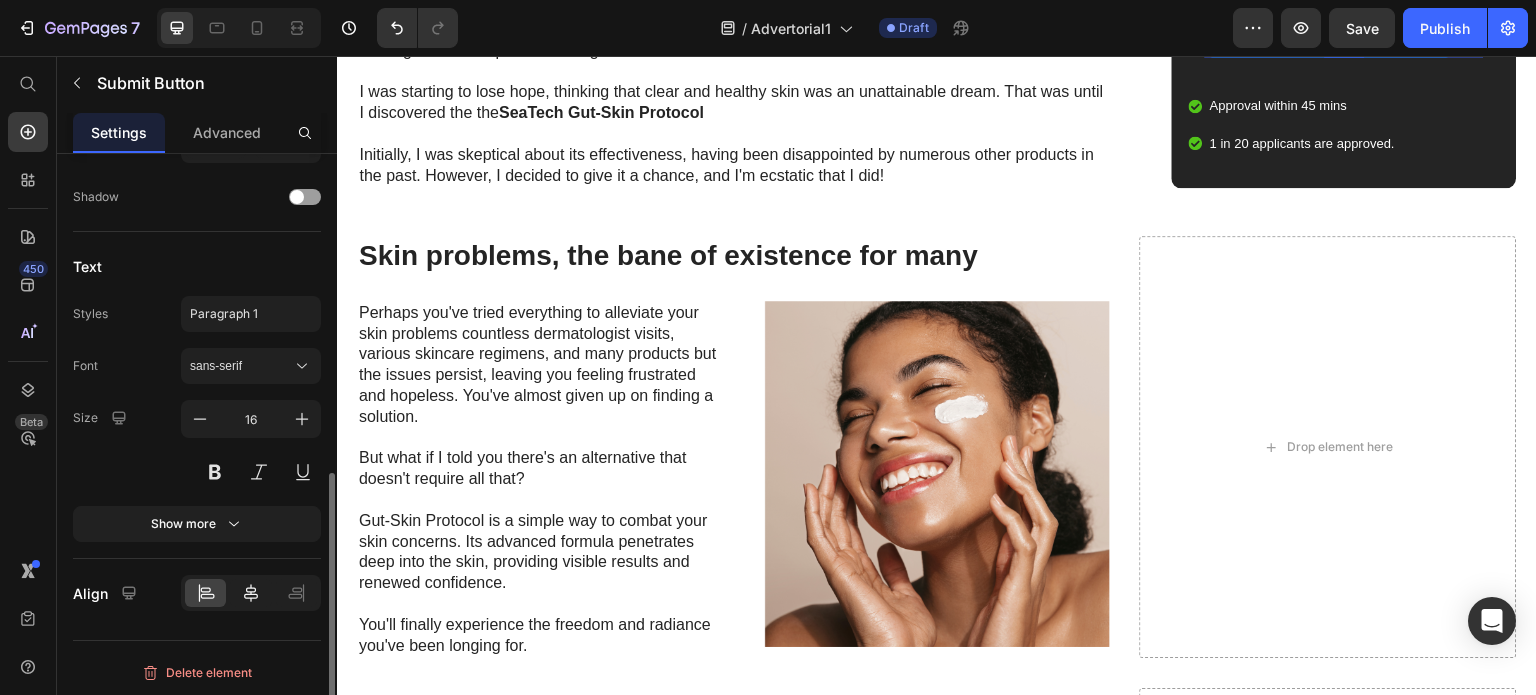 click 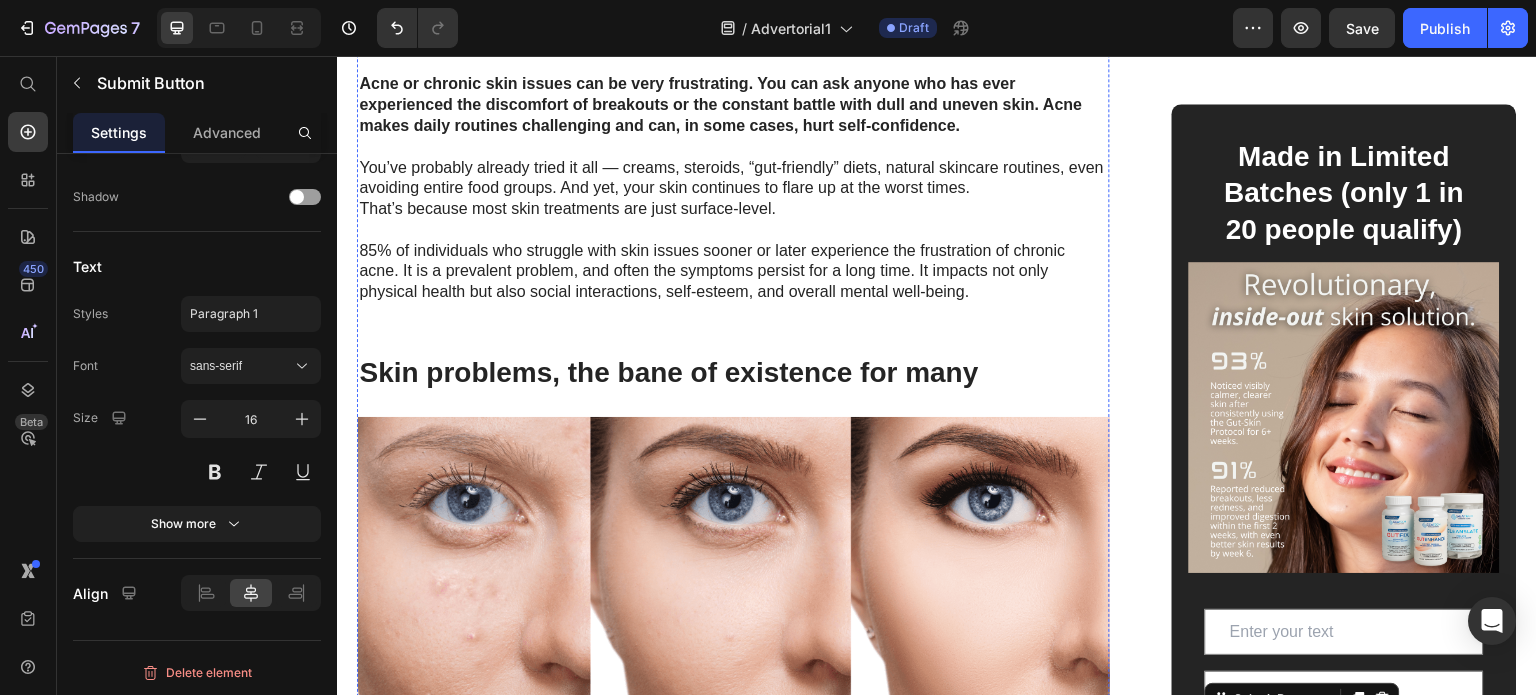 scroll, scrollTop: 766, scrollLeft: 0, axis: vertical 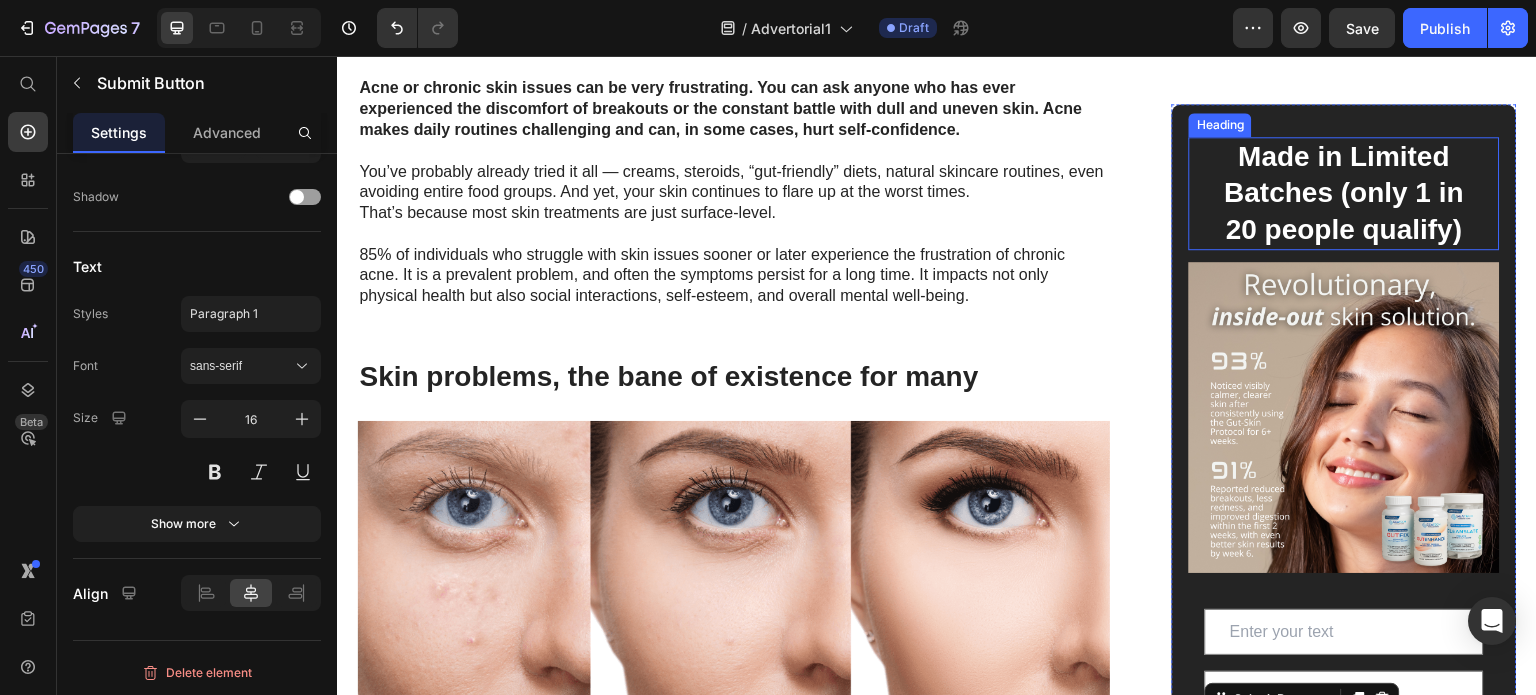 click on "Made in Limited Batches (only 1 in 20 people qualify)" at bounding box center [1344, 193] 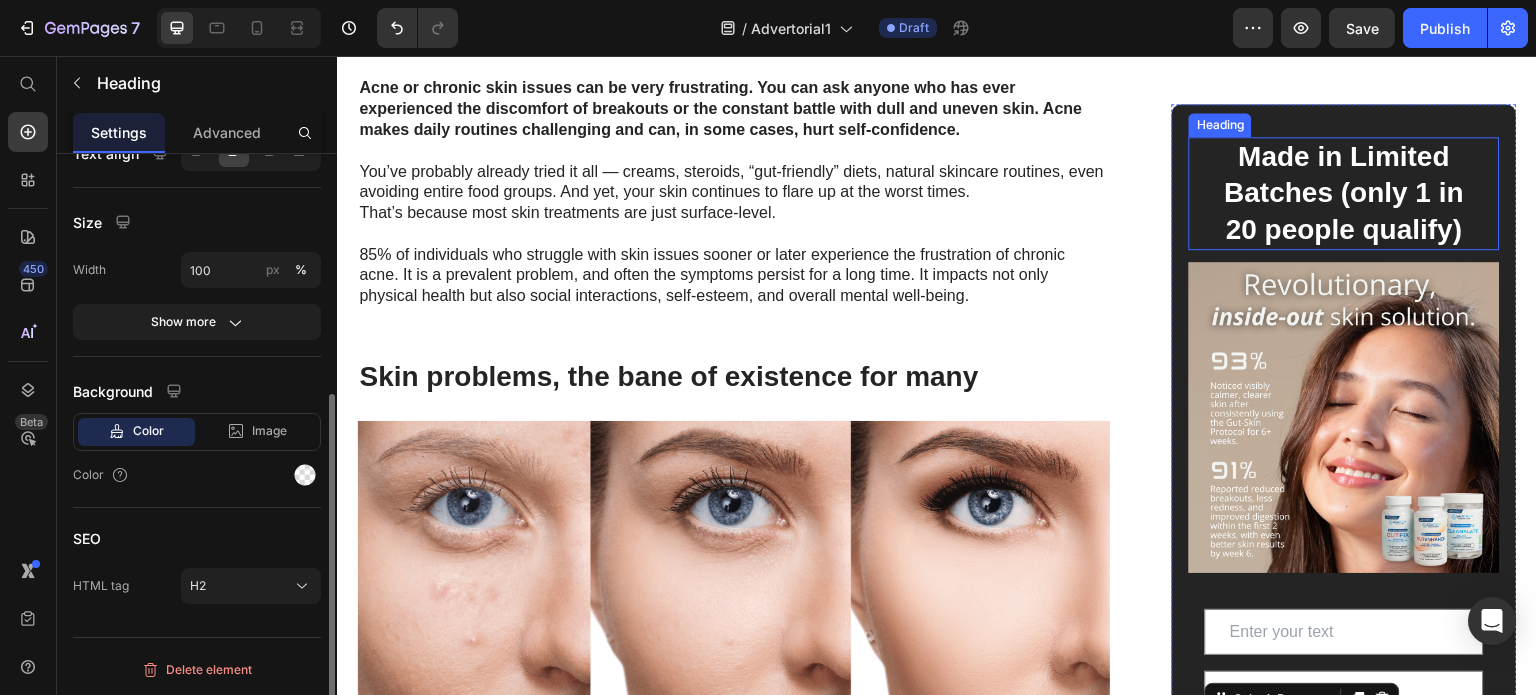 scroll, scrollTop: 0, scrollLeft: 0, axis: both 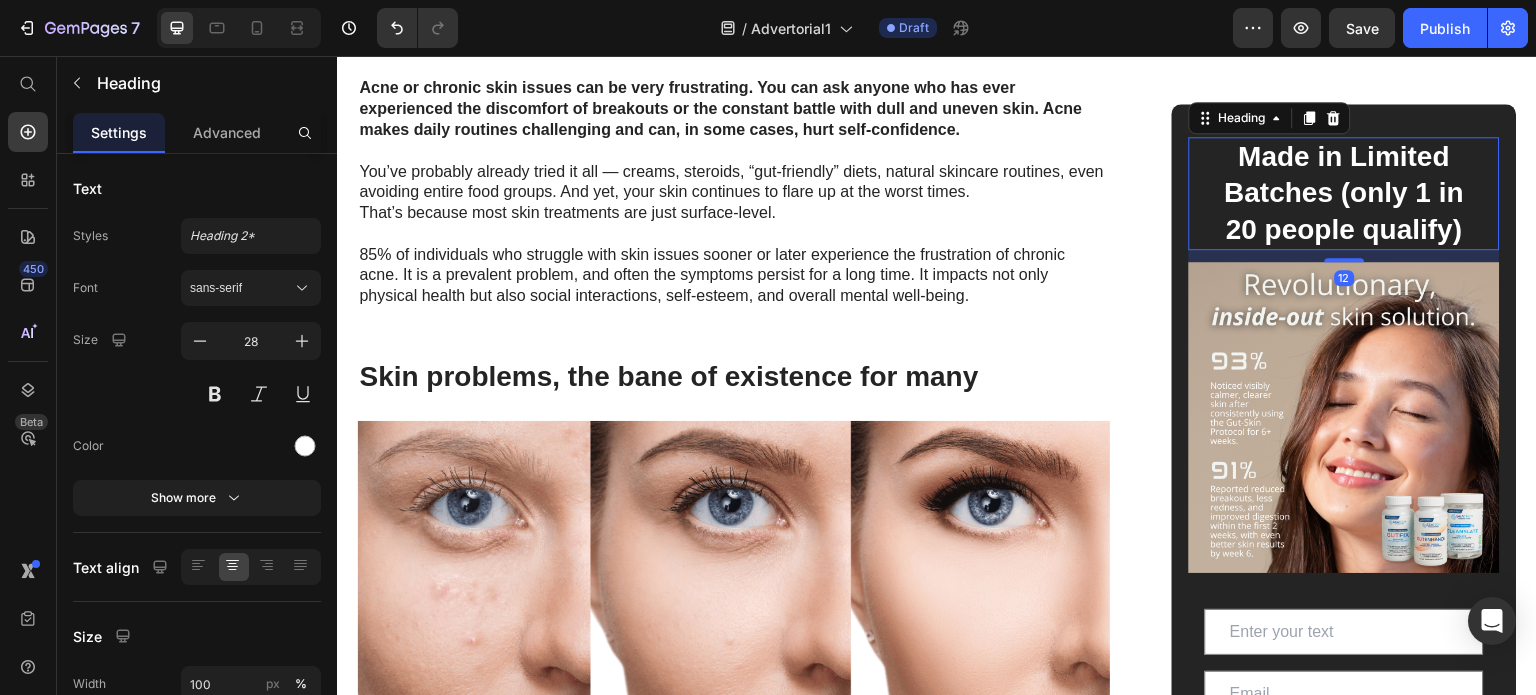 click on "Made in Limited Batches (only 1 in 20 people qualify)" at bounding box center (1344, 193) 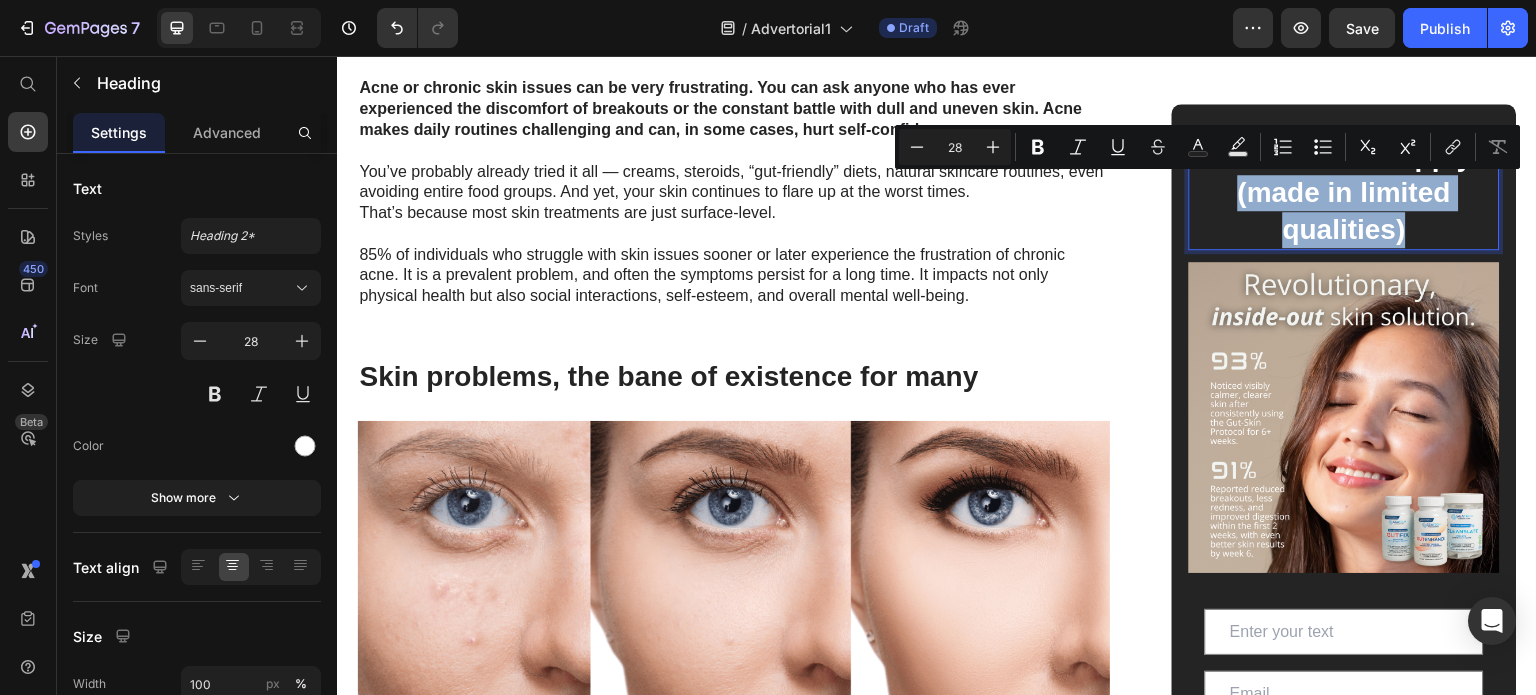 drag, startPoint x: 1421, startPoint y: 232, endPoint x: 1223, endPoint y: 191, distance: 202.2004 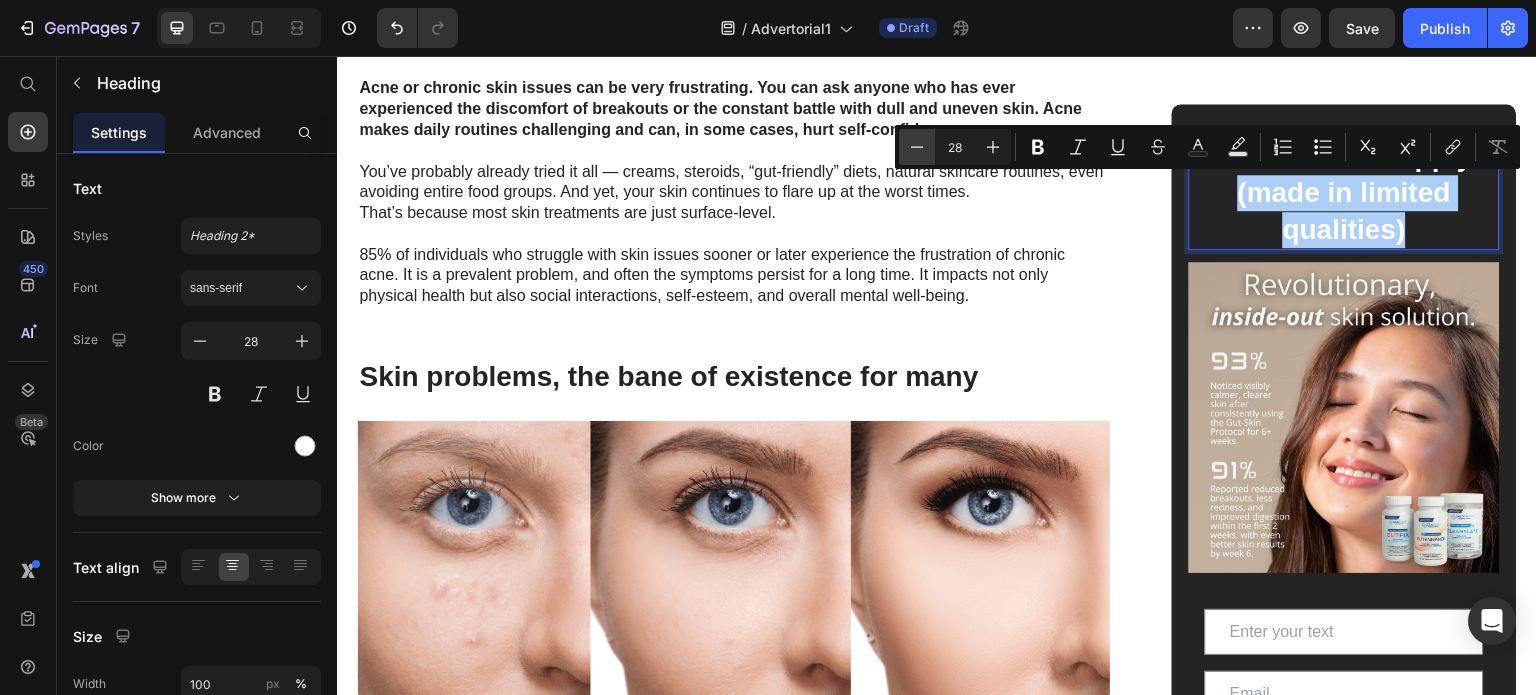 click 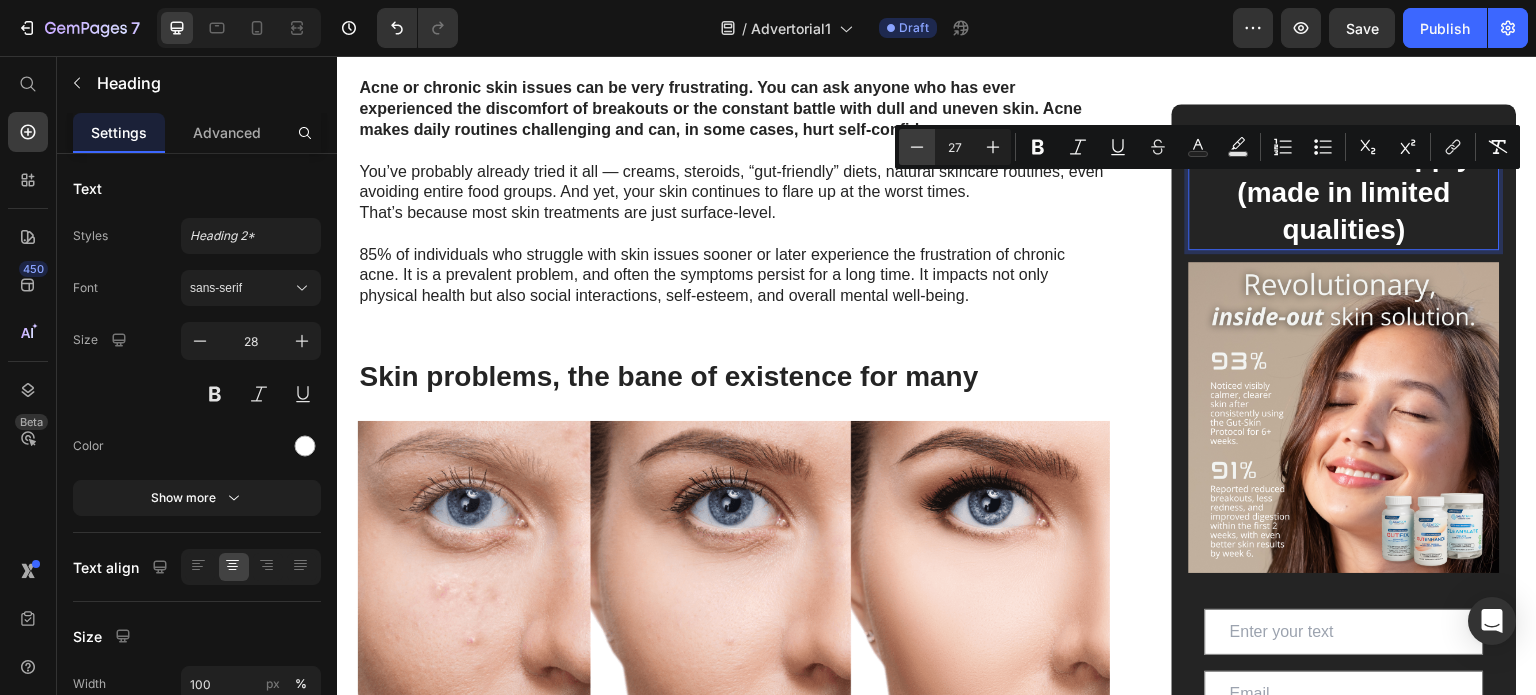 click 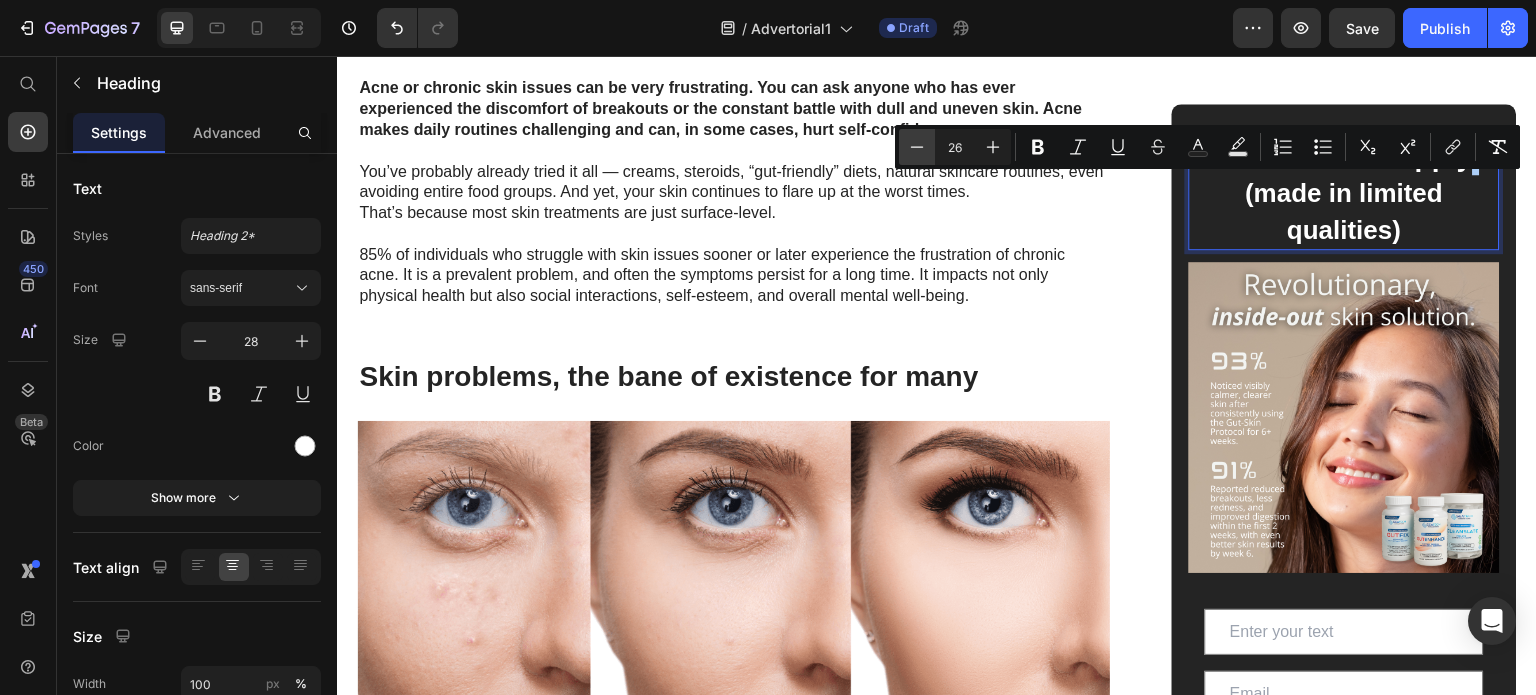 click 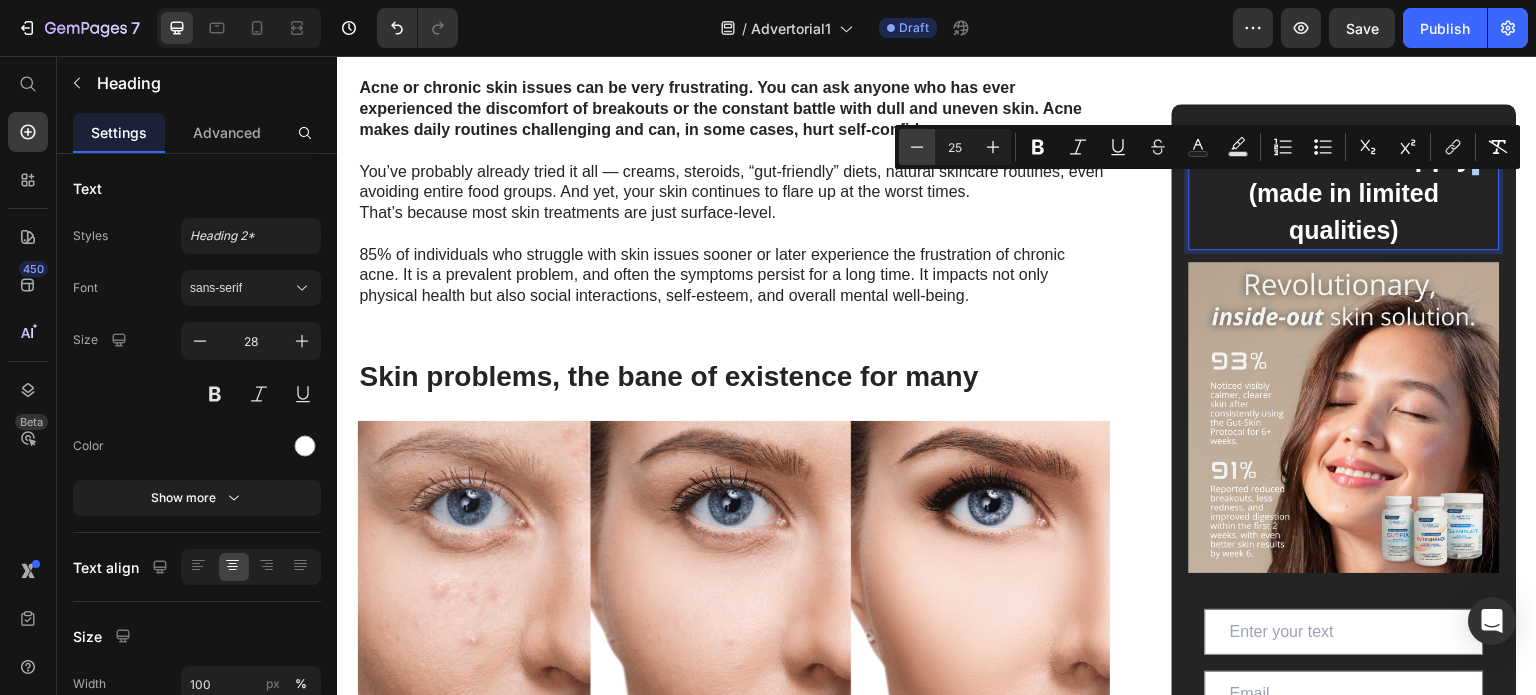 click 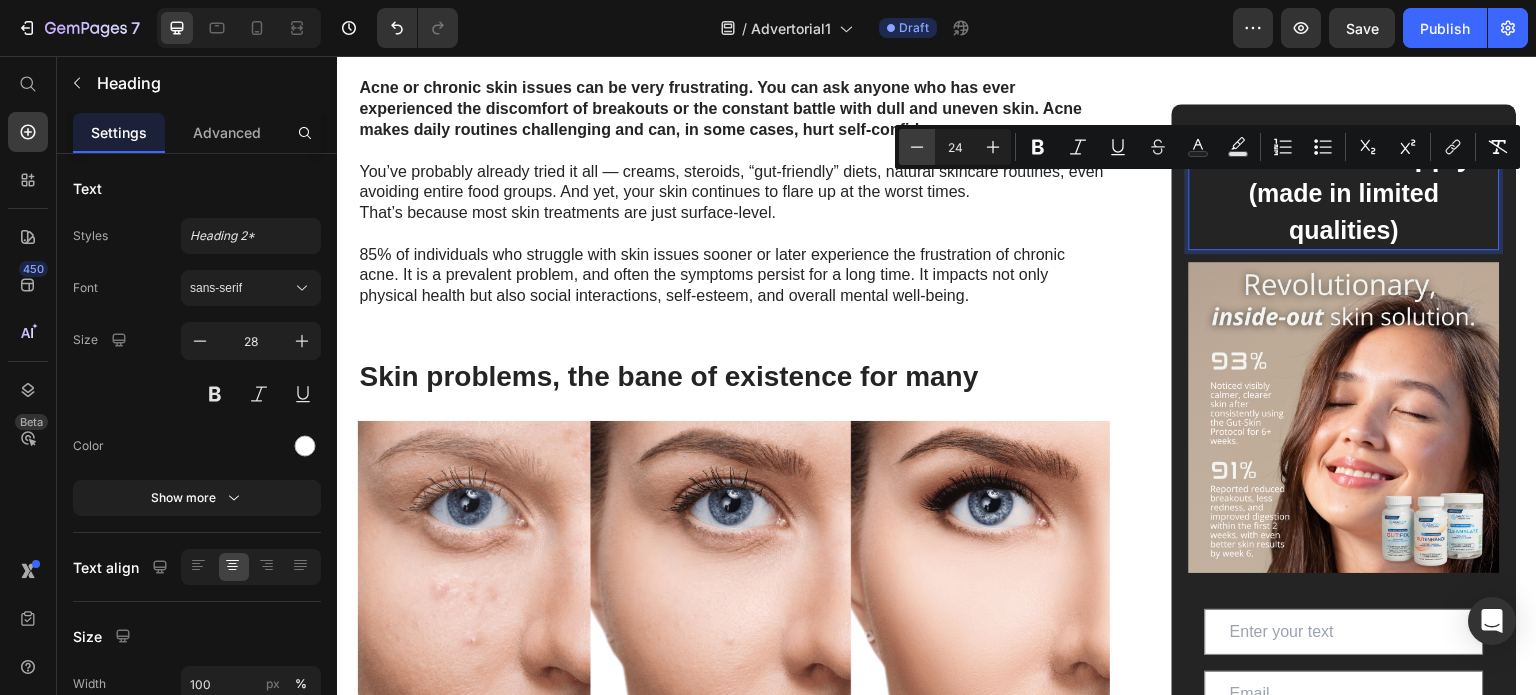 click 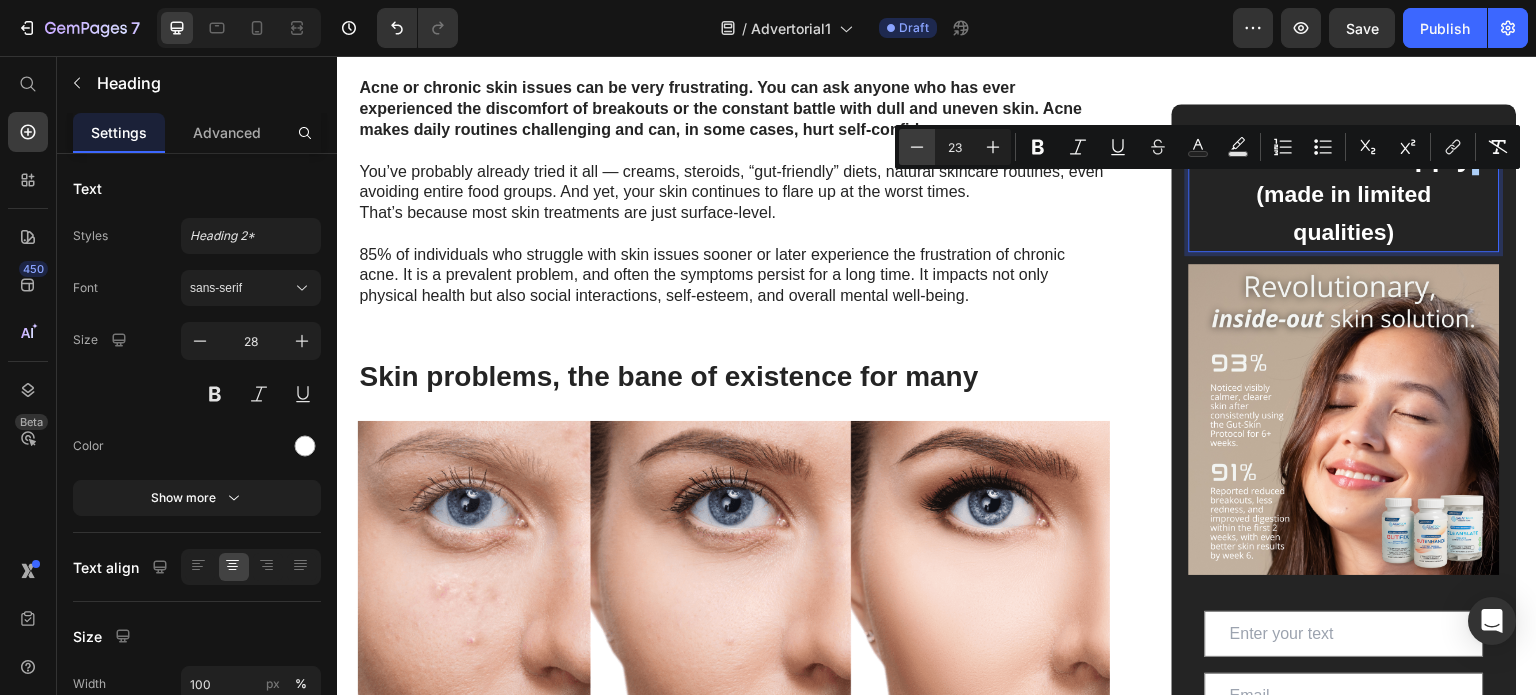 click 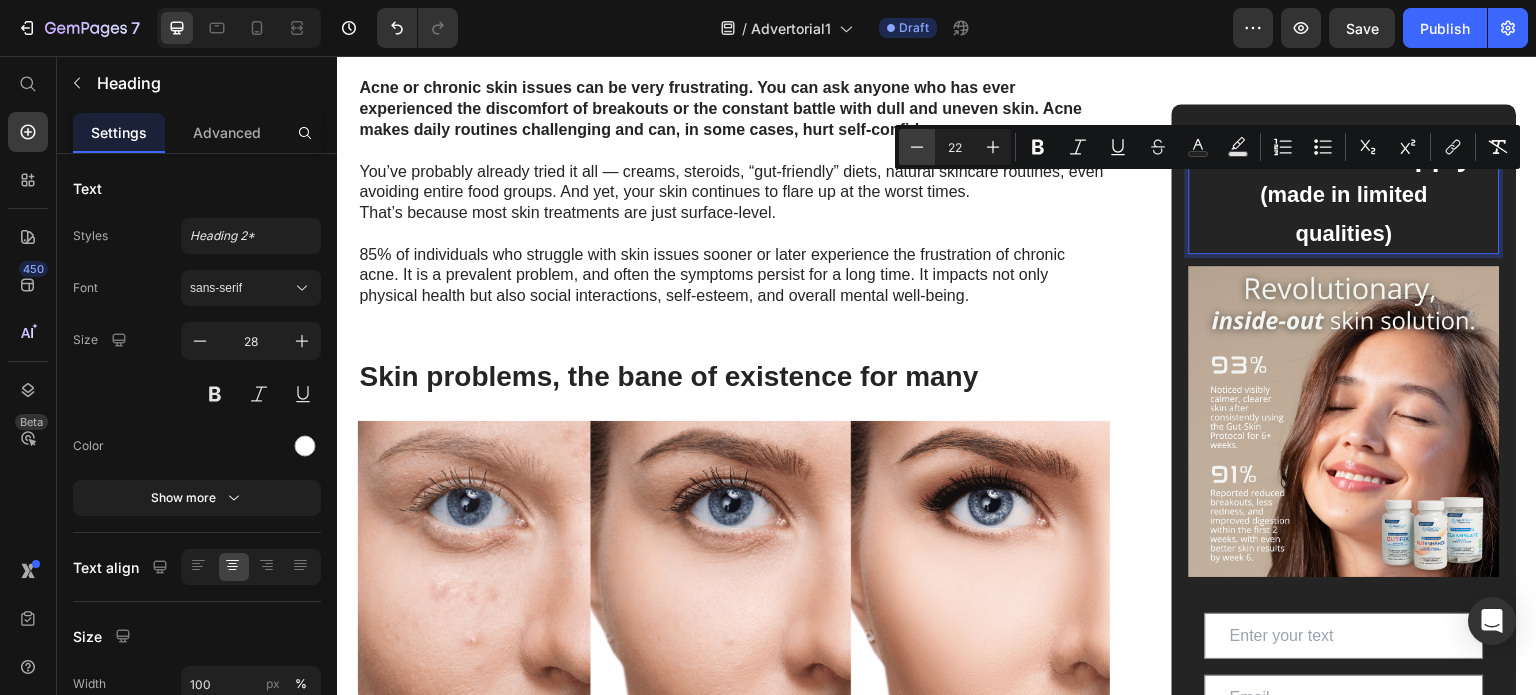 click 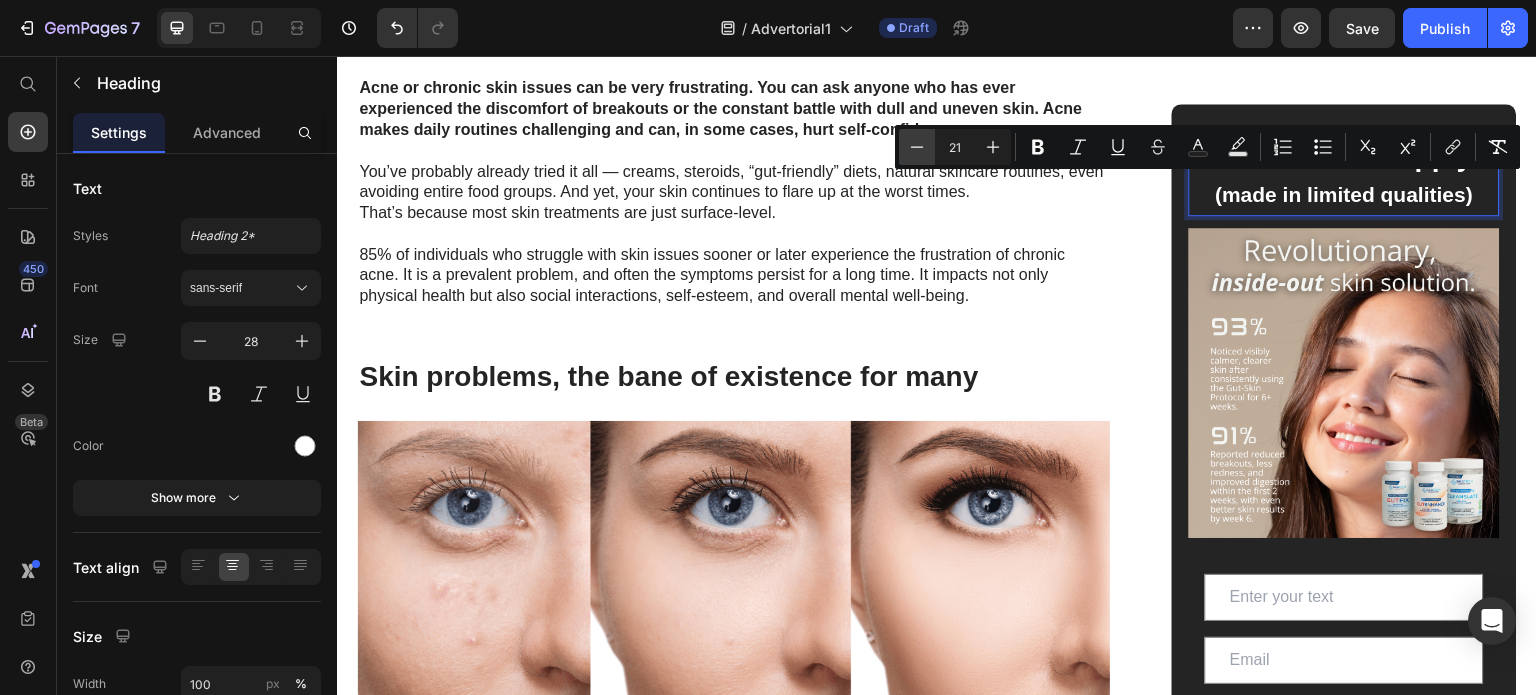click 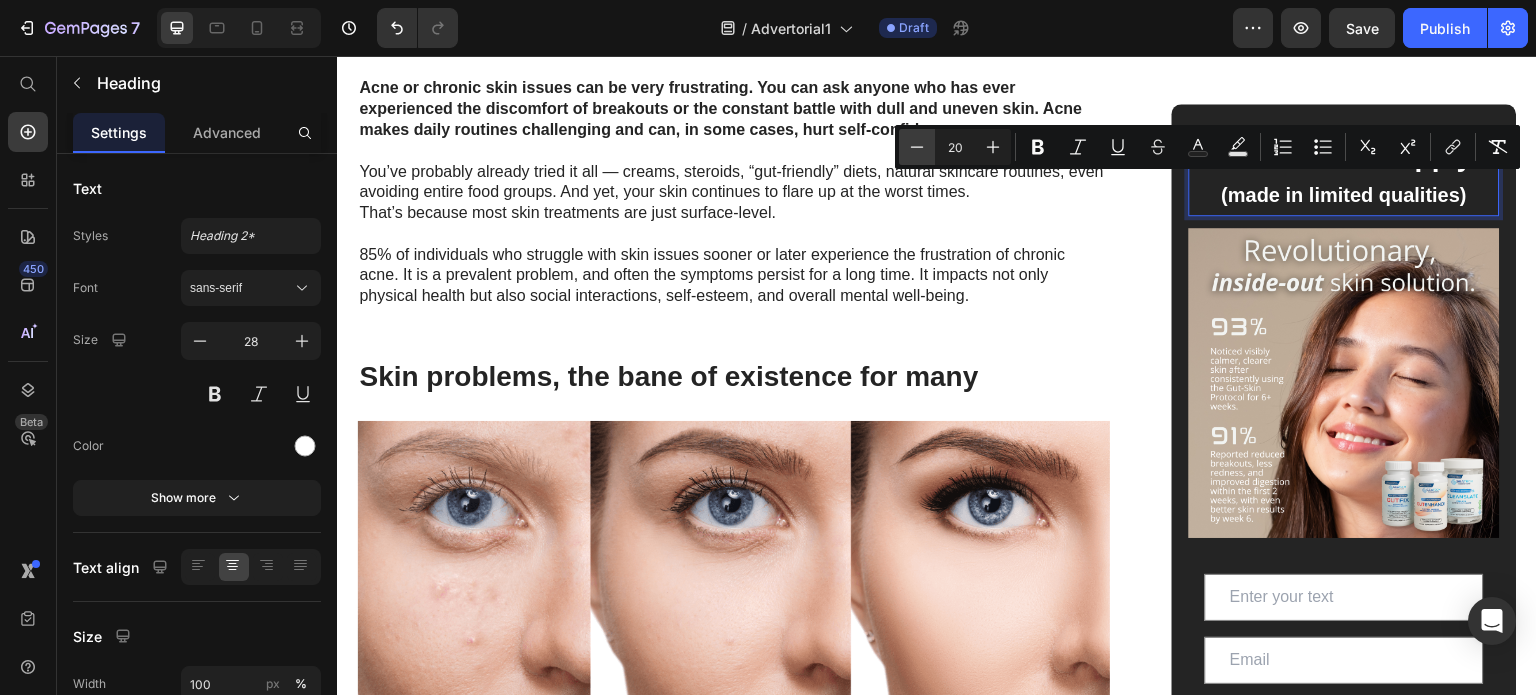 click 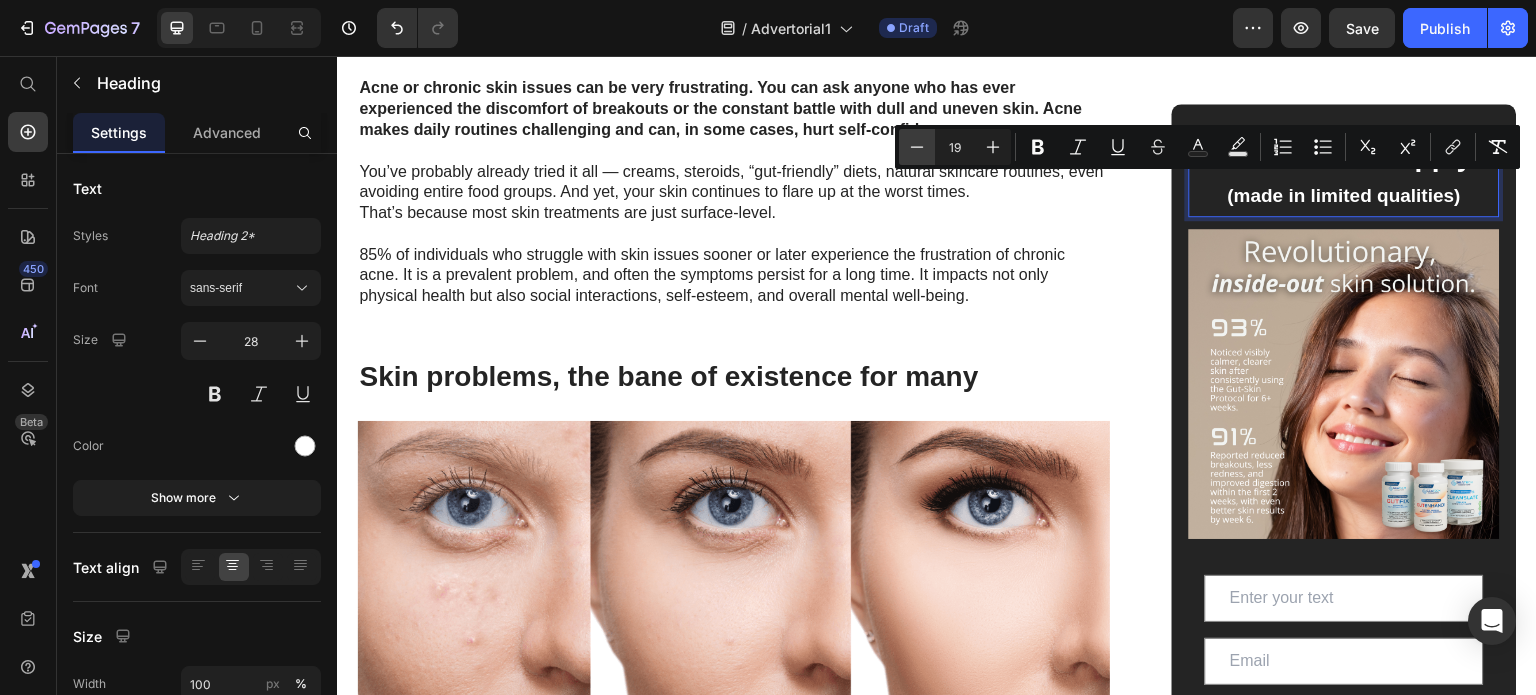 click 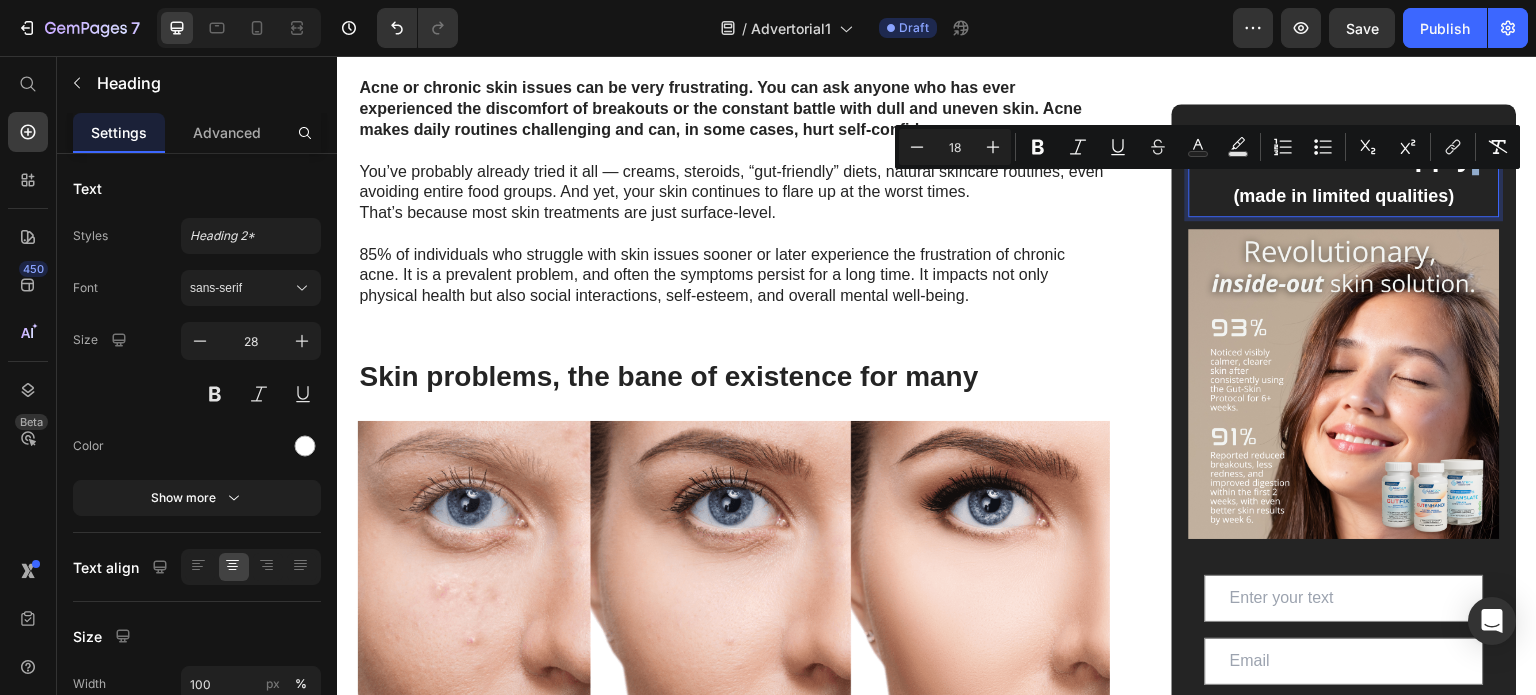 click on "(made in limited qualities)" at bounding box center (1344, 196) 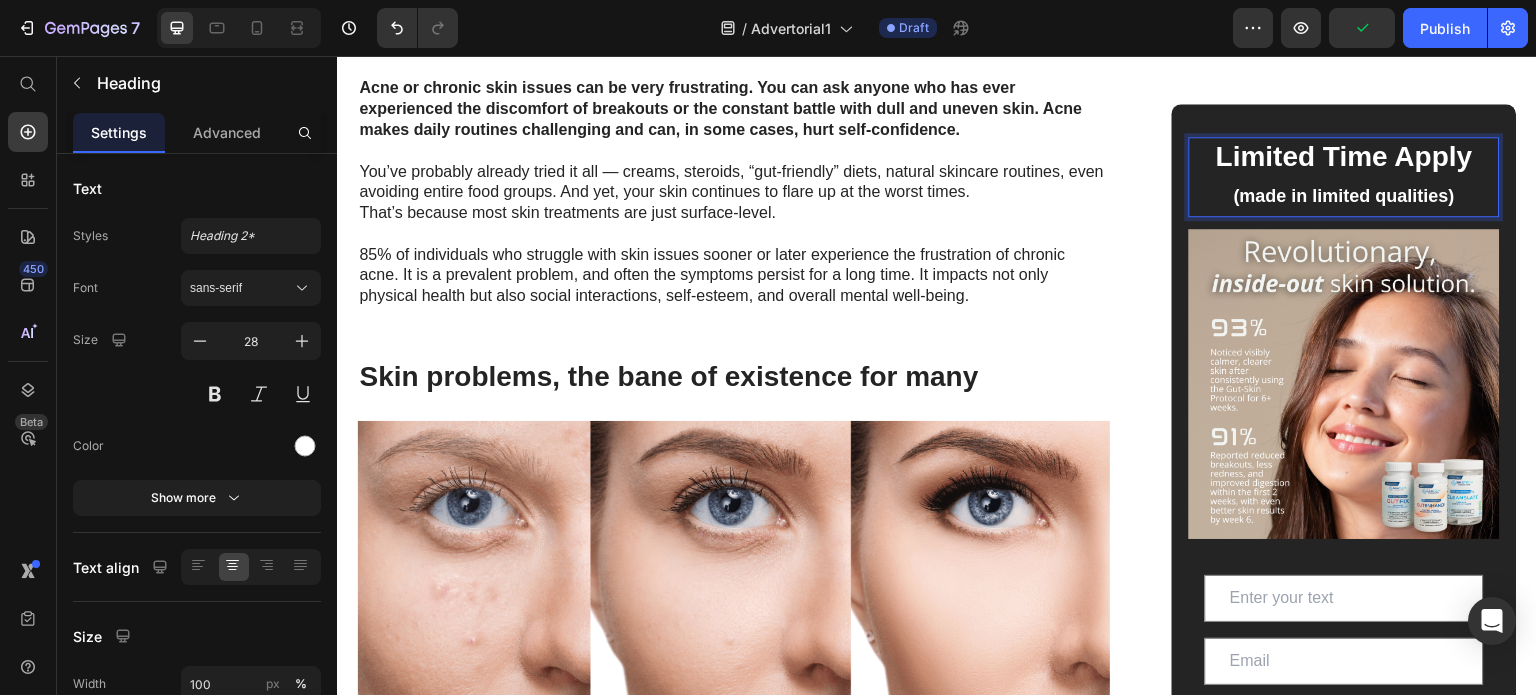 click on "(made in limited qualities)" at bounding box center (1344, 196) 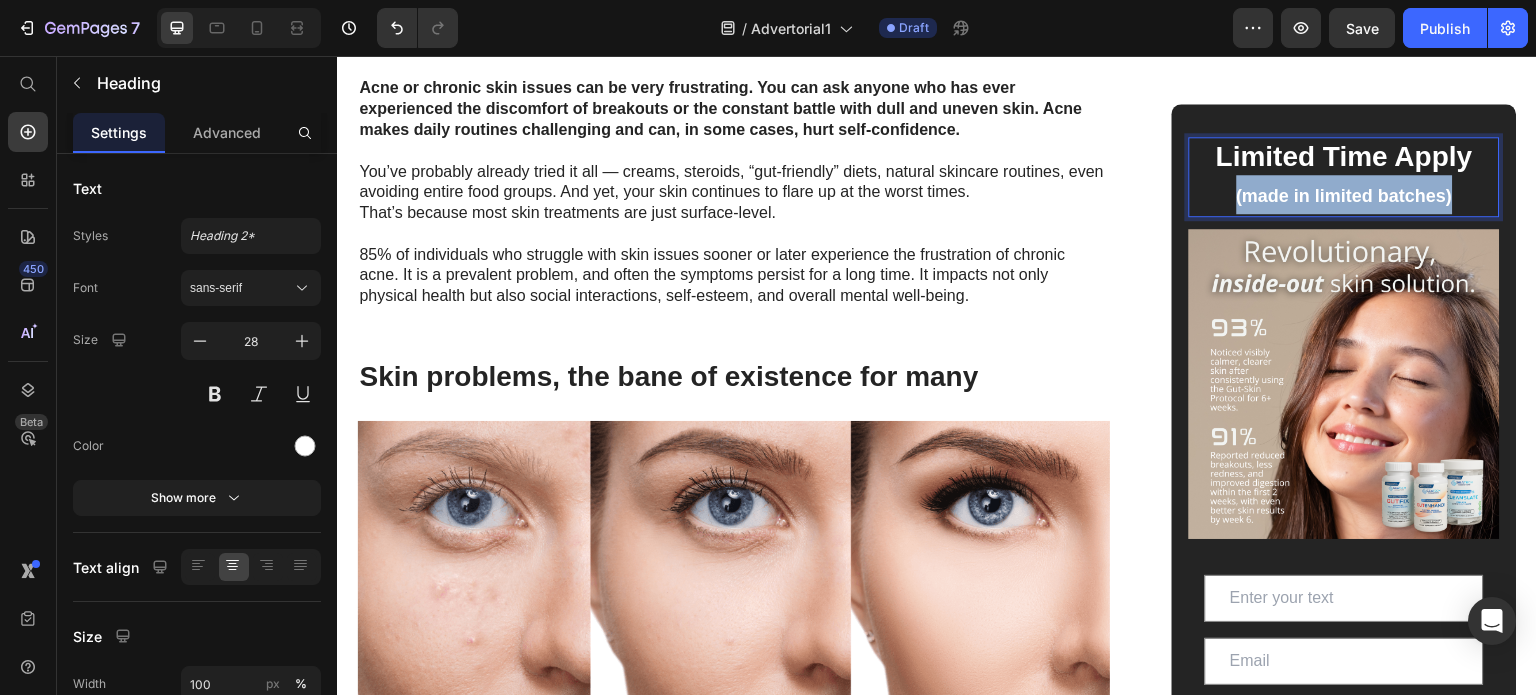 drag, startPoint x: 1448, startPoint y: 200, endPoint x: 1215, endPoint y: 200, distance: 233 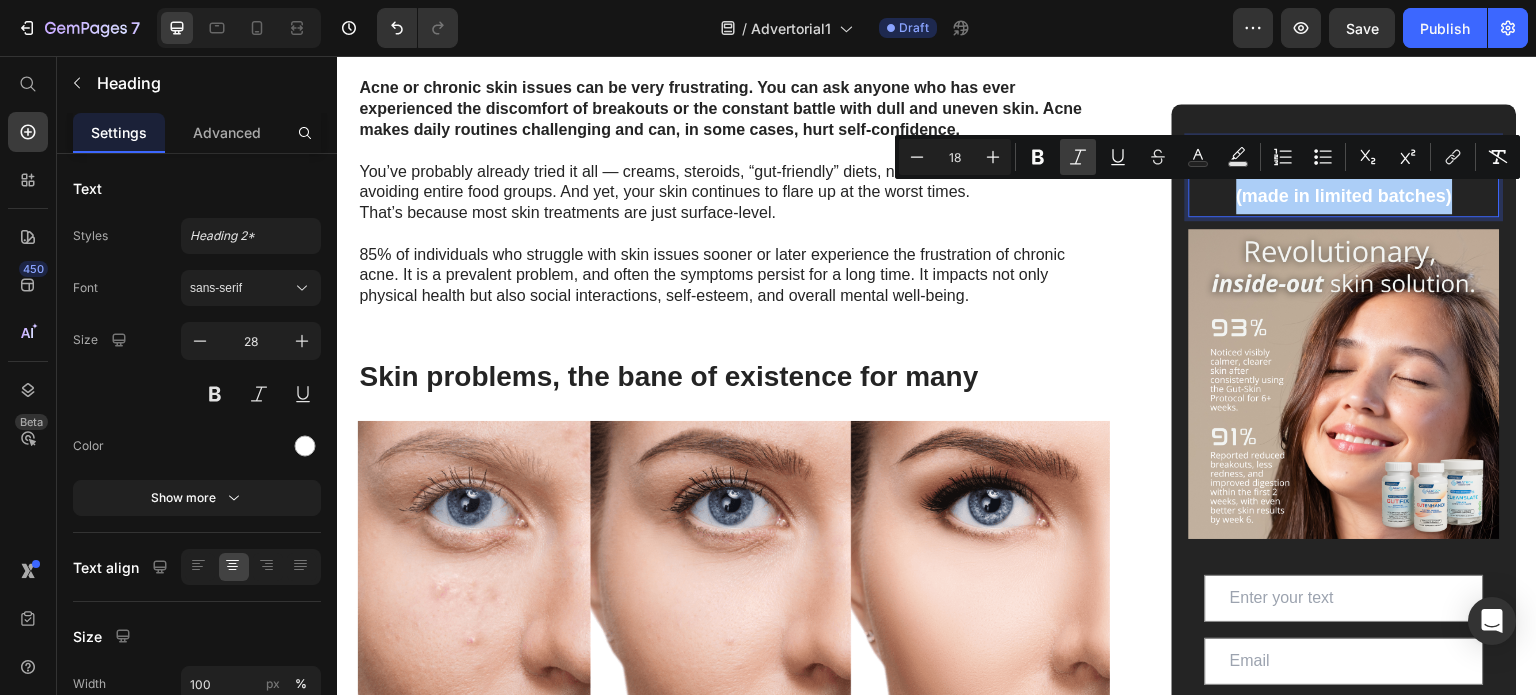 click 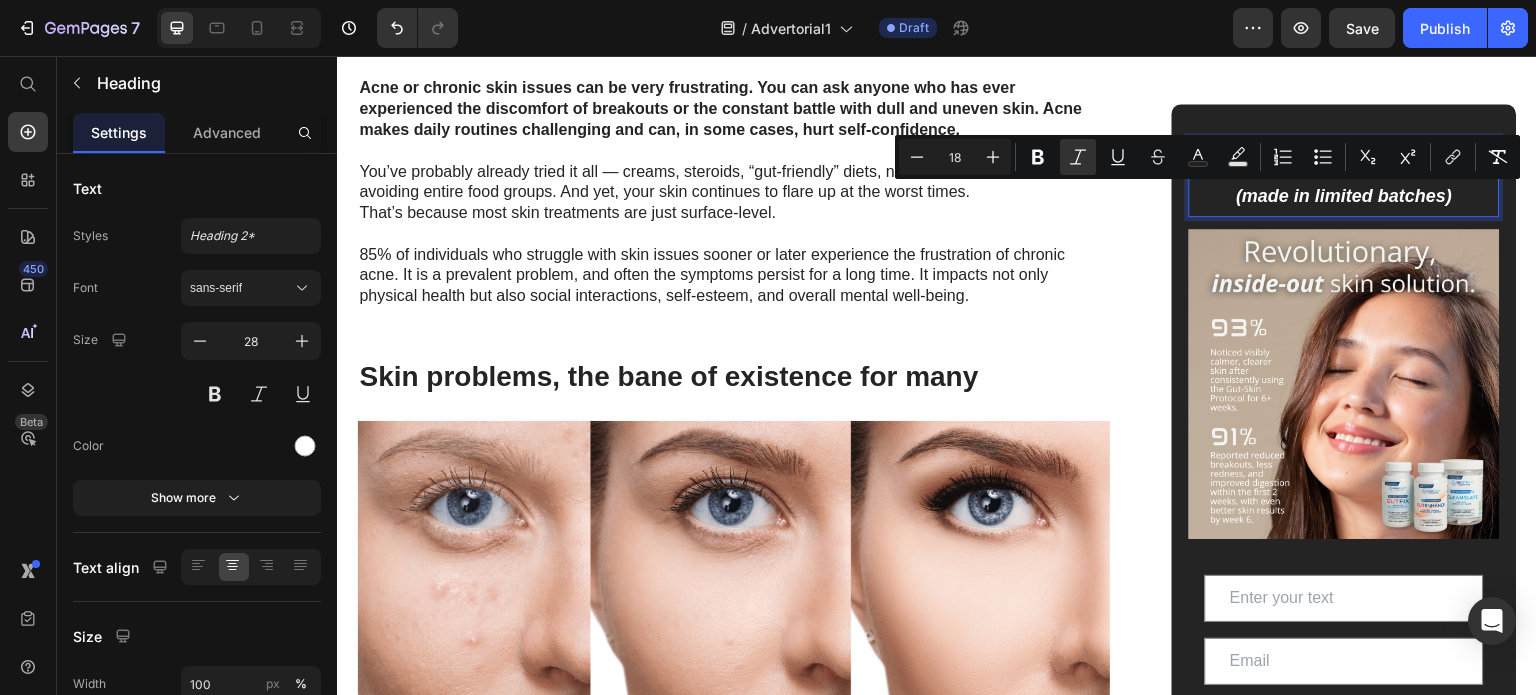 click on "(made in limited batches)" at bounding box center [1345, 196] 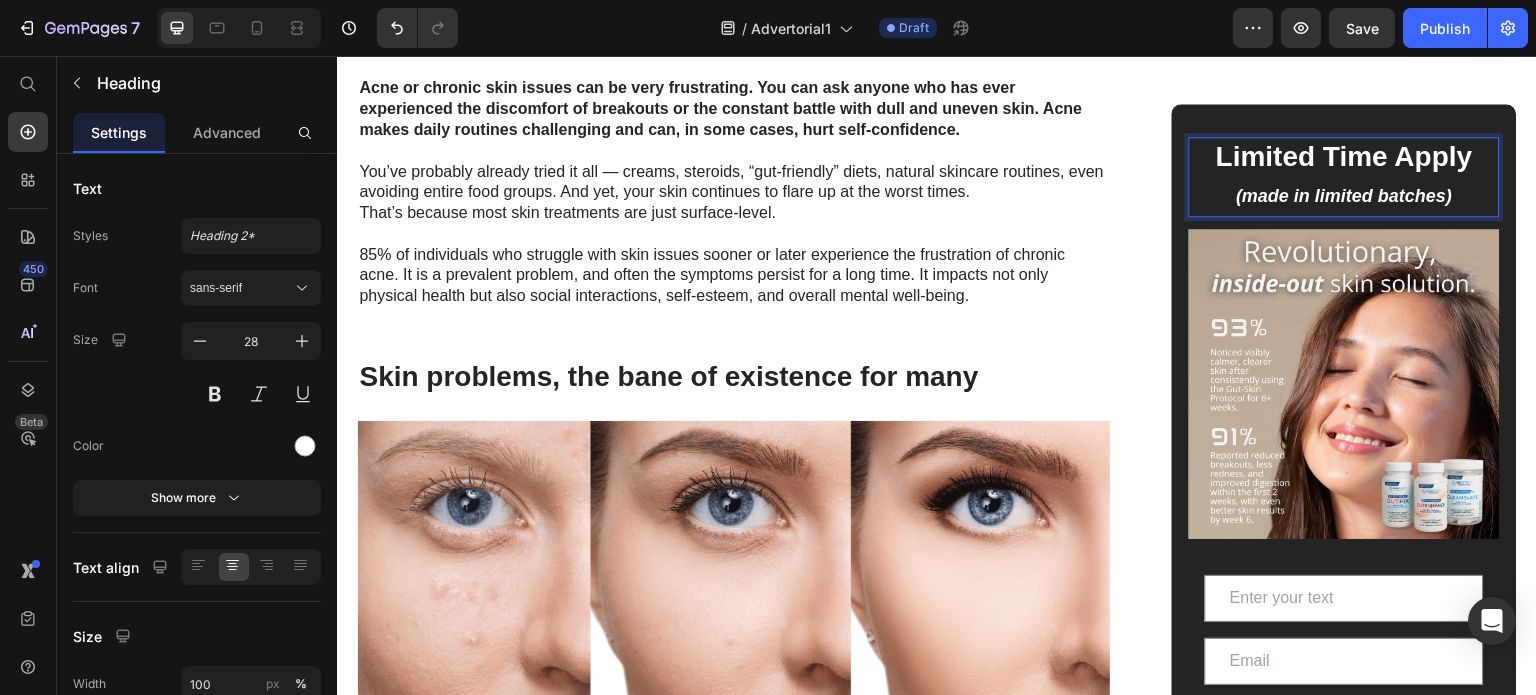 click on "(made in limited batches)" at bounding box center (1345, 196) 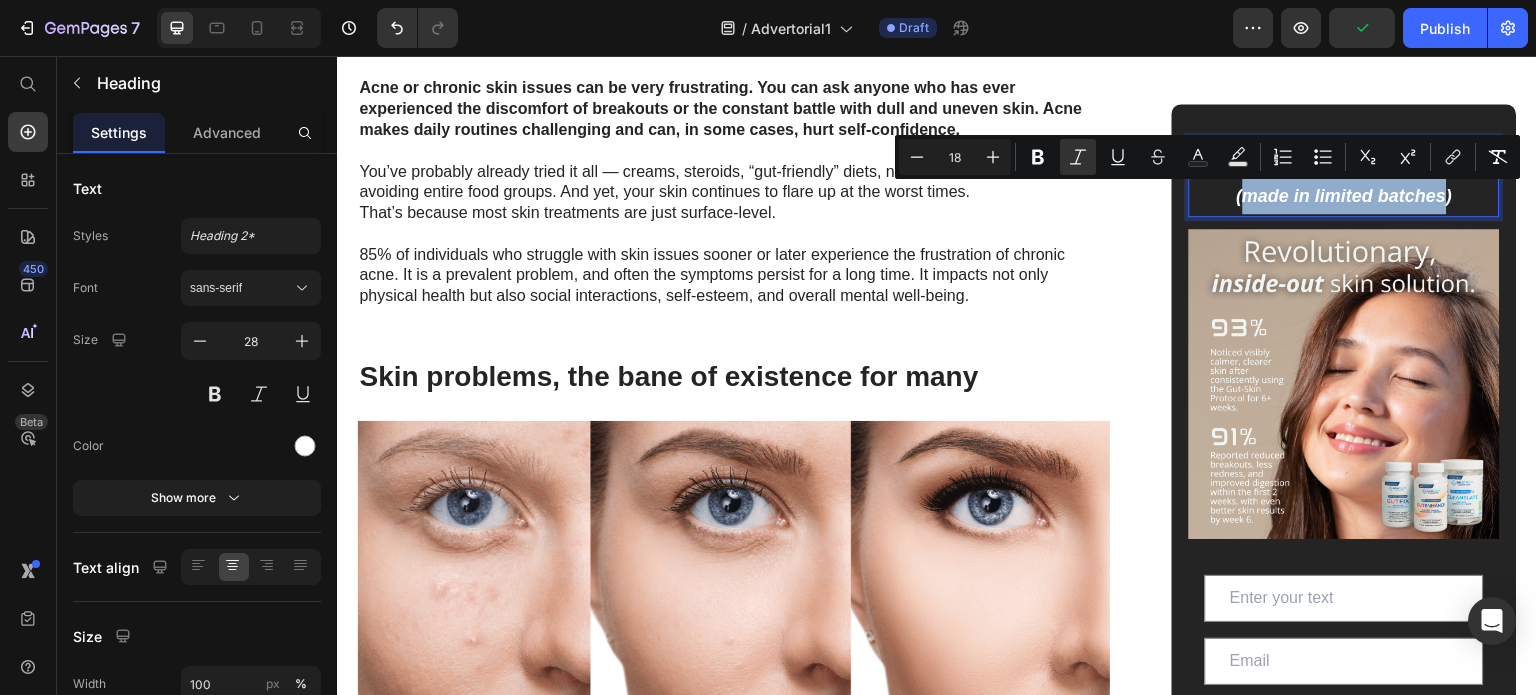 drag, startPoint x: 1235, startPoint y: 195, endPoint x: 1434, endPoint y: 200, distance: 199.0628 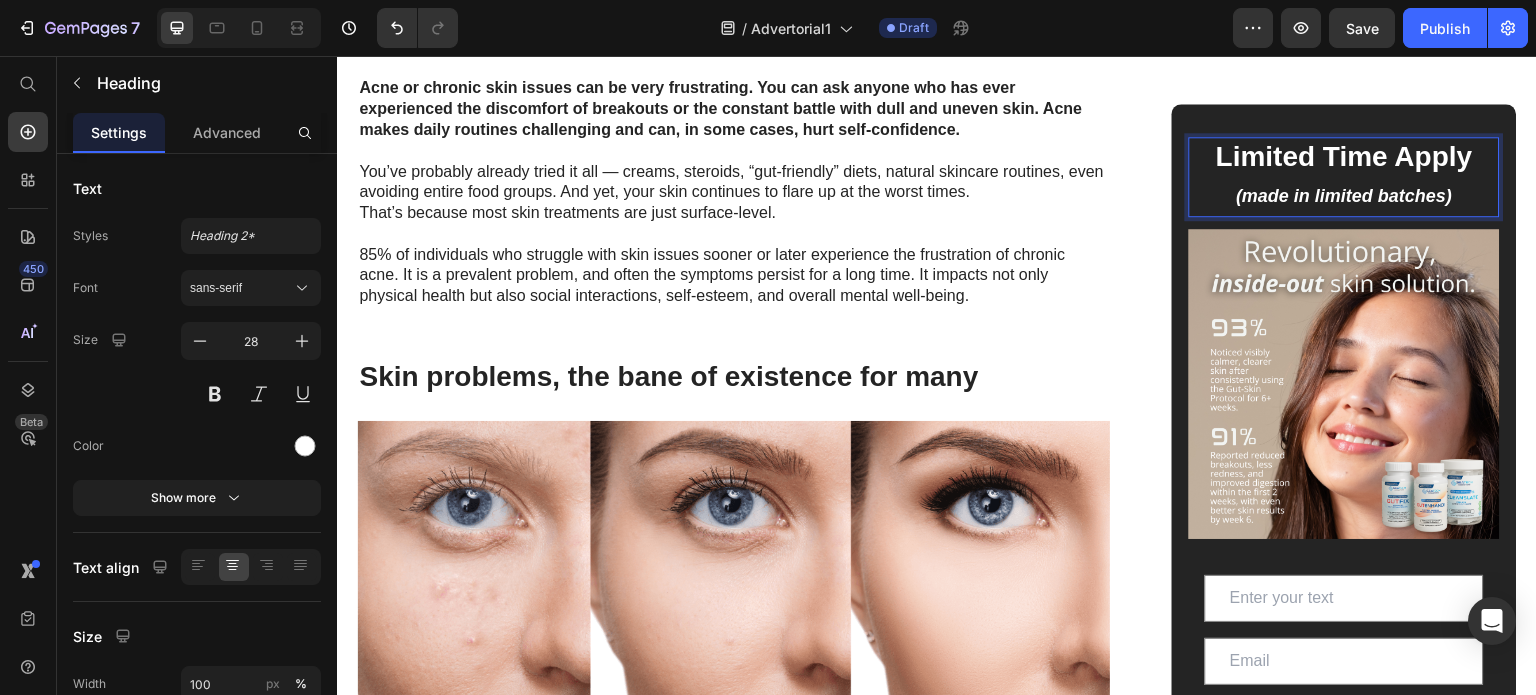 click on "Limited Time Apply (made in limited batches)" at bounding box center [1344, 177] 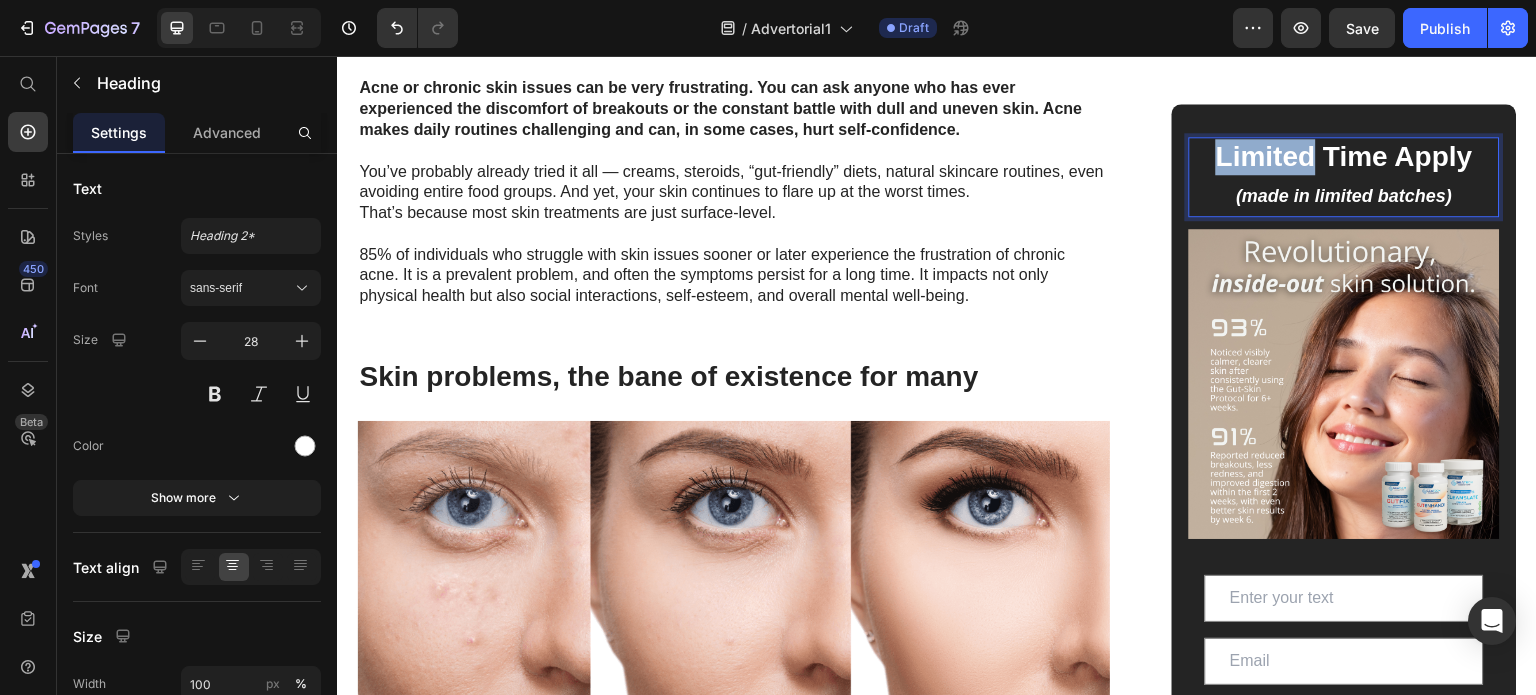 drag, startPoint x: 1305, startPoint y: 154, endPoint x: 1190, endPoint y: 163, distance: 115.35164 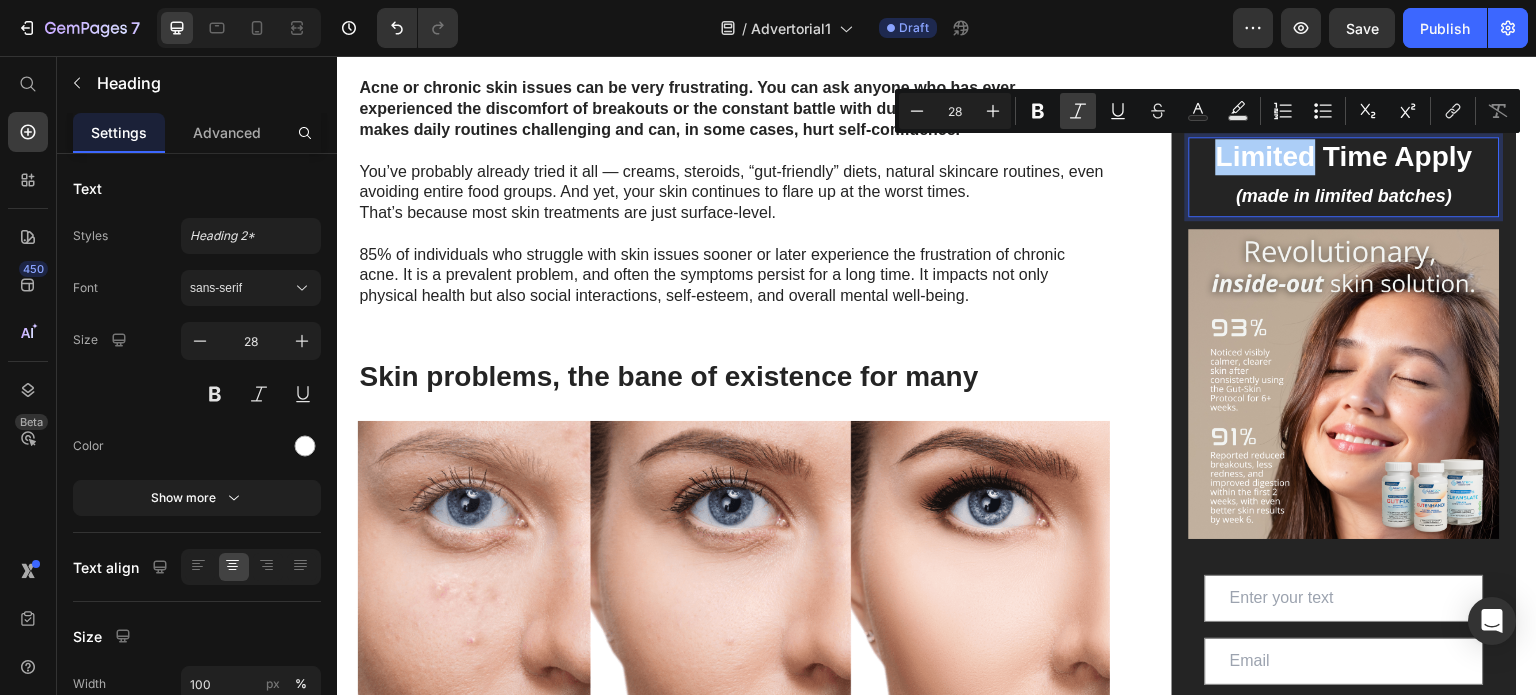 click 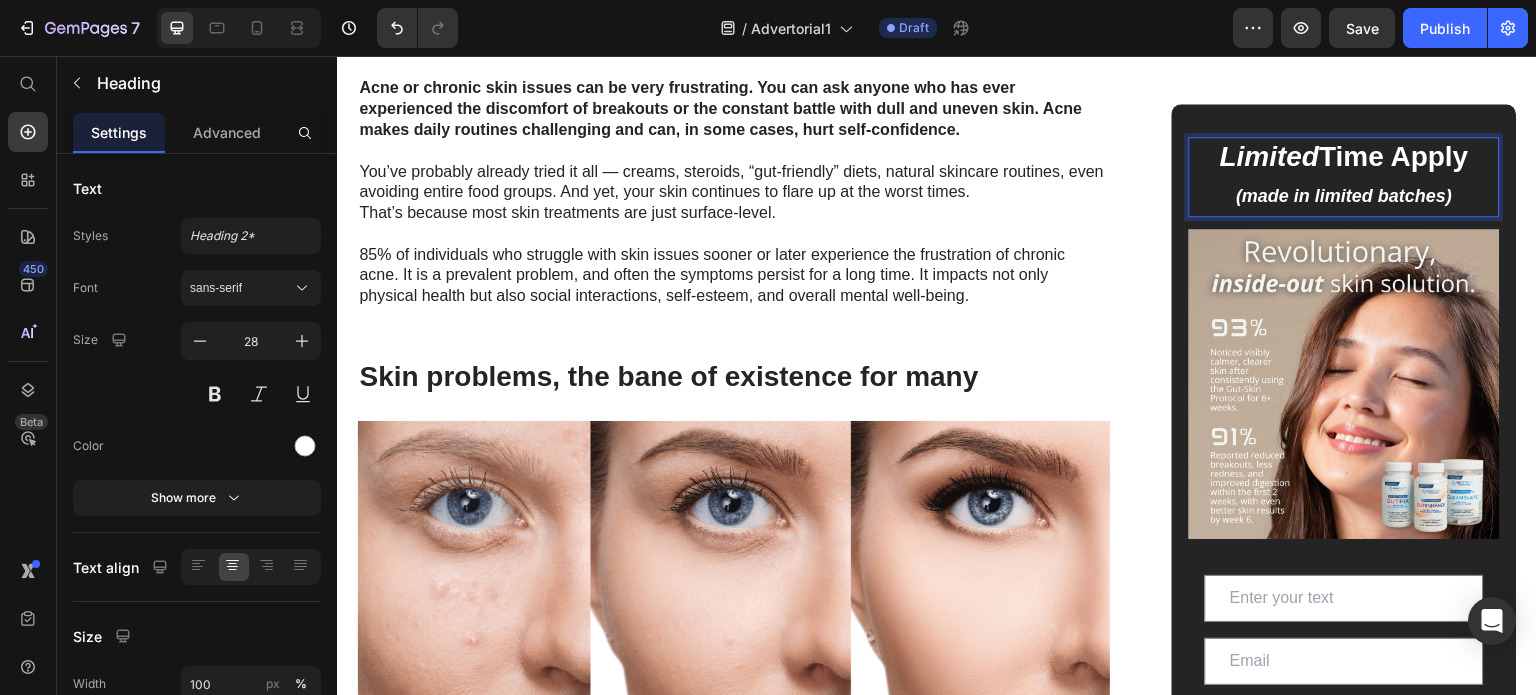 click on "(made in limited batches)" at bounding box center [1345, 196] 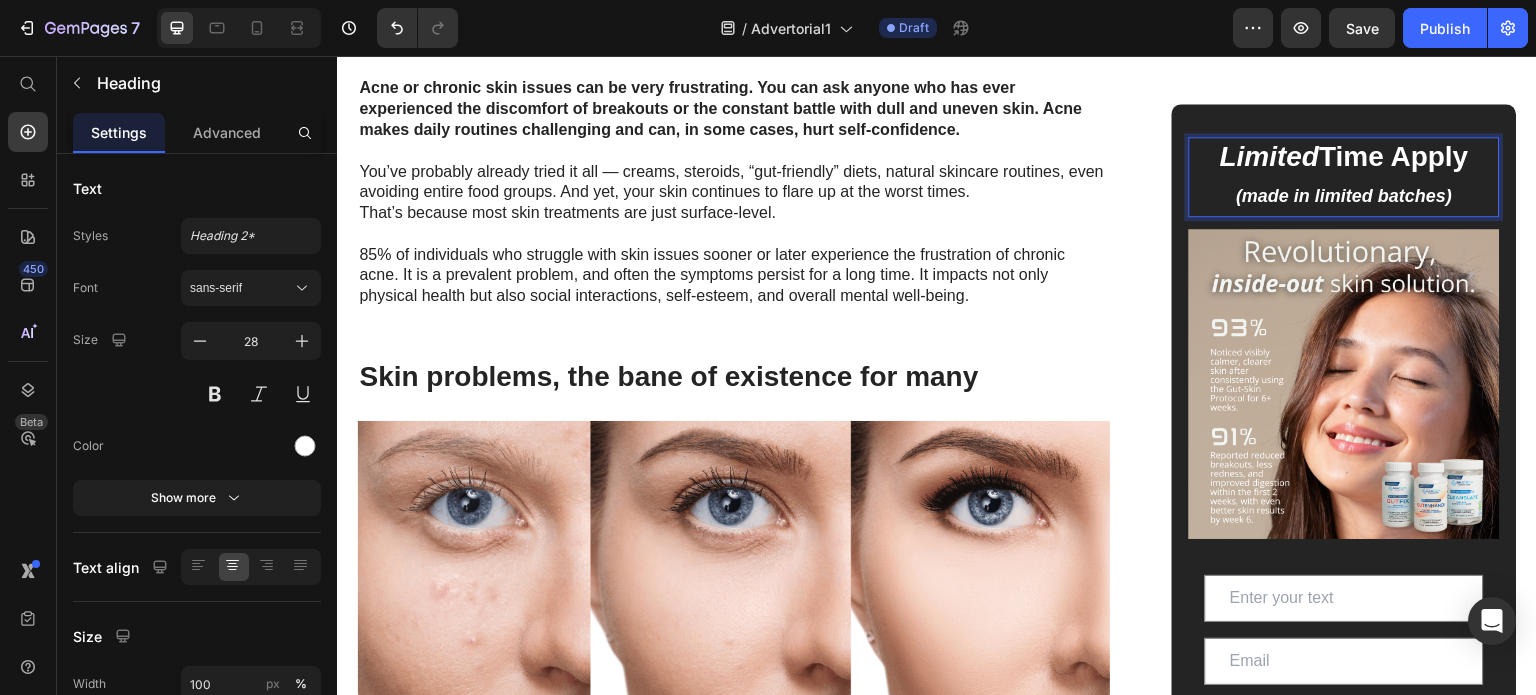 click on "Limited  Time Apply (made in limited batches)" at bounding box center [1344, 177] 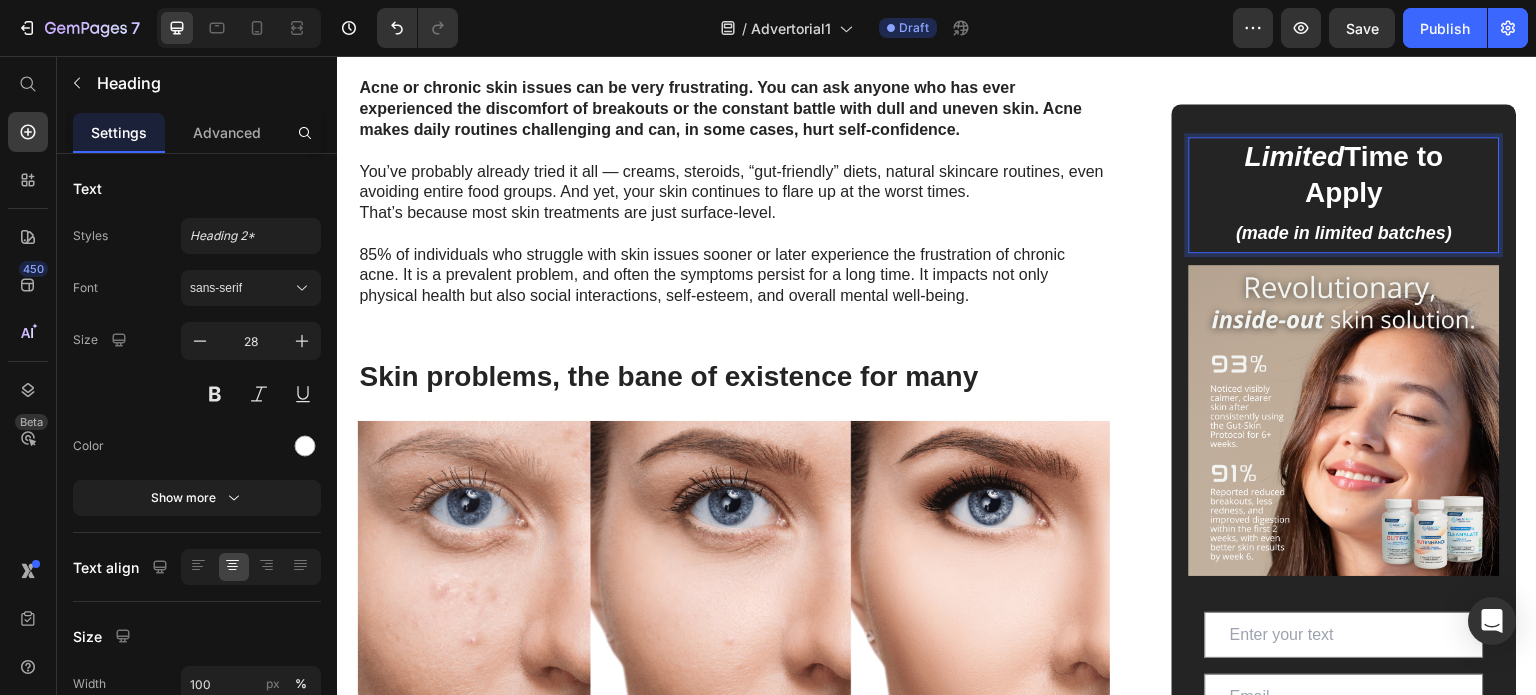 click on "Limited  Time to Apply (made in limited batches)" at bounding box center (1344, 195) 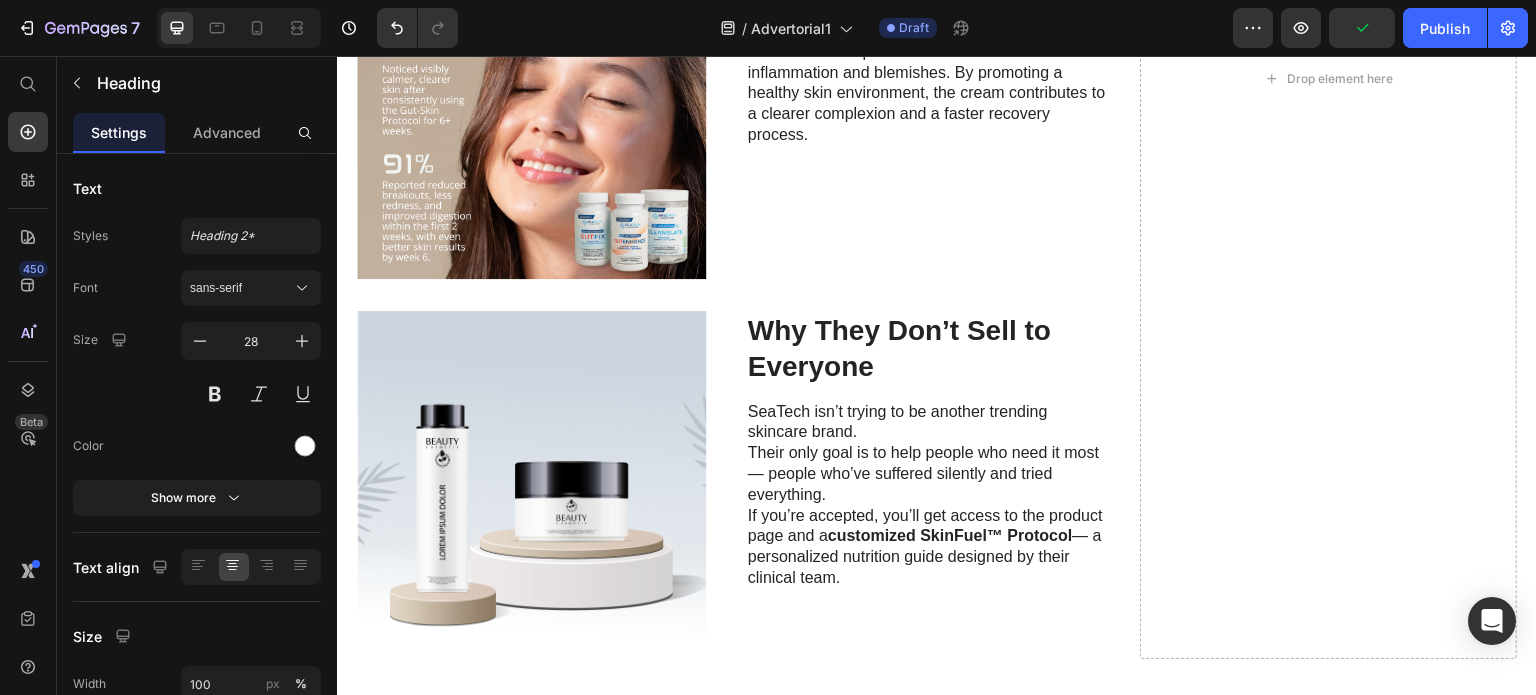 scroll, scrollTop: 3826, scrollLeft: 0, axis: vertical 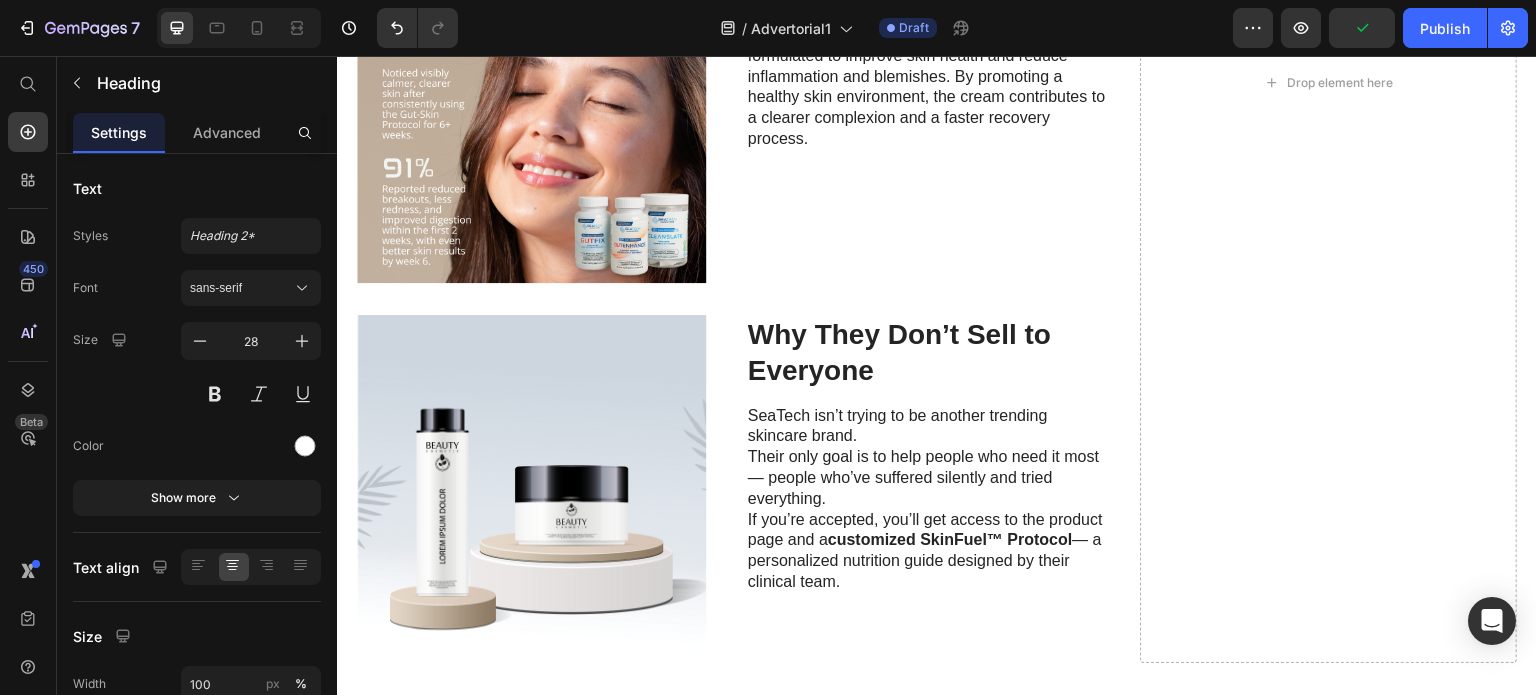 click at bounding box center (531, 489) 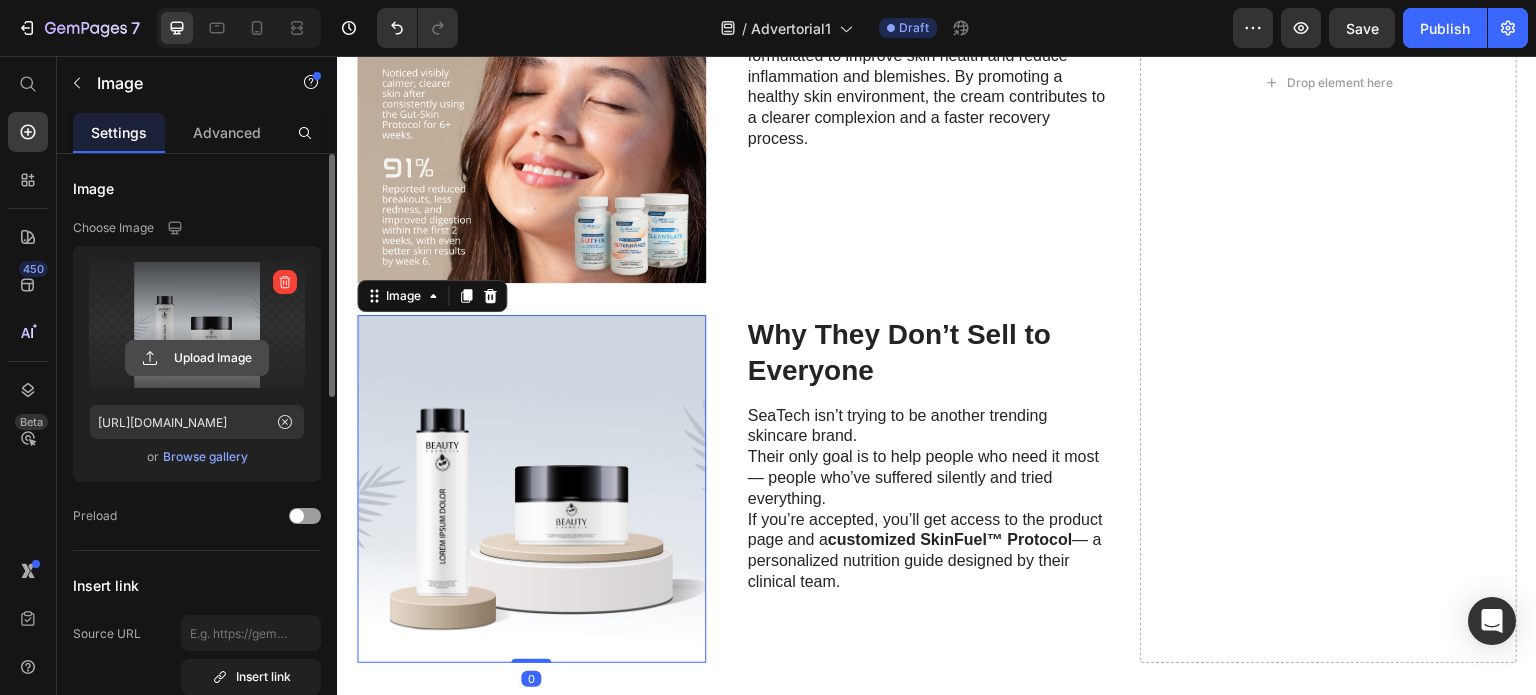 click 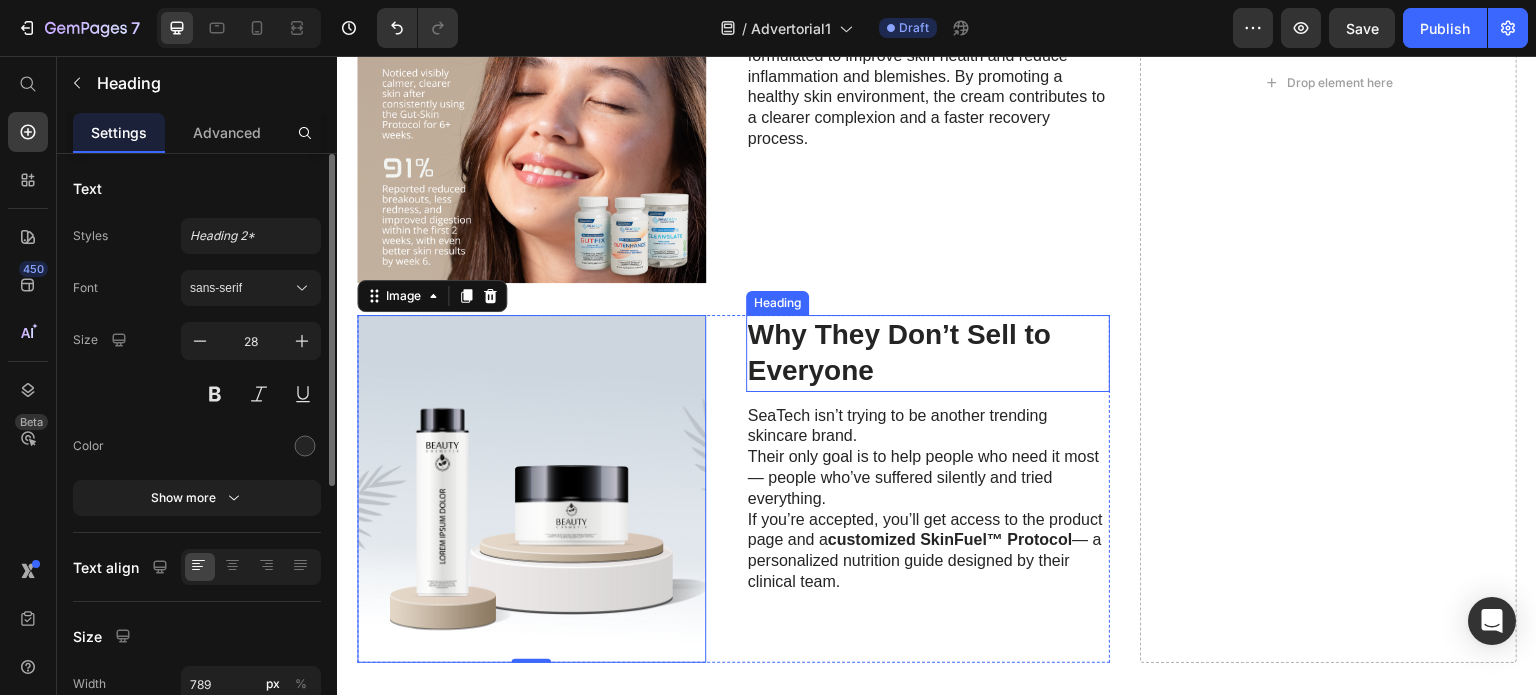 click on "Why They Don’t Sell to Everyone" at bounding box center (928, 353) 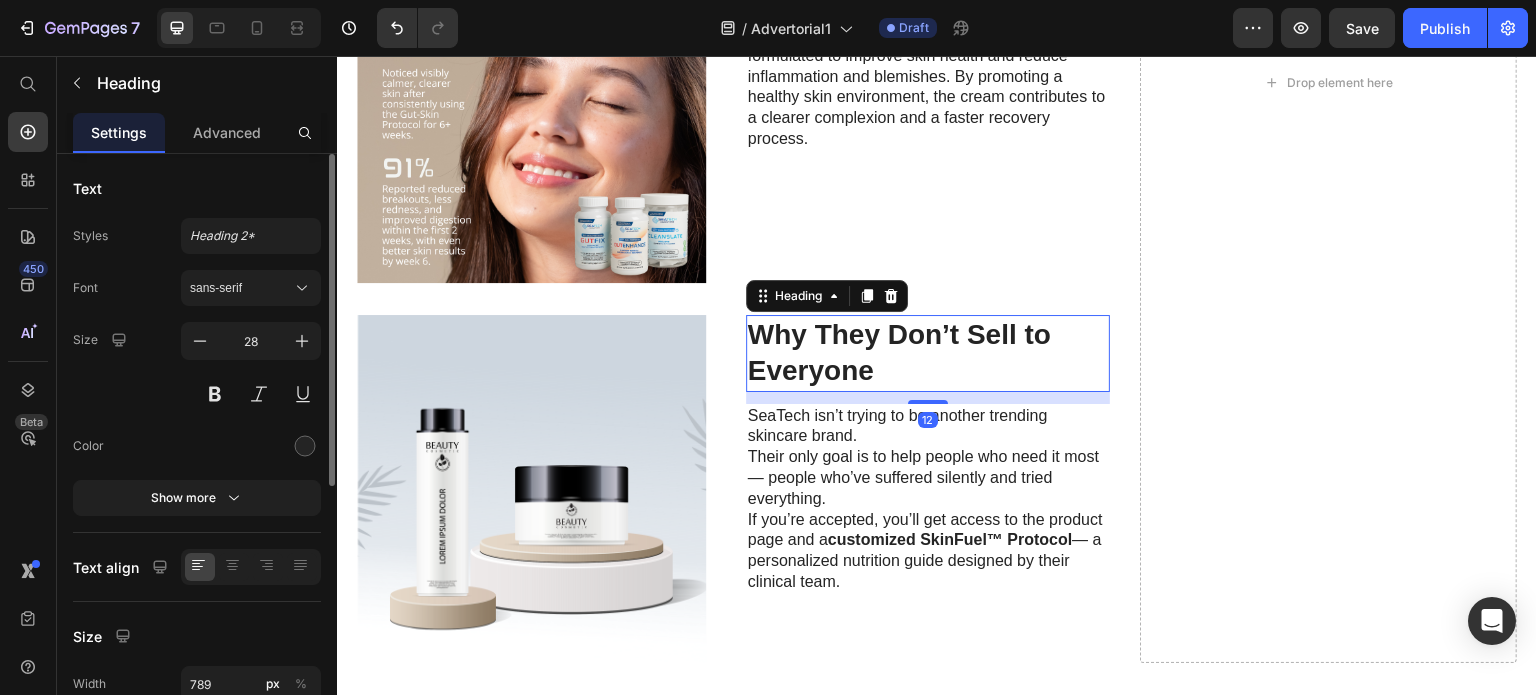 click on "Why They Don’t Sell to Everyone" at bounding box center [928, 353] 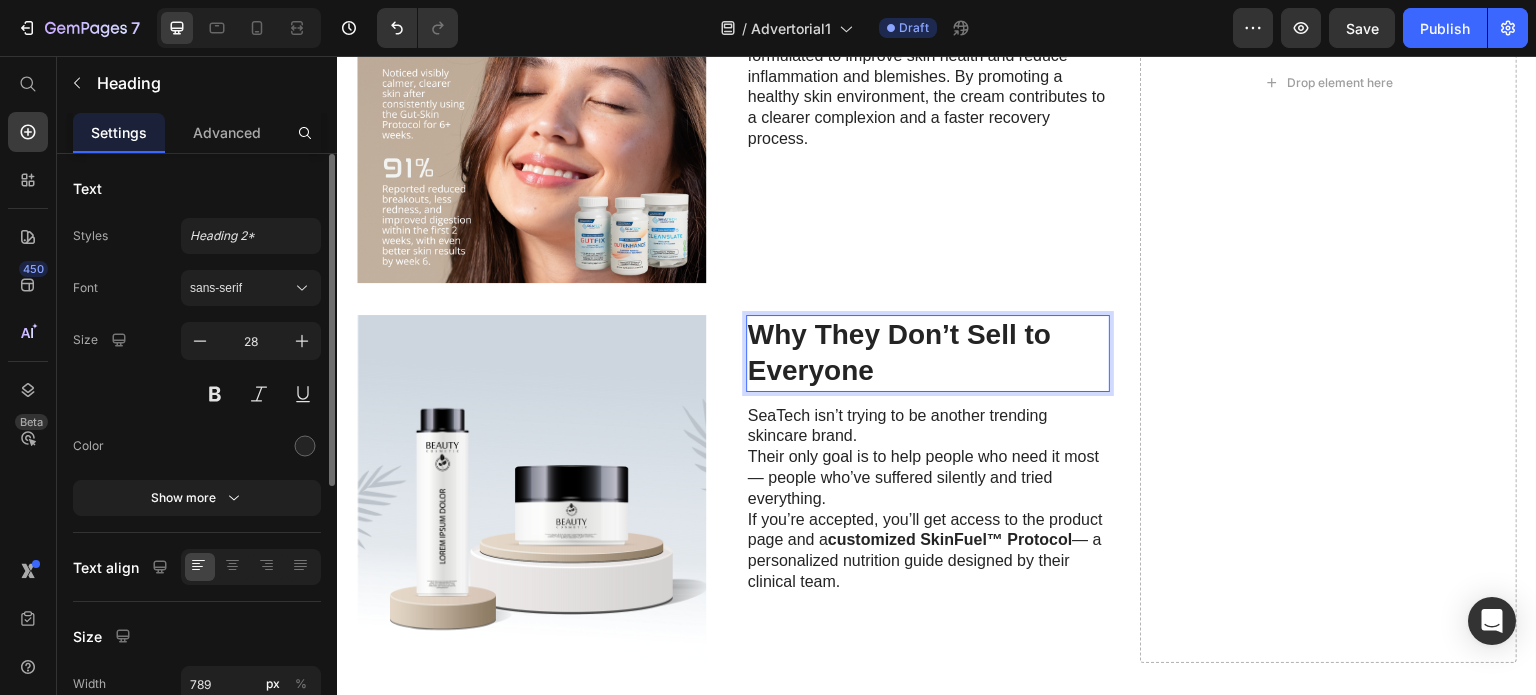 click on "Why They Don’t Sell to Everyone" at bounding box center [928, 353] 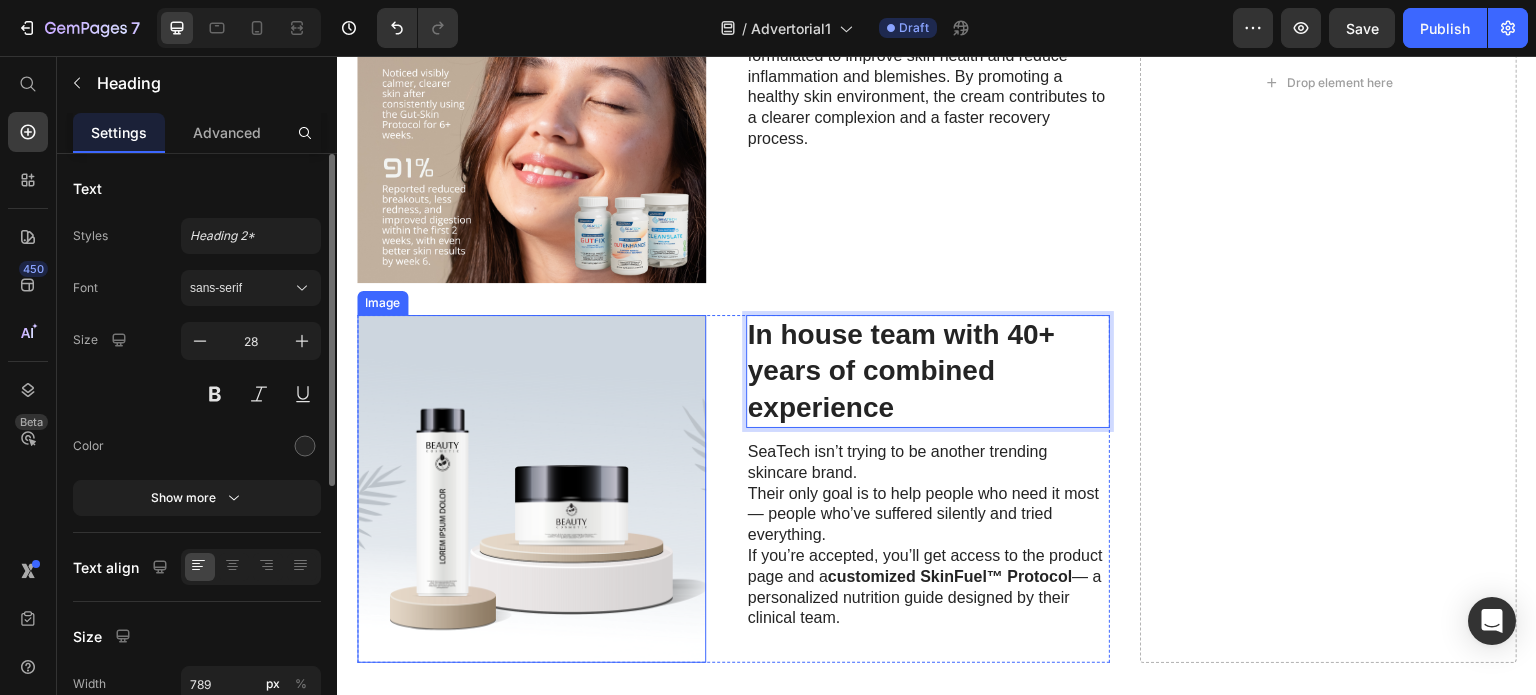 click at bounding box center [531, 489] 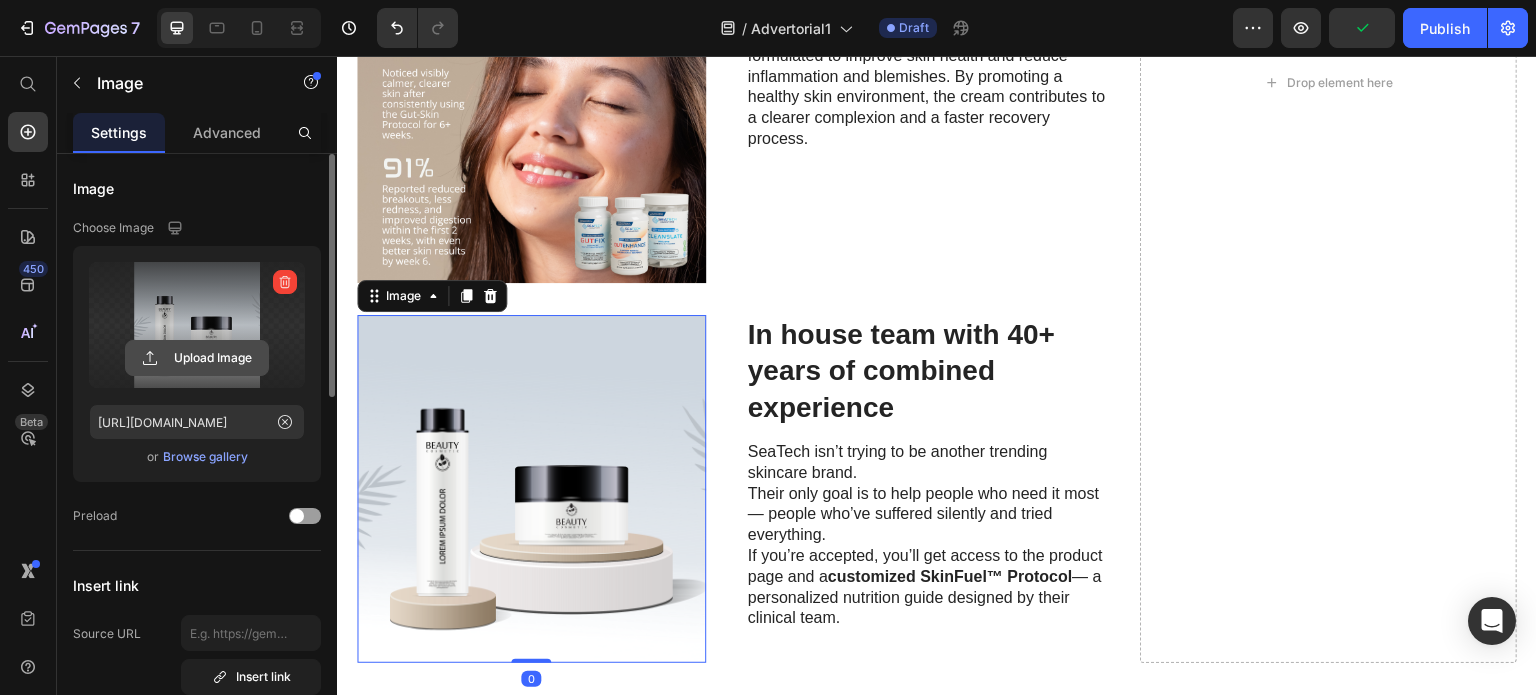 click 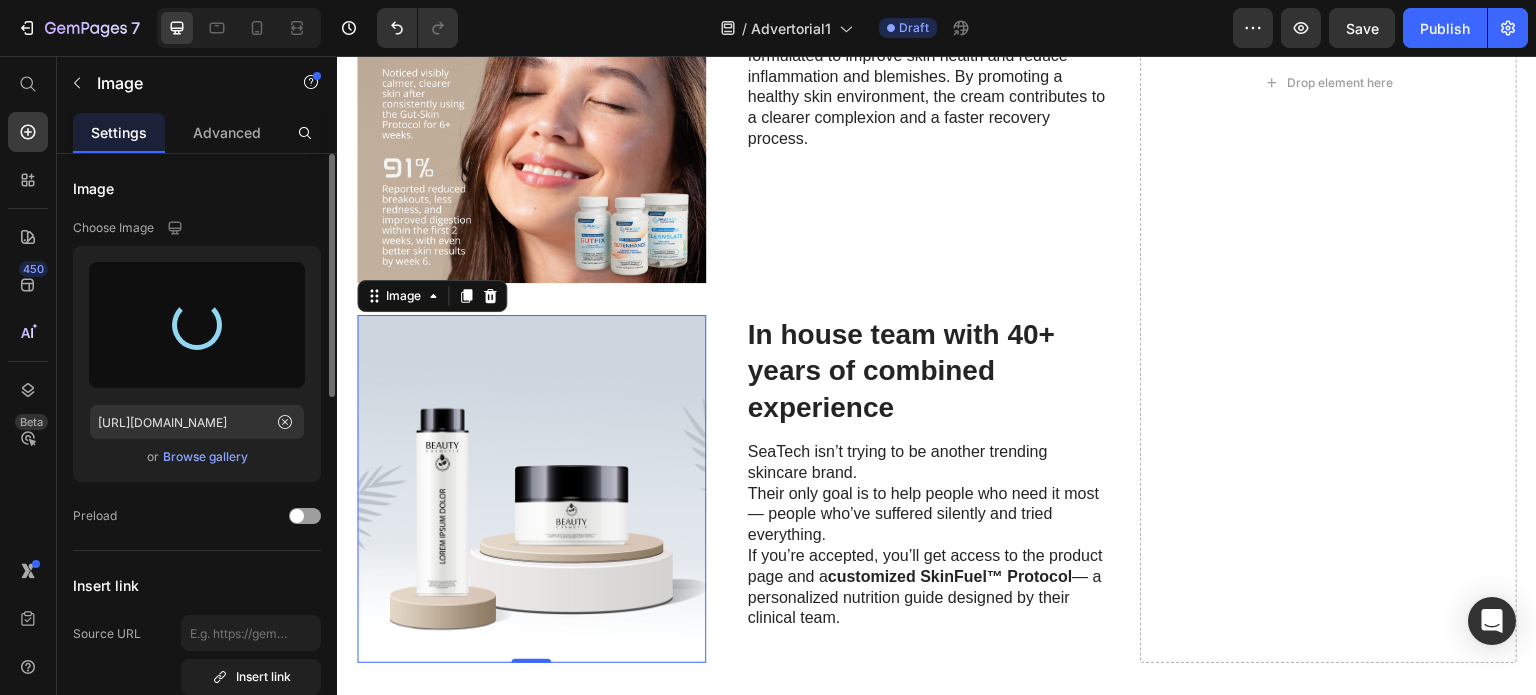 type on "[URL][DOMAIN_NAME]" 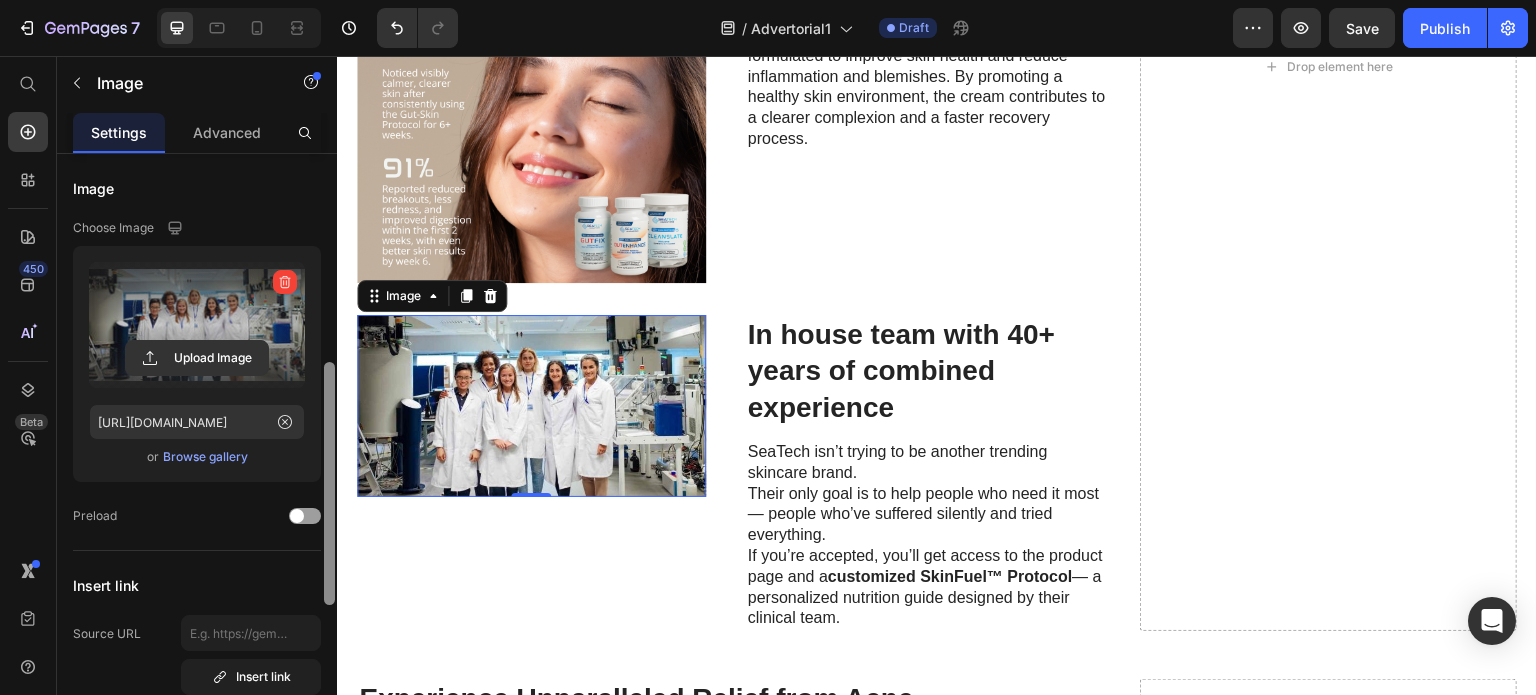 scroll, scrollTop: 168, scrollLeft: 0, axis: vertical 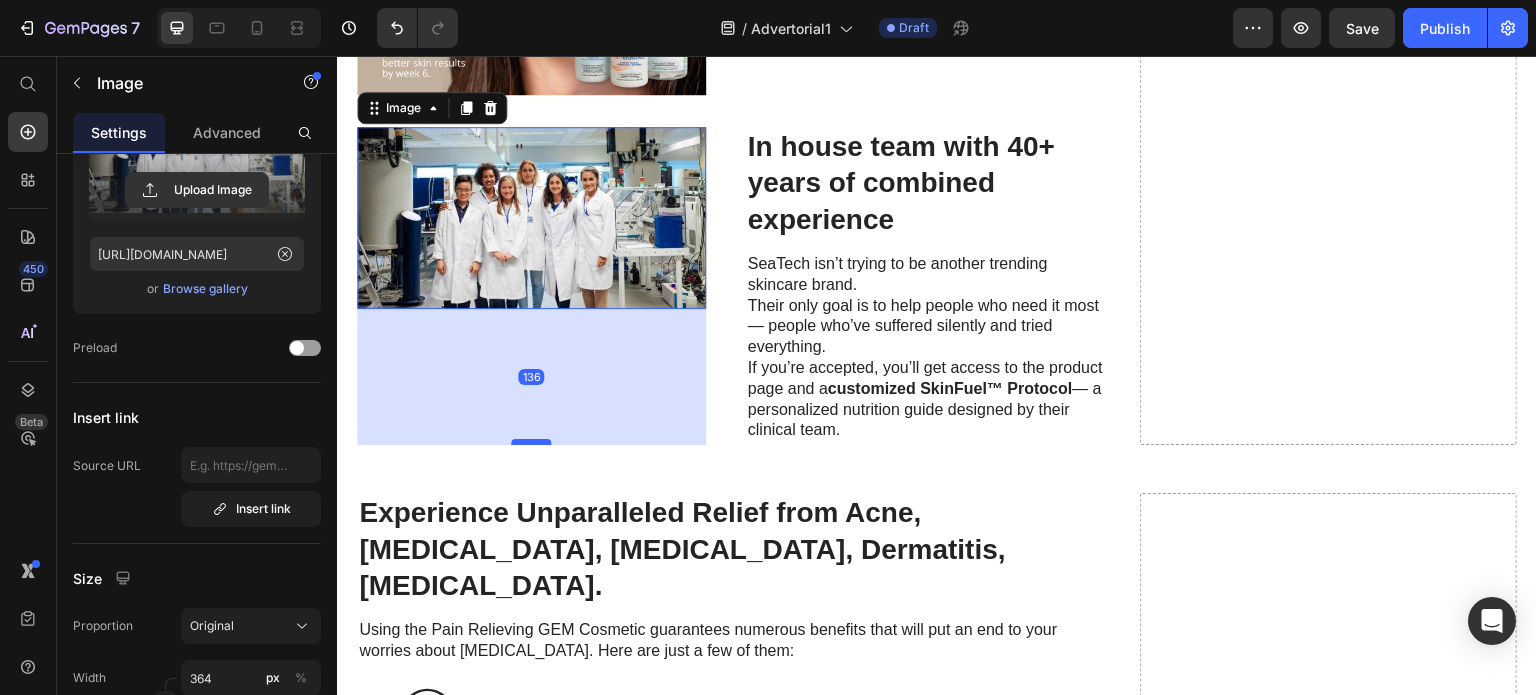 drag, startPoint x: 536, startPoint y: 392, endPoint x: 533, endPoint y: 528, distance: 136.03308 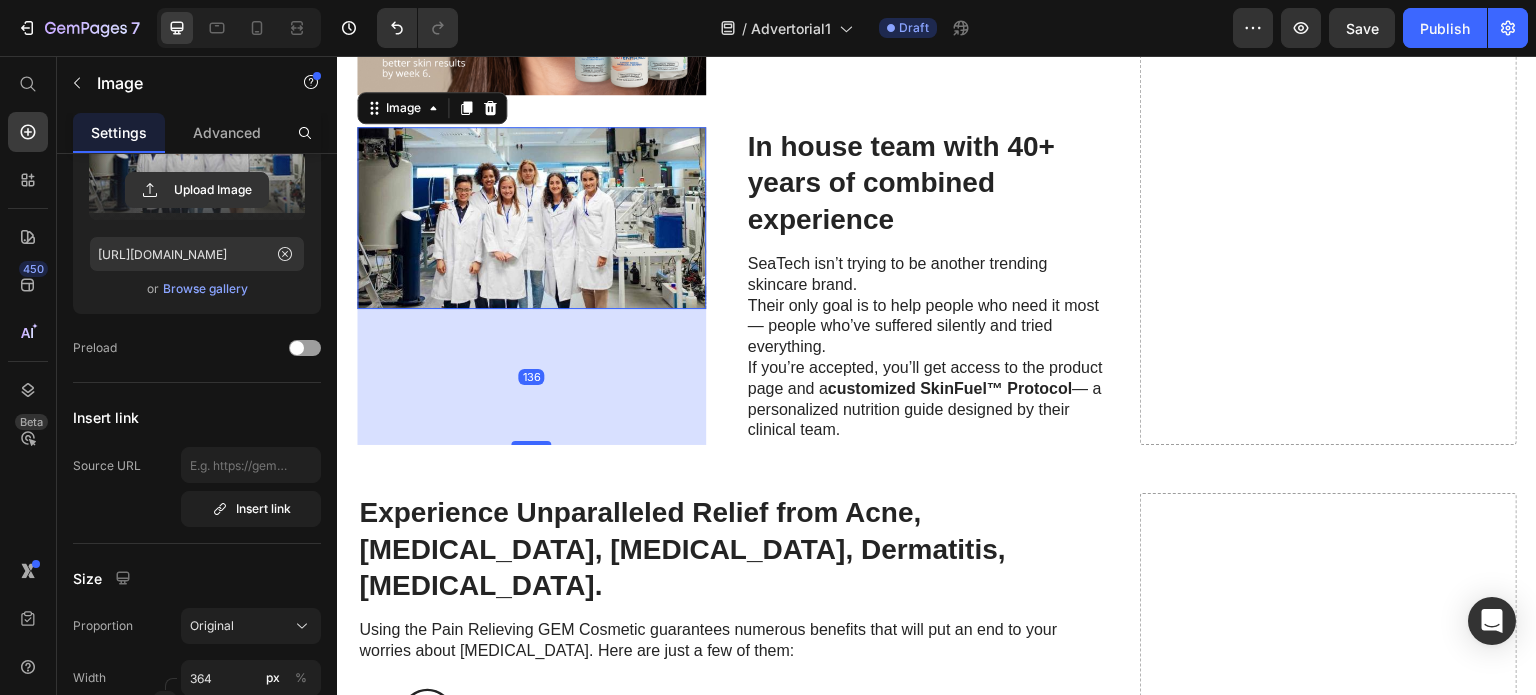 click at bounding box center (531, 218) 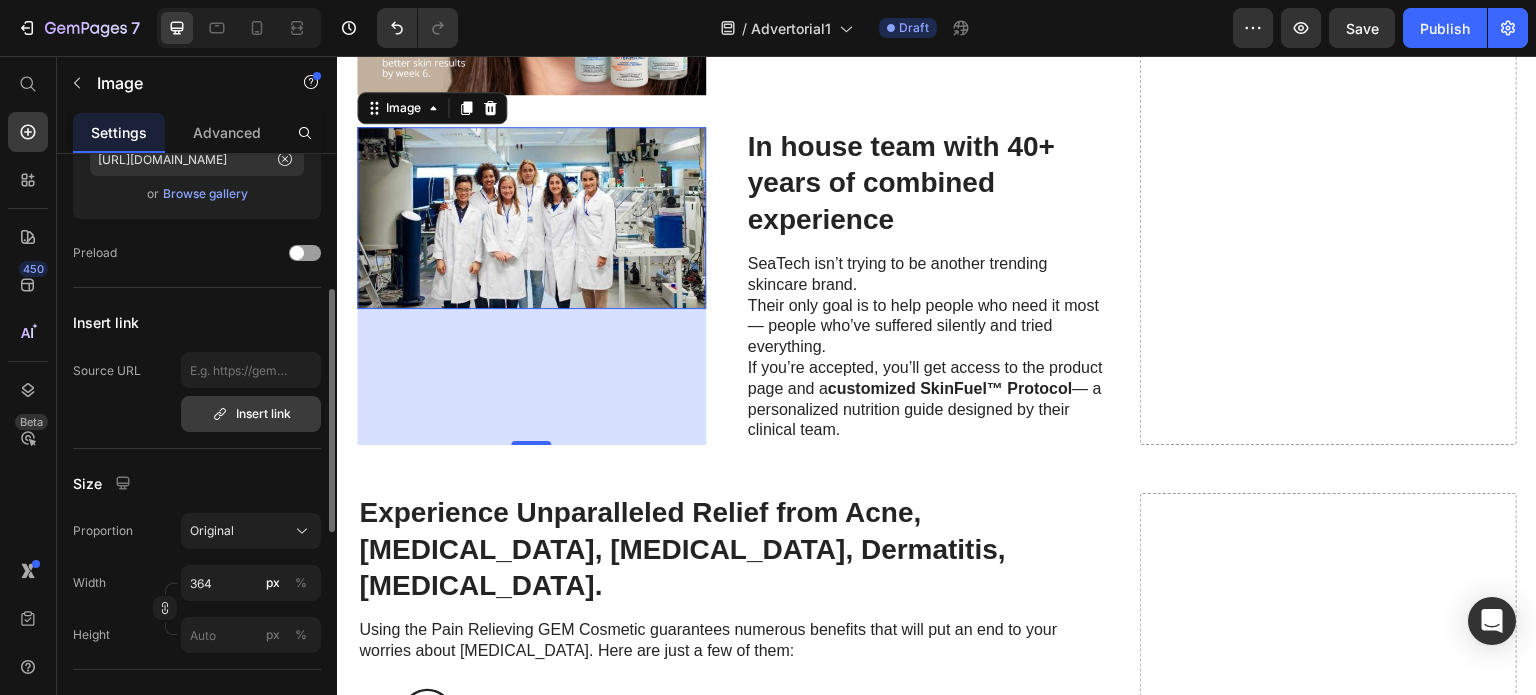 scroll, scrollTop: 284, scrollLeft: 0, axis: vertical 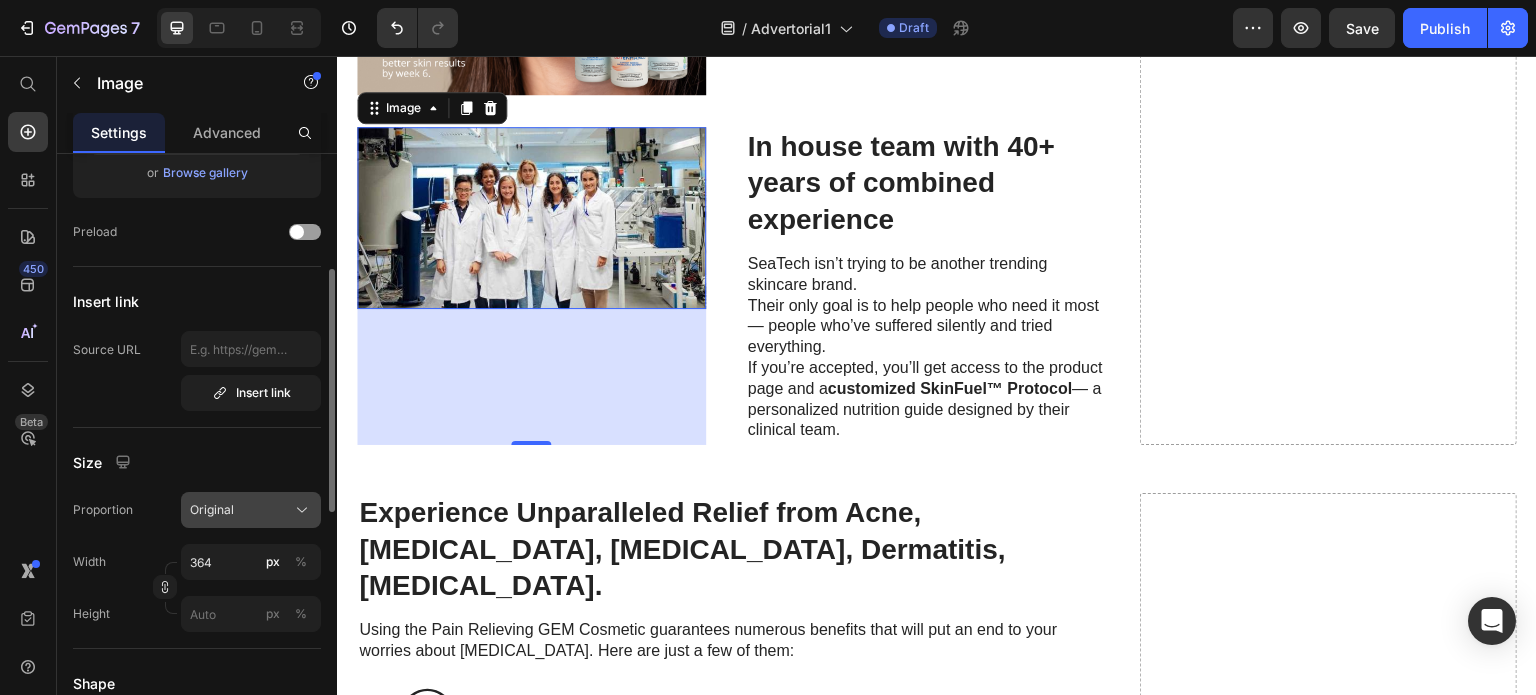 click on "Original" 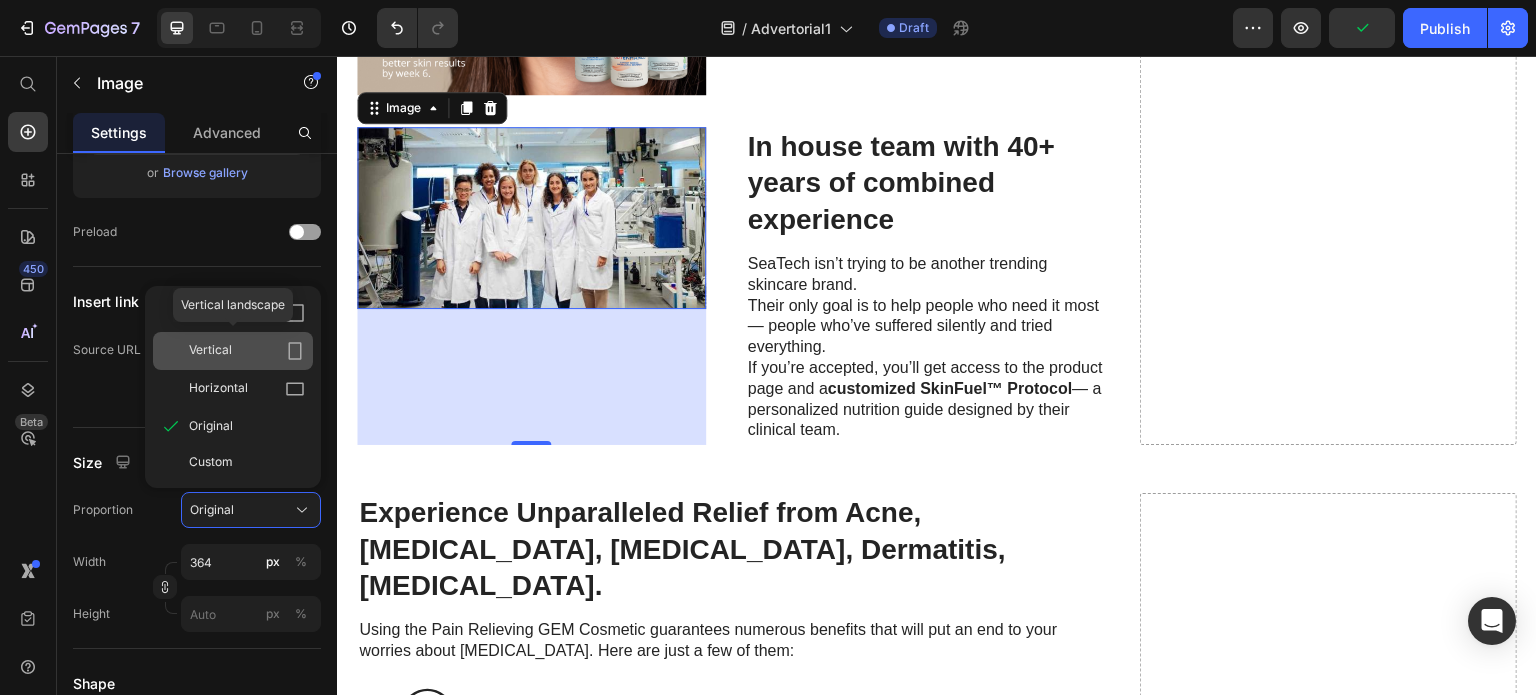 click on "Vertical" at bounding box center [247, 351] 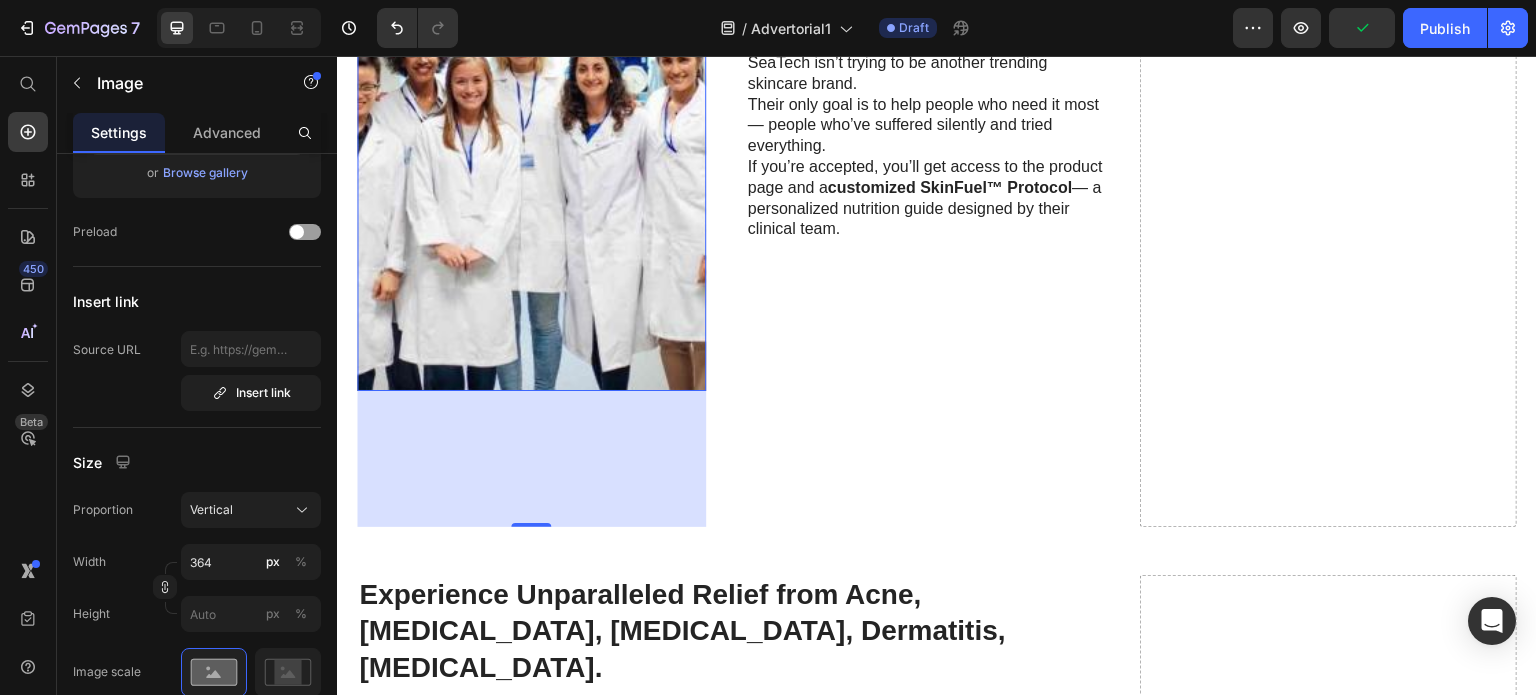 scroll, scrollTop: 4216, scrollLeft: 0, axis: vertical 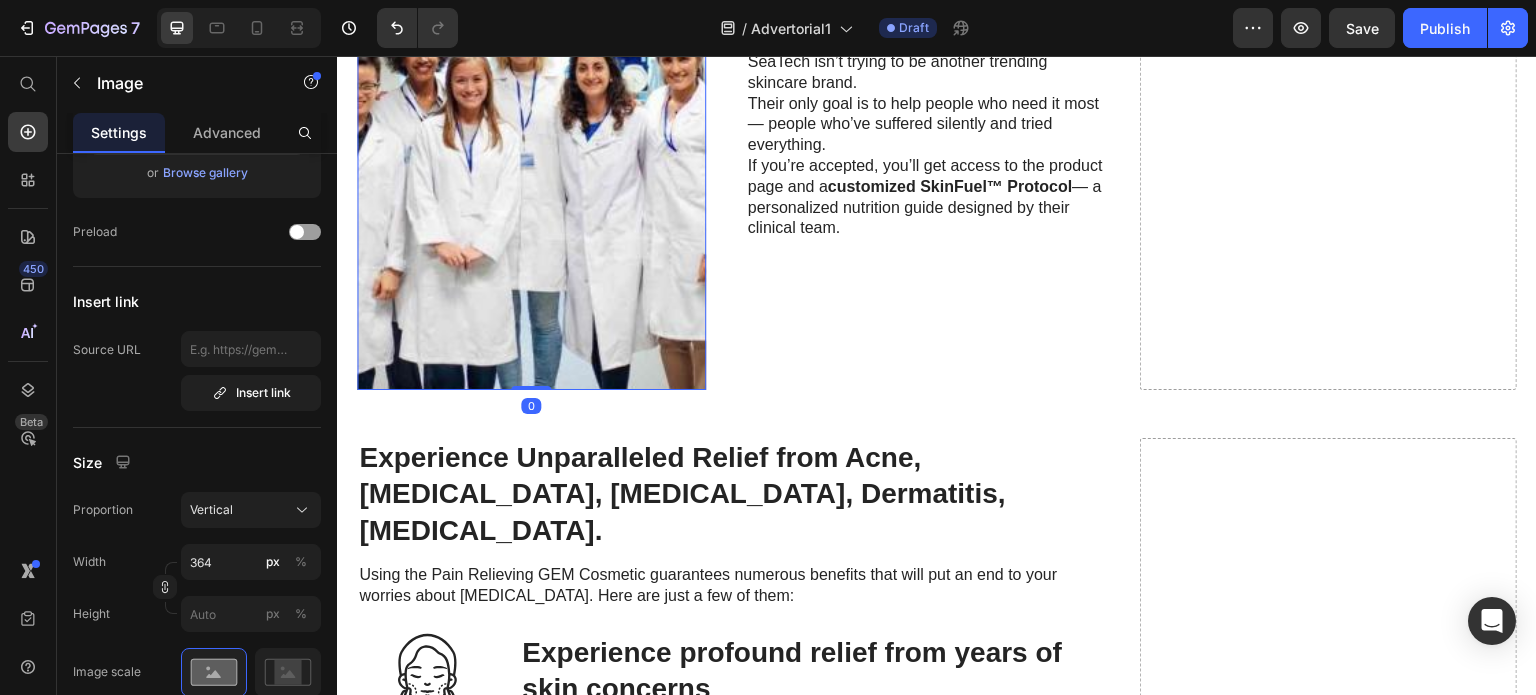 drag, startPoint x: 535, startPoint y: 605, endPoint x: 577, endPoint y: 454, distance: 156.73225 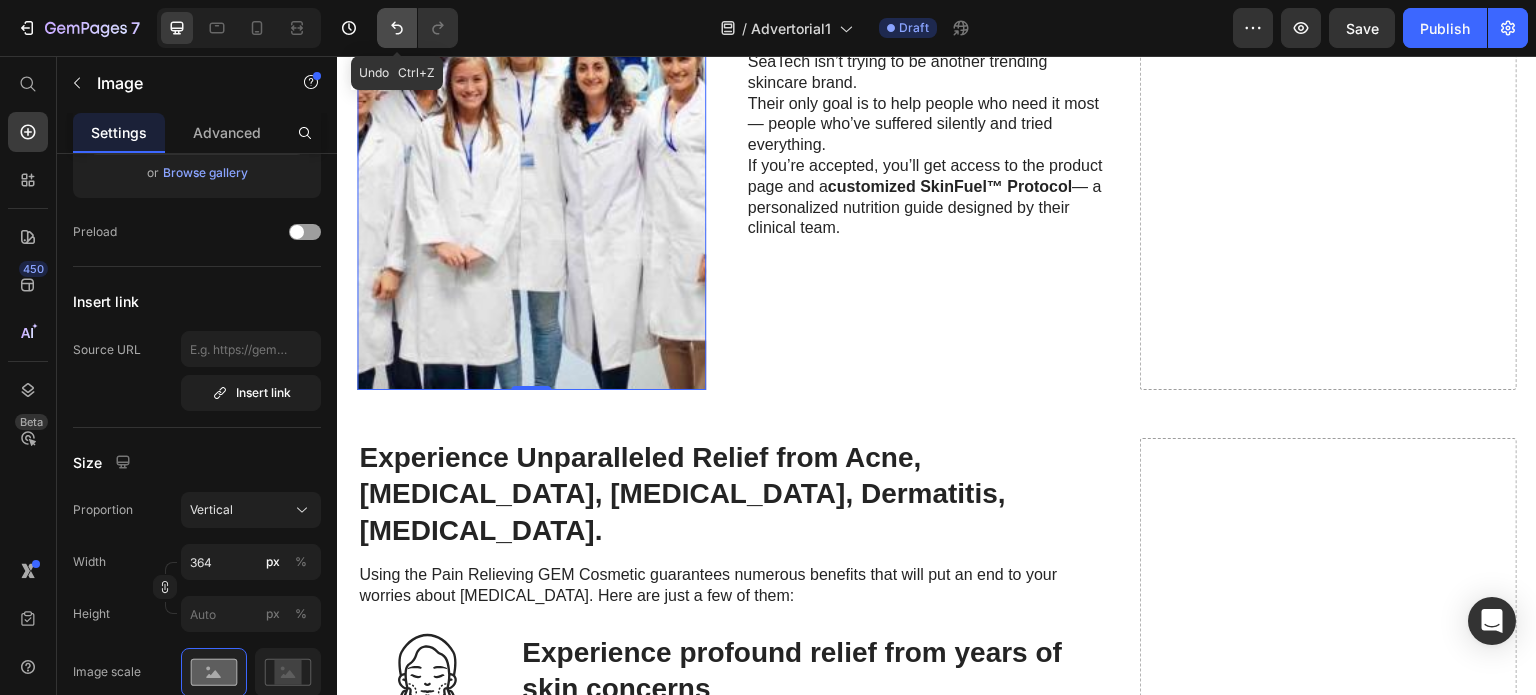 click 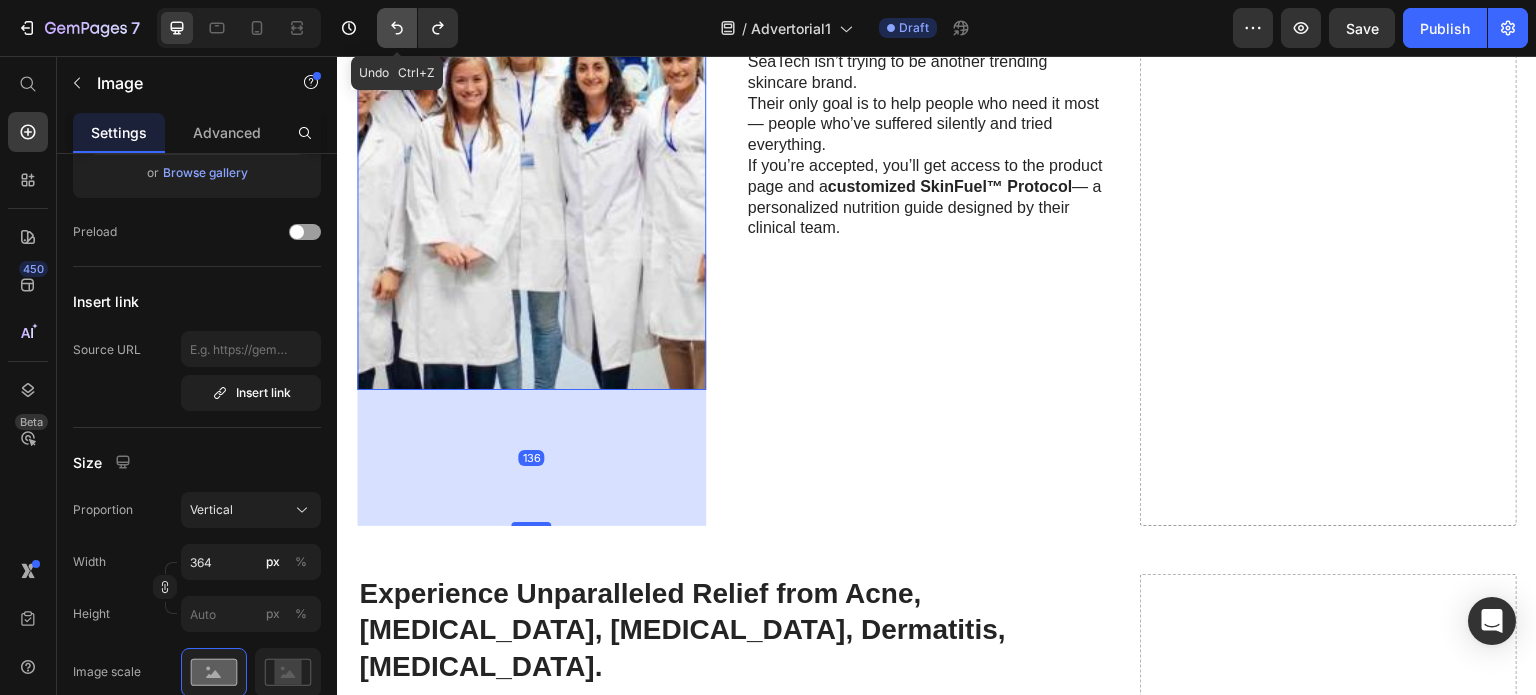 click 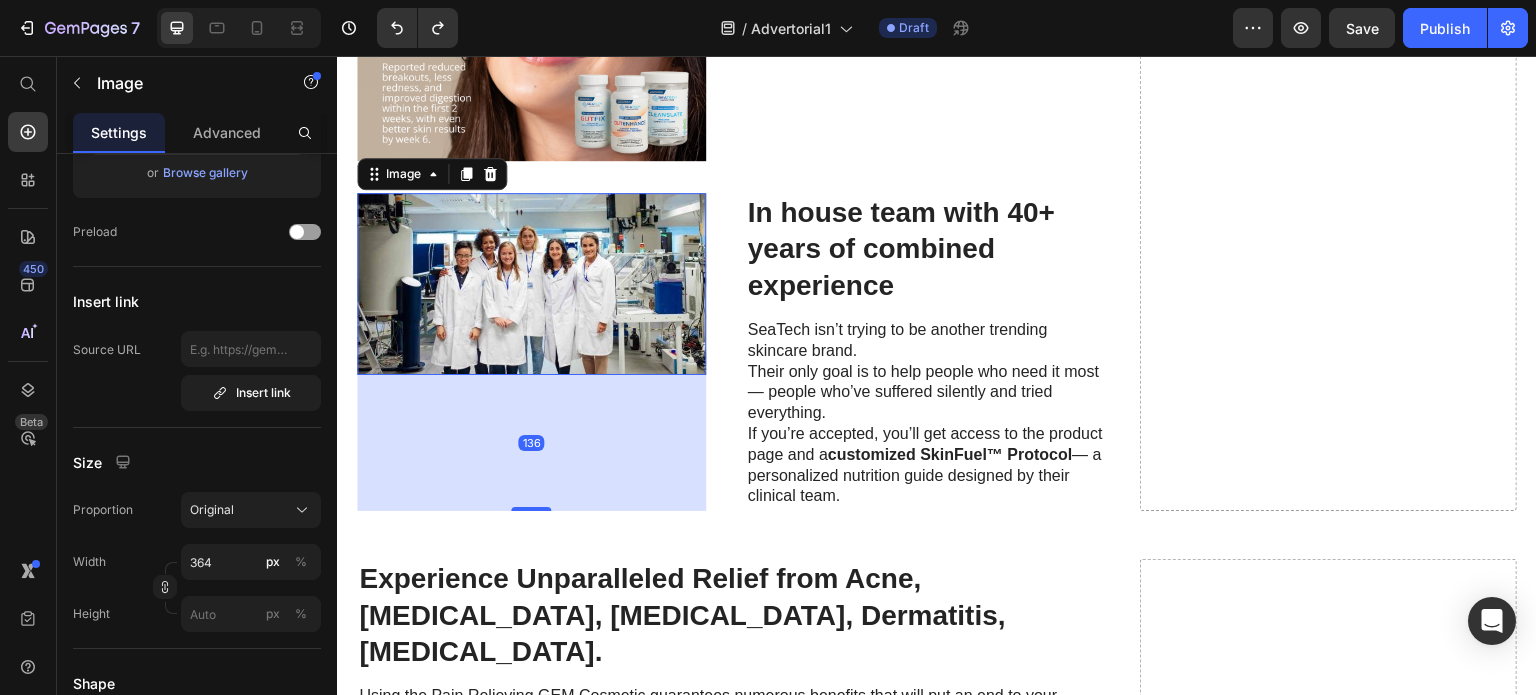 scroll, scrollTop: 3948, scrollLeft: 0, axis: vertical 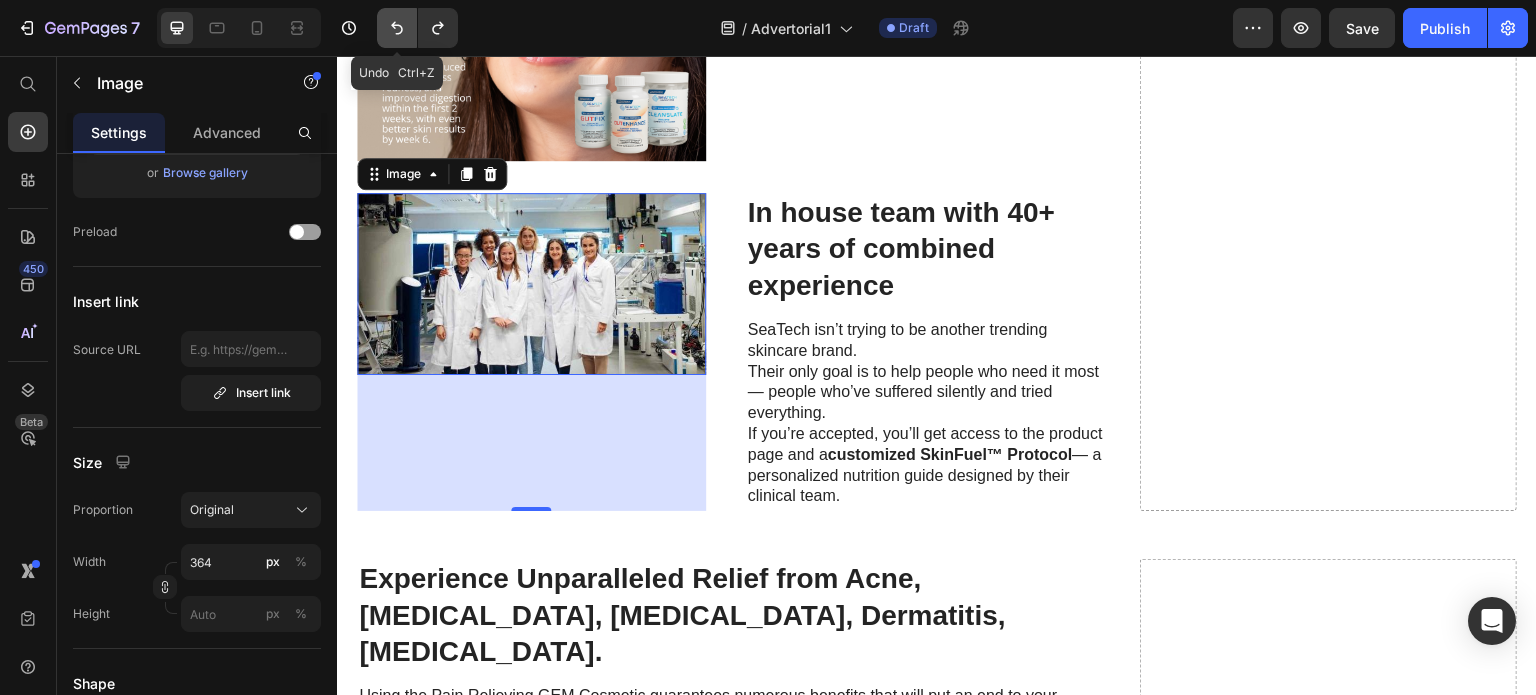 click 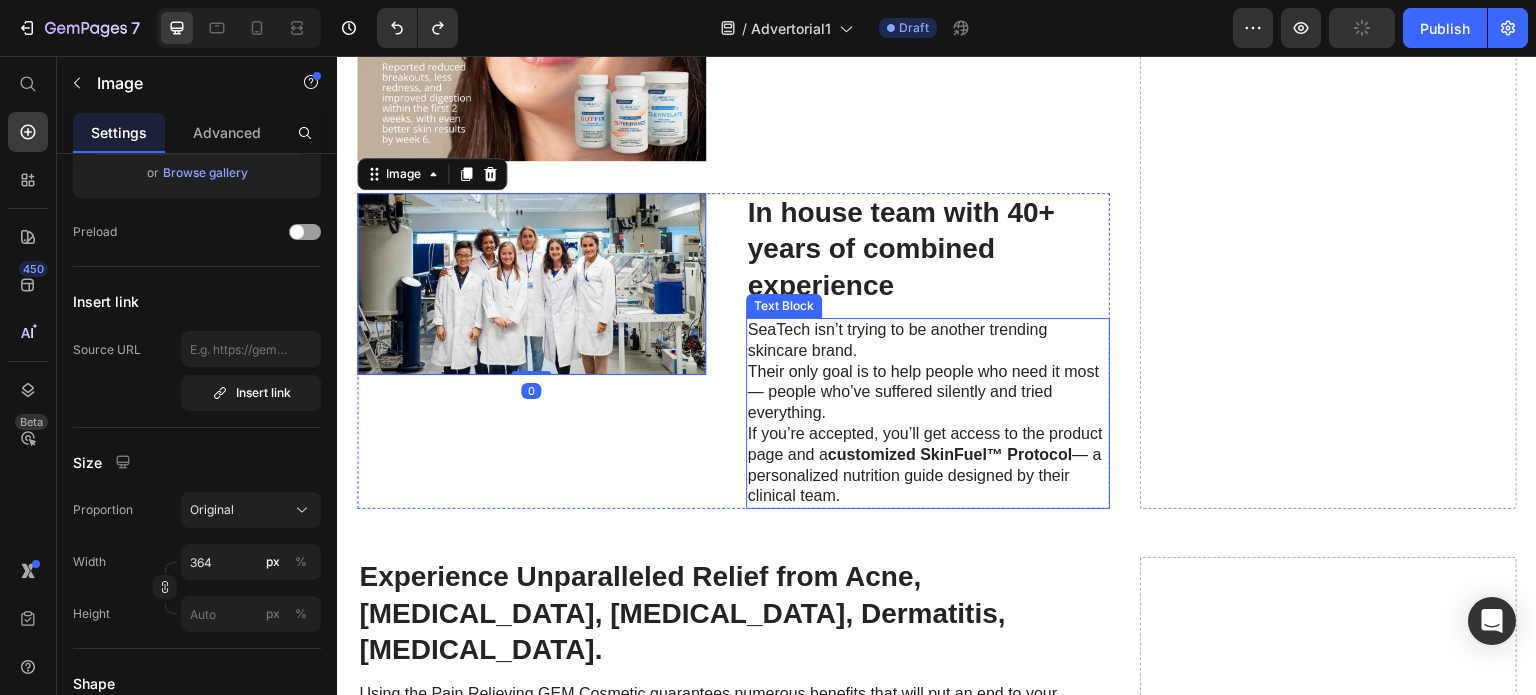 click on "SeaTech isn’t trying to be another trending skincare brand. Their only goal is to help people who need it most — people who’ve suffered silently and tried everything." at bounding box center [928, 372] 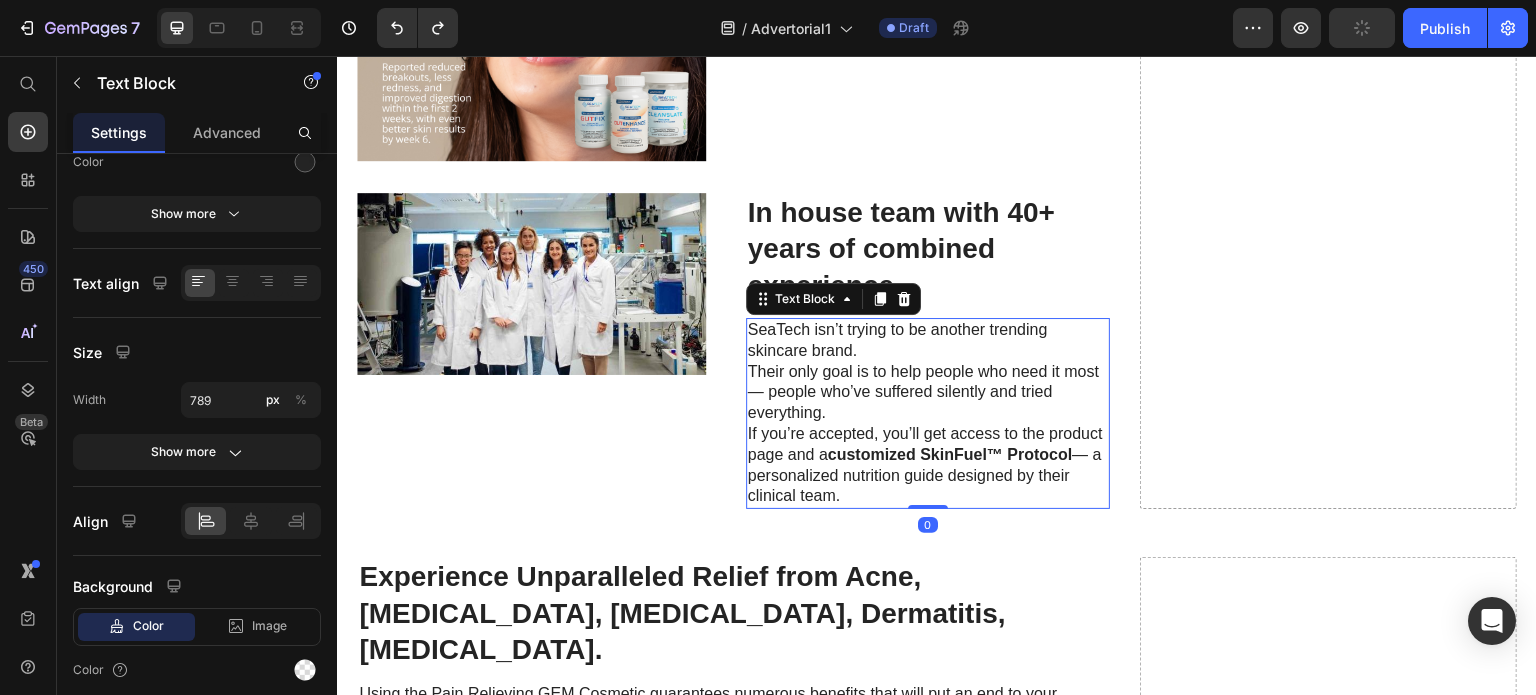 scroll, scrollTop: 0, scrollLeft: 0, axis: both 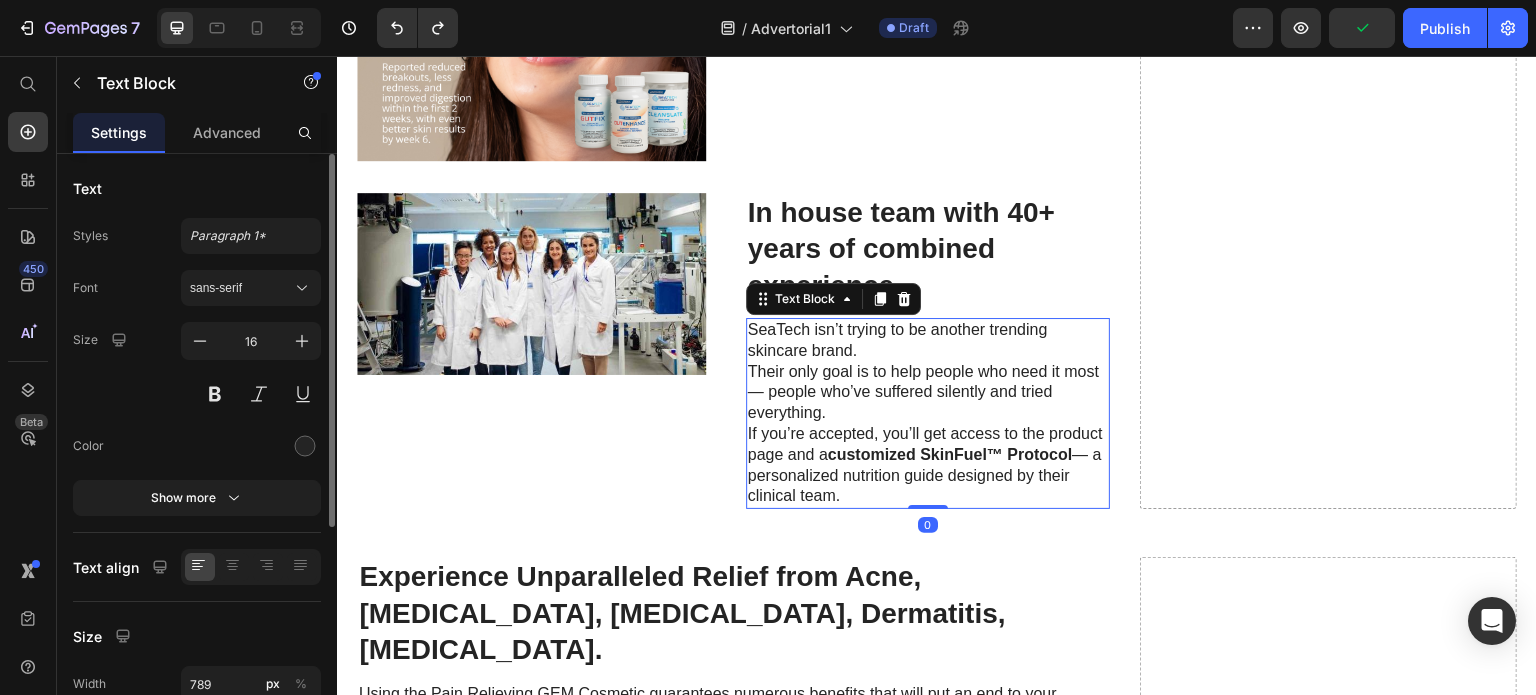 click on "In house team with 40+ years of combined experience" at bounding box center (928, 249) 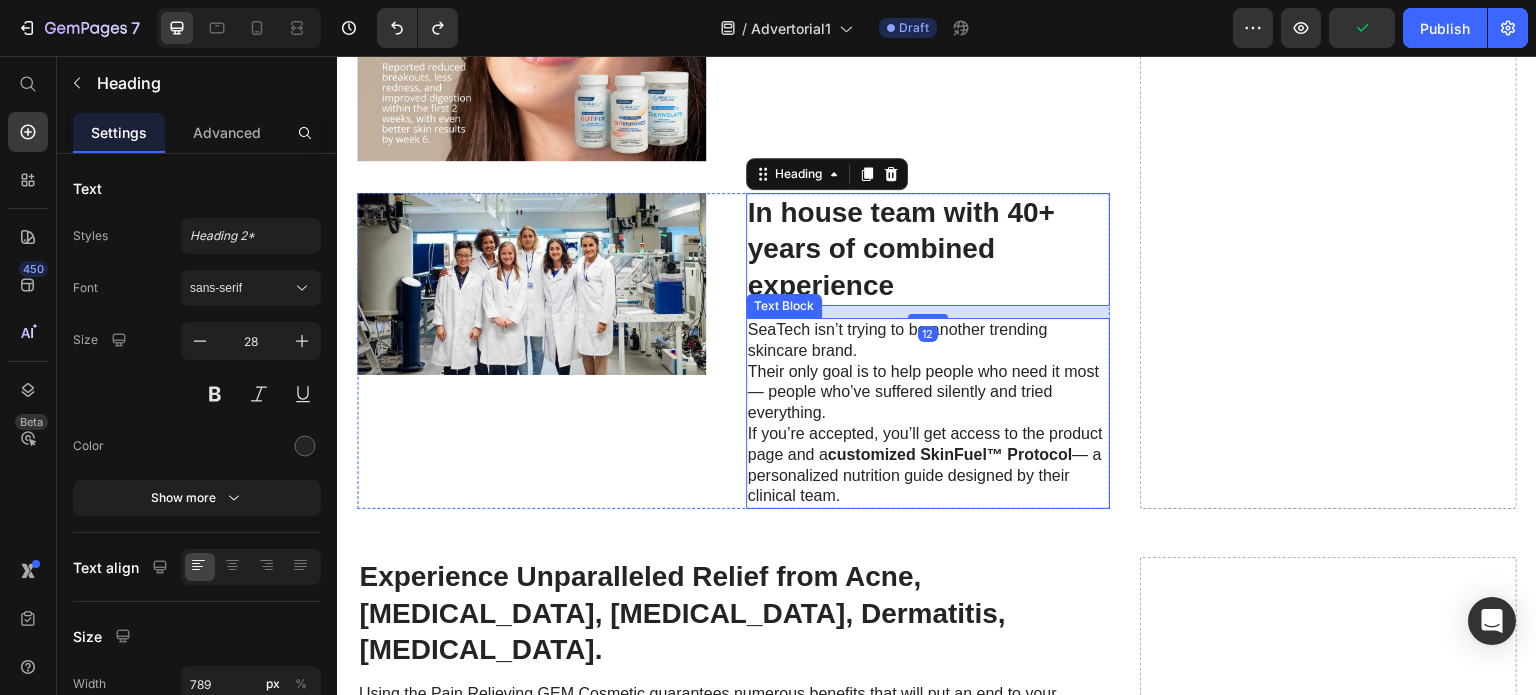 click on "customized SkinFuel™ Protocol" at bounding box center [950, 454] 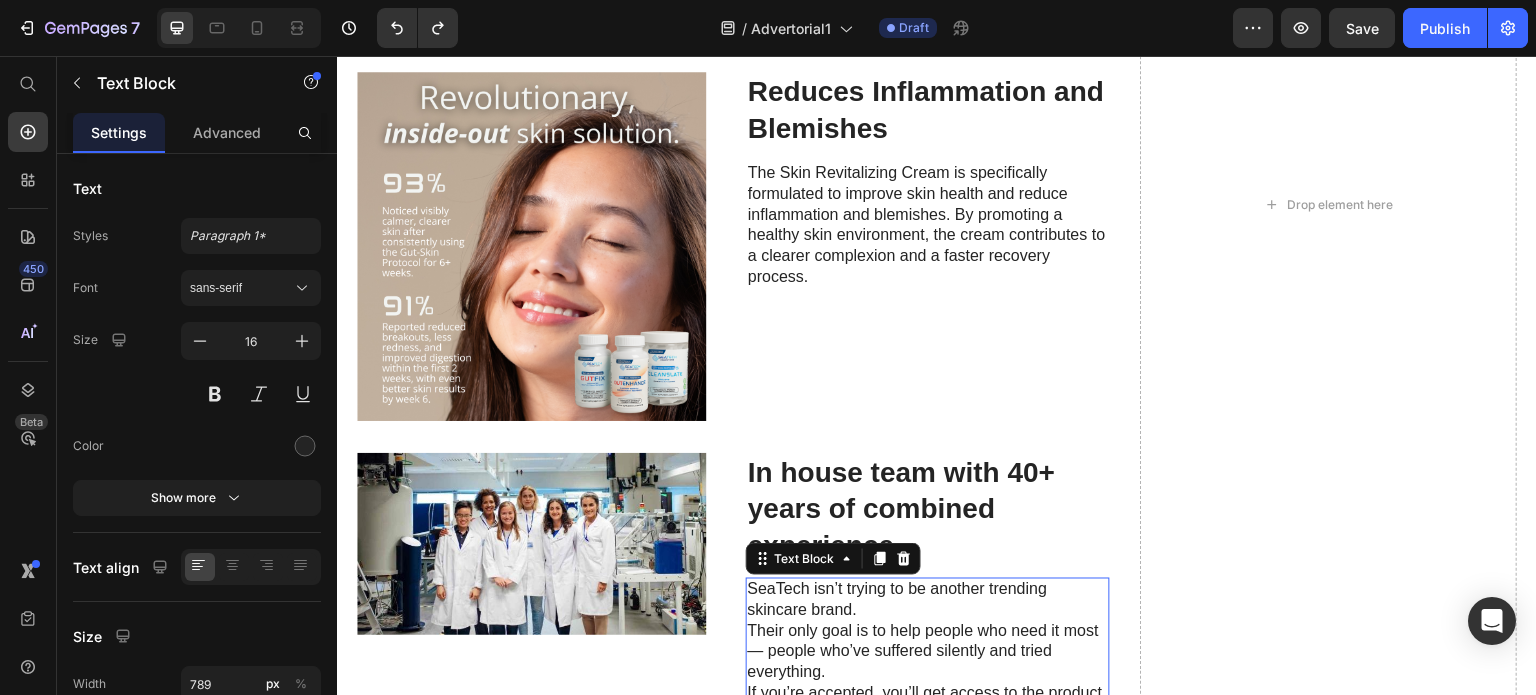scroll, scrollTop: 3652, scrollLeft: 0, axis: vertical 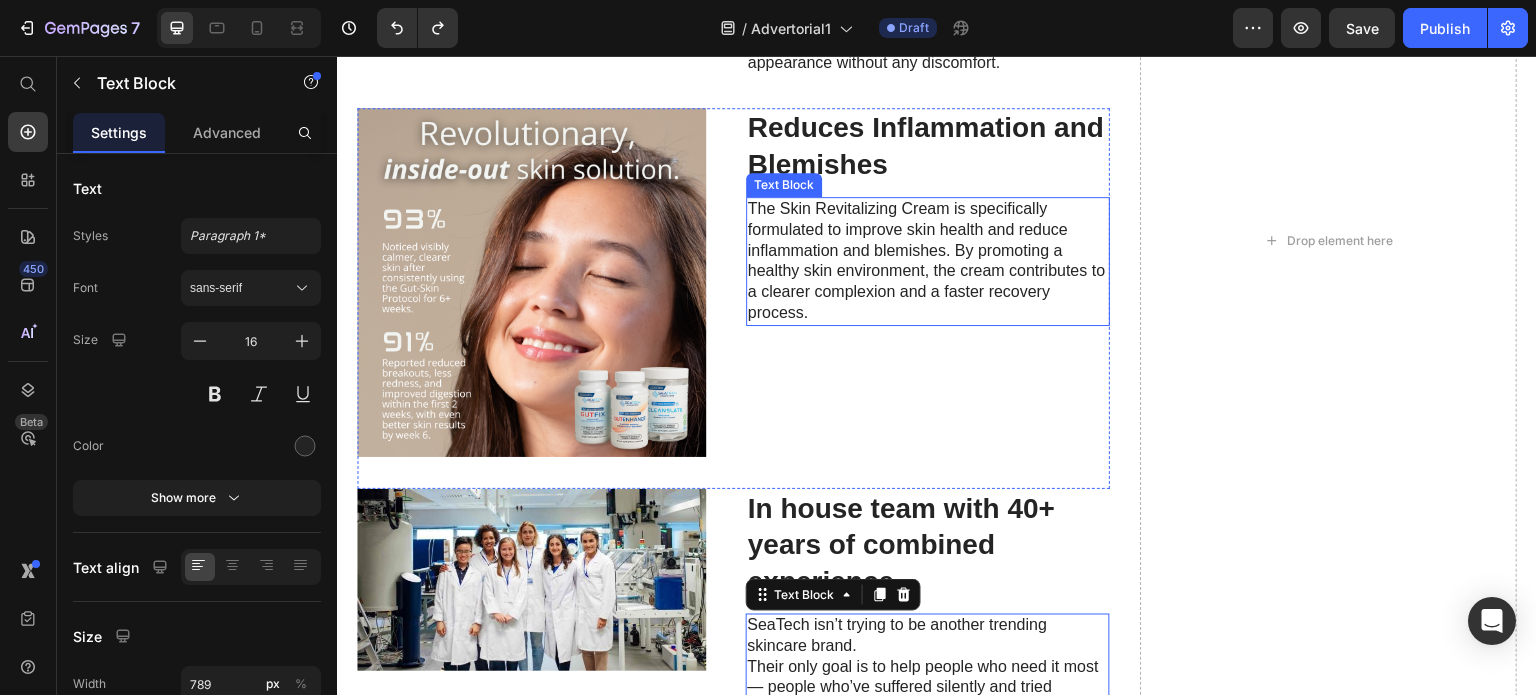 click on "The Skin Revitalizing Cream is specifically formulated to improve skin health and reduce inflammation and blemishes. By promoting a healthy skin environment, the cream contributes to a clearer complexion and a faster recovery process." at bounding box center (928, 261) 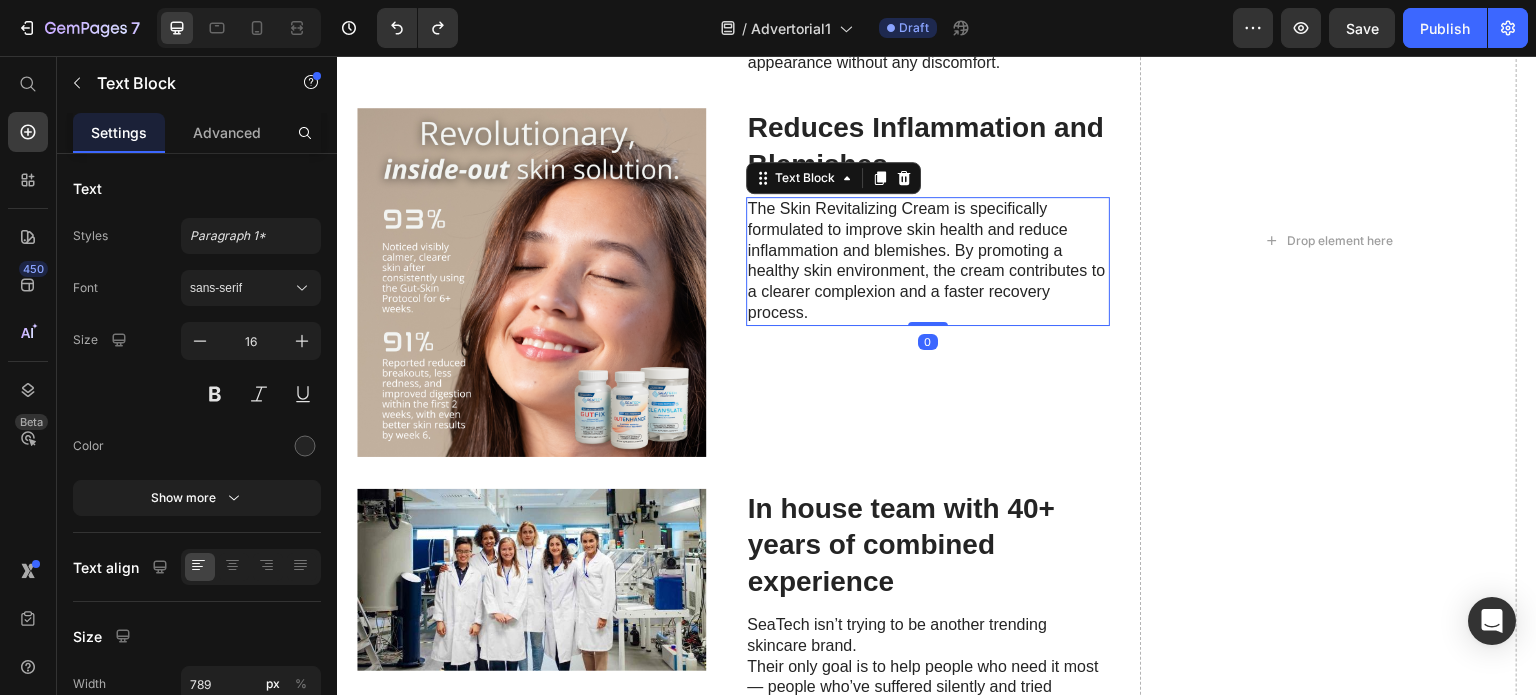 click on "The Skin Revitalizing Cream is specifically formulated to improve skin health and reduce inflammation and blemishes. By promoting a healthy skin environment, the cream contributes to a clearer complexion and a faster recovery process." at bounding box center [928, 261] 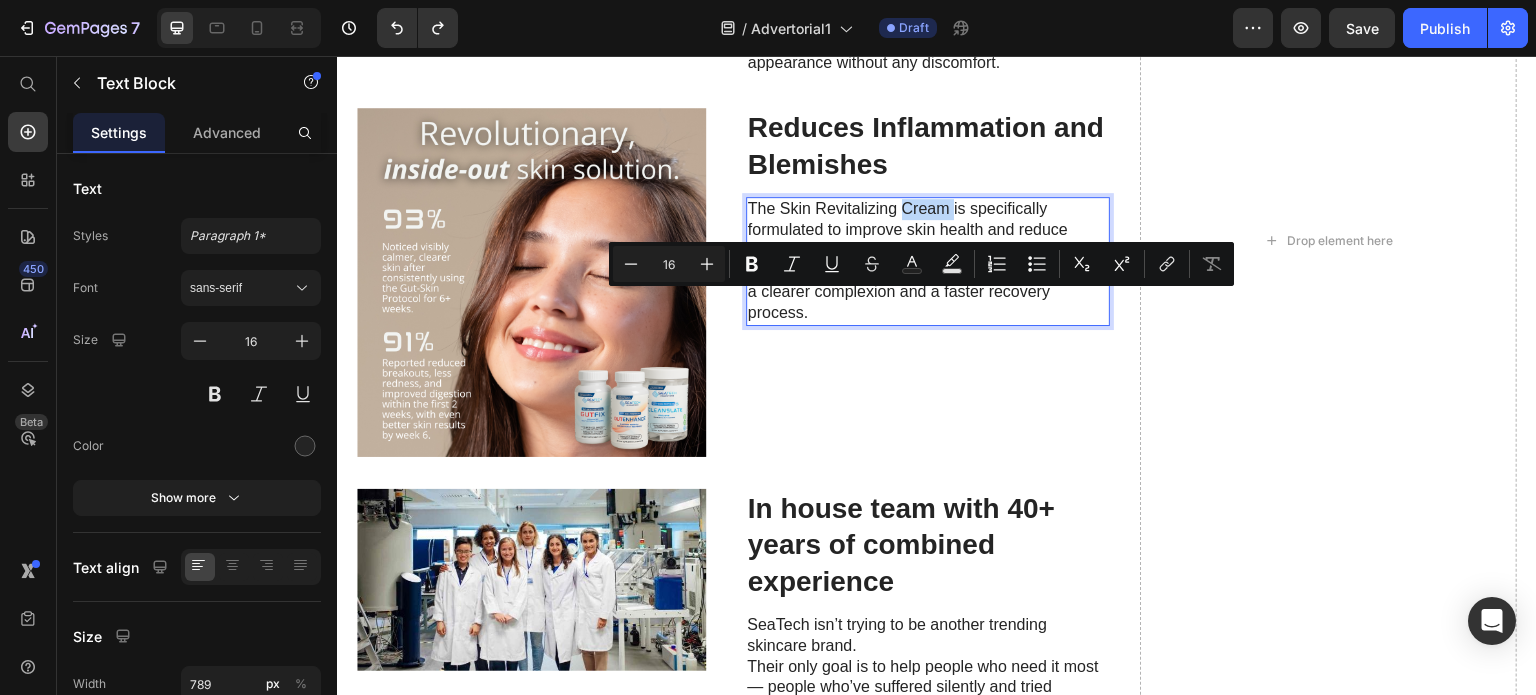 click on "The Skin Revitalizing Cream is specifically formulated to improve skin health and reduce inflammation and blemishes. By promoting a healthy skin environment, the cream contributes to a clearer complexion and a faster recovery process." at bounding box center (928, 261) 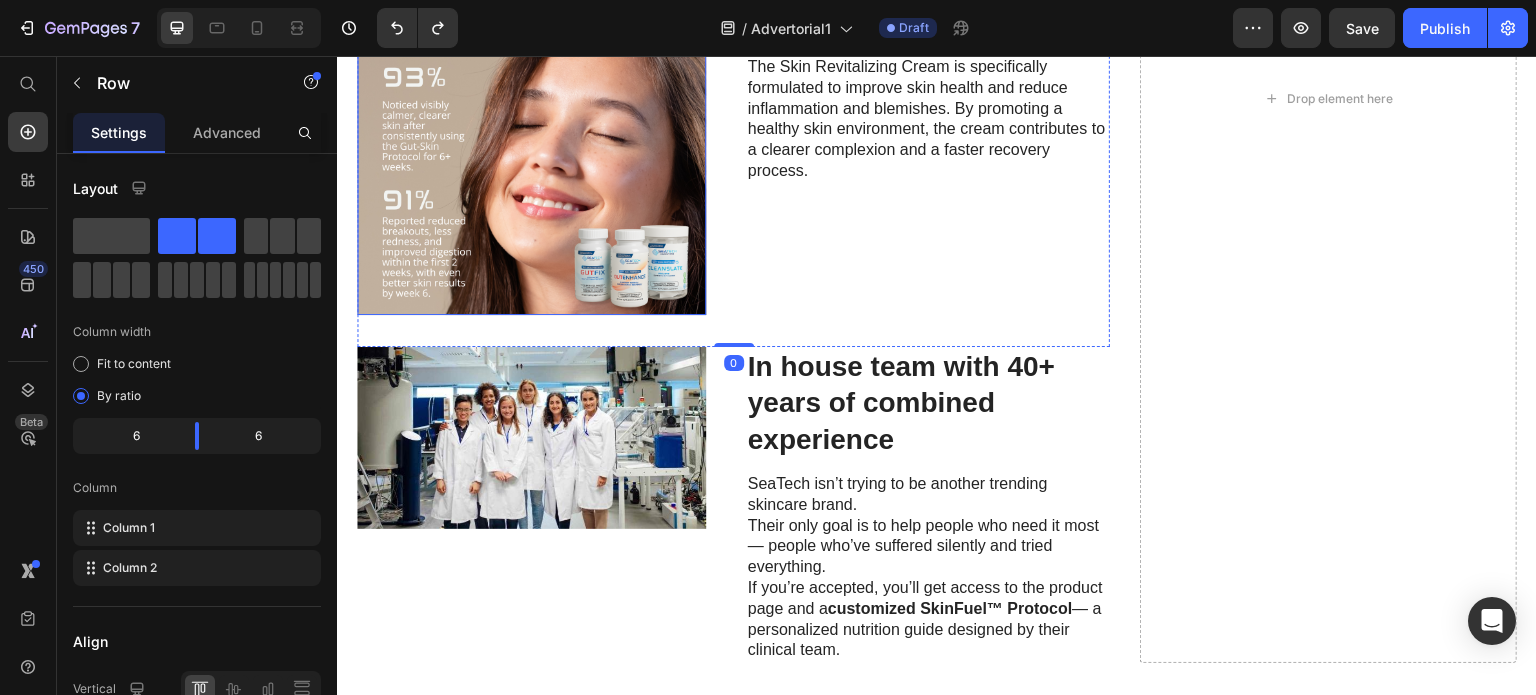 scroll, scrollTop: 3800, scrollLeft: 0, axis: vertical 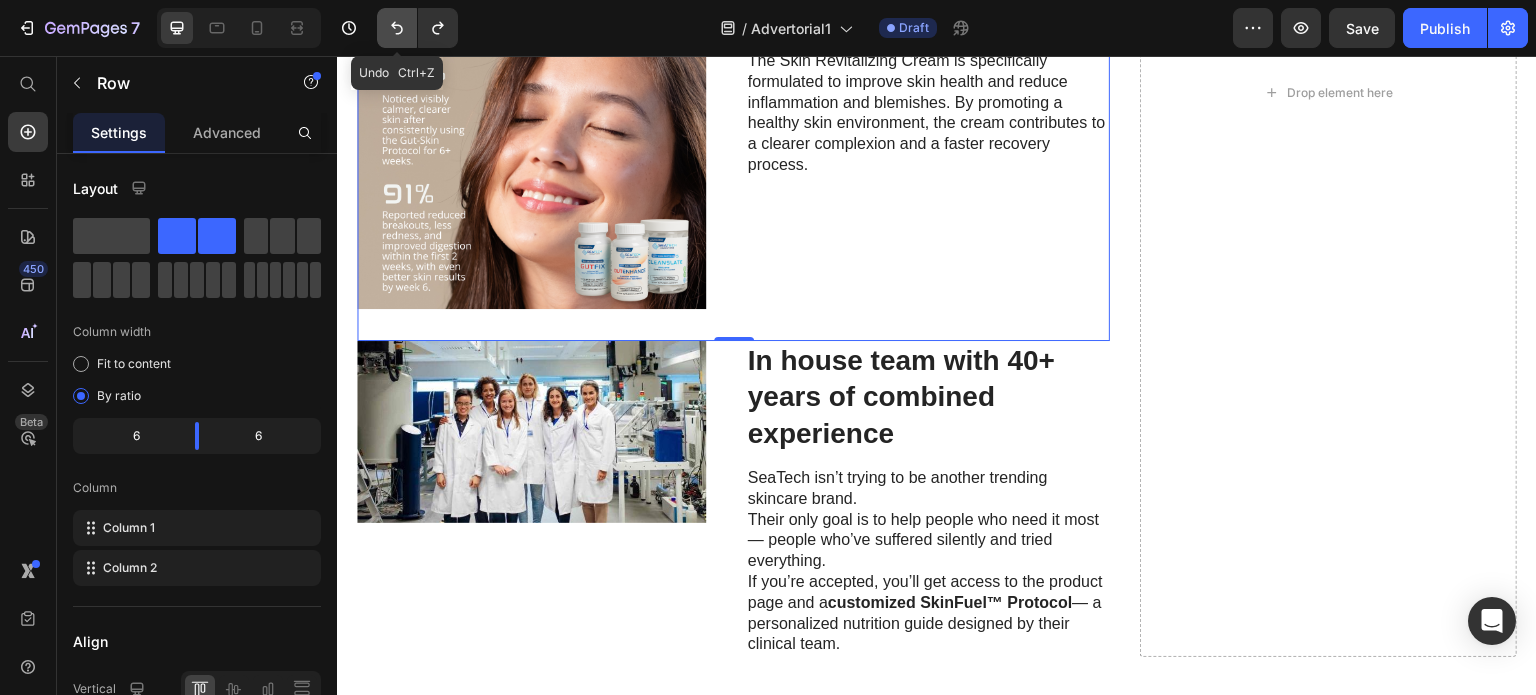 click 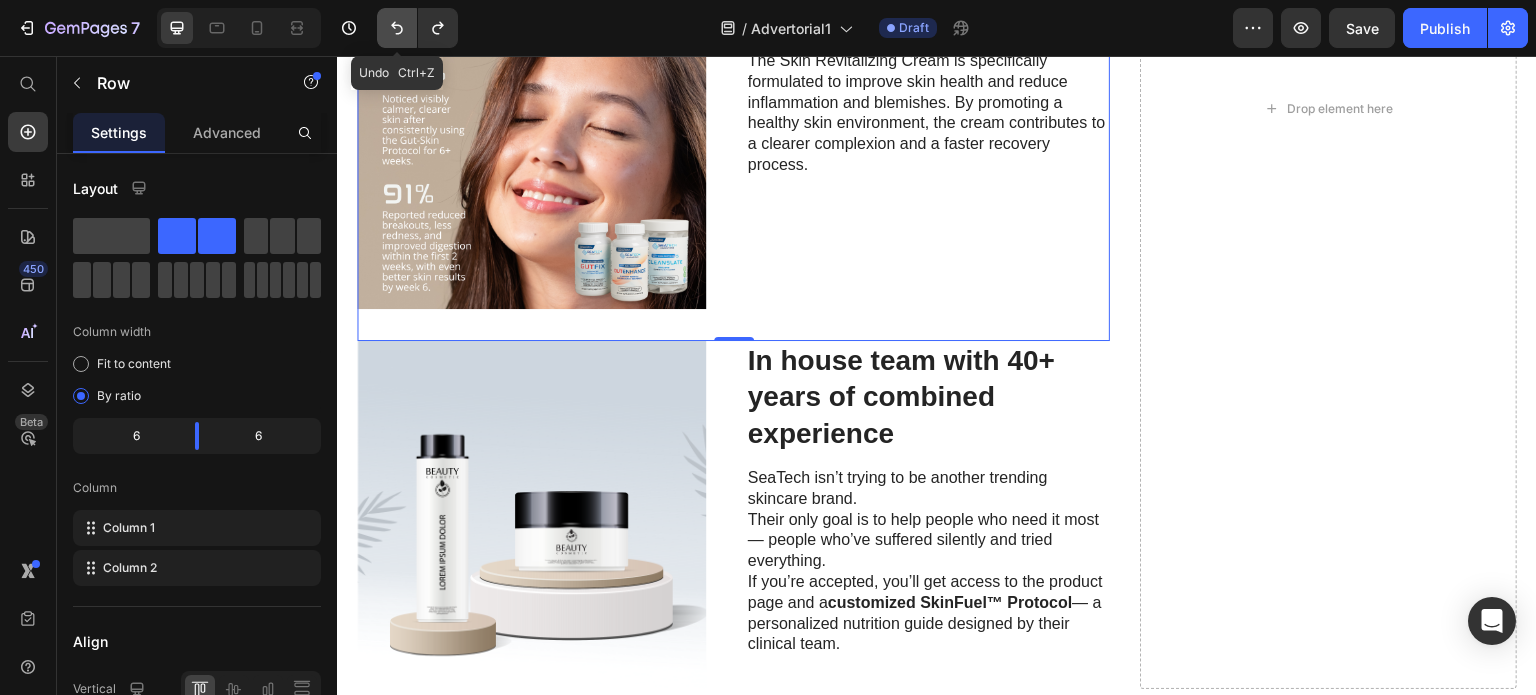 click 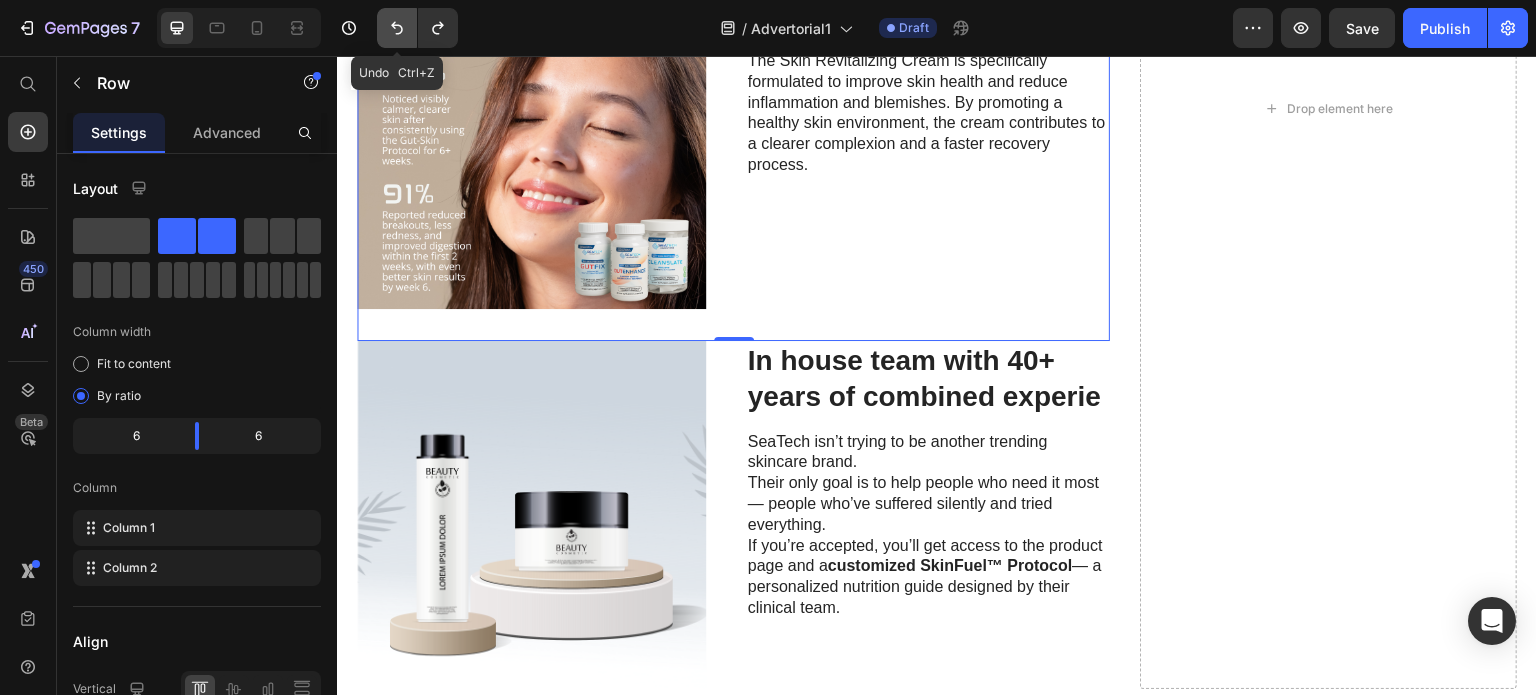click 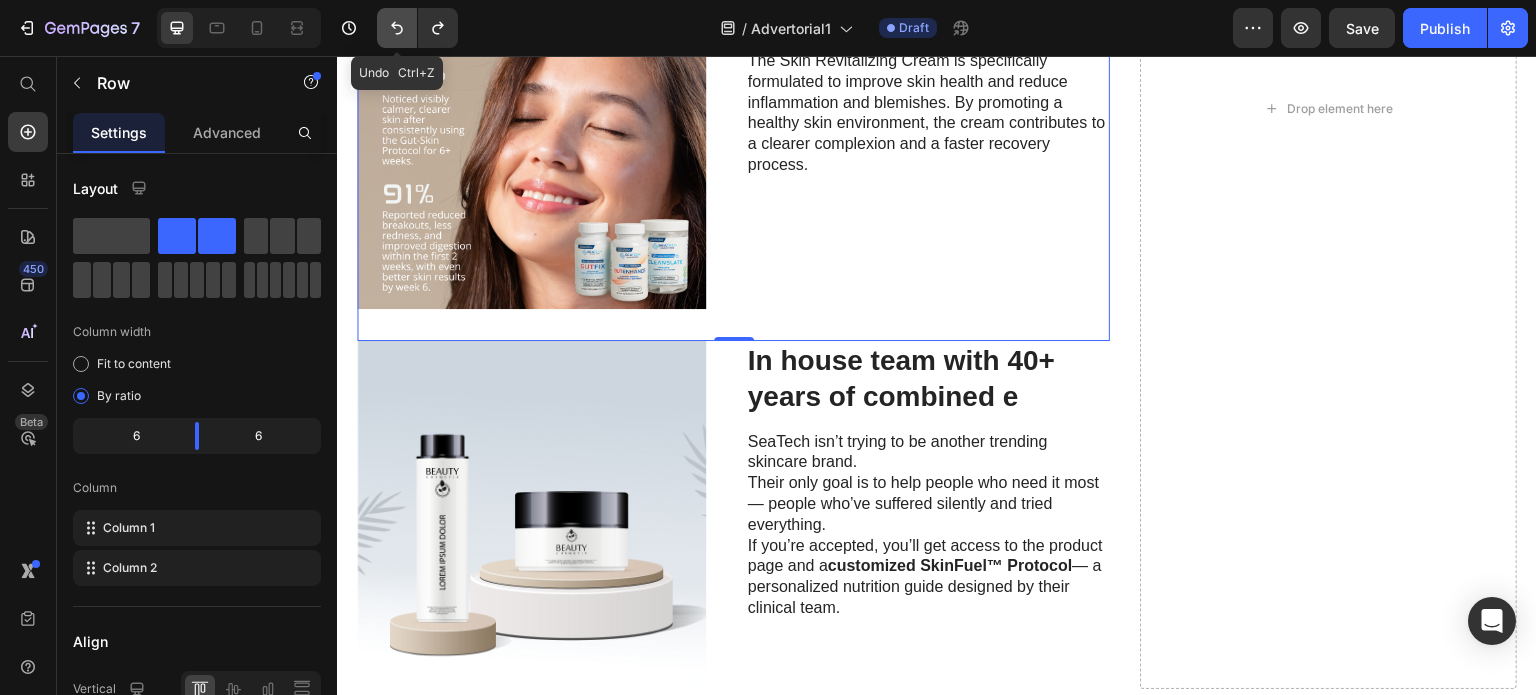 click 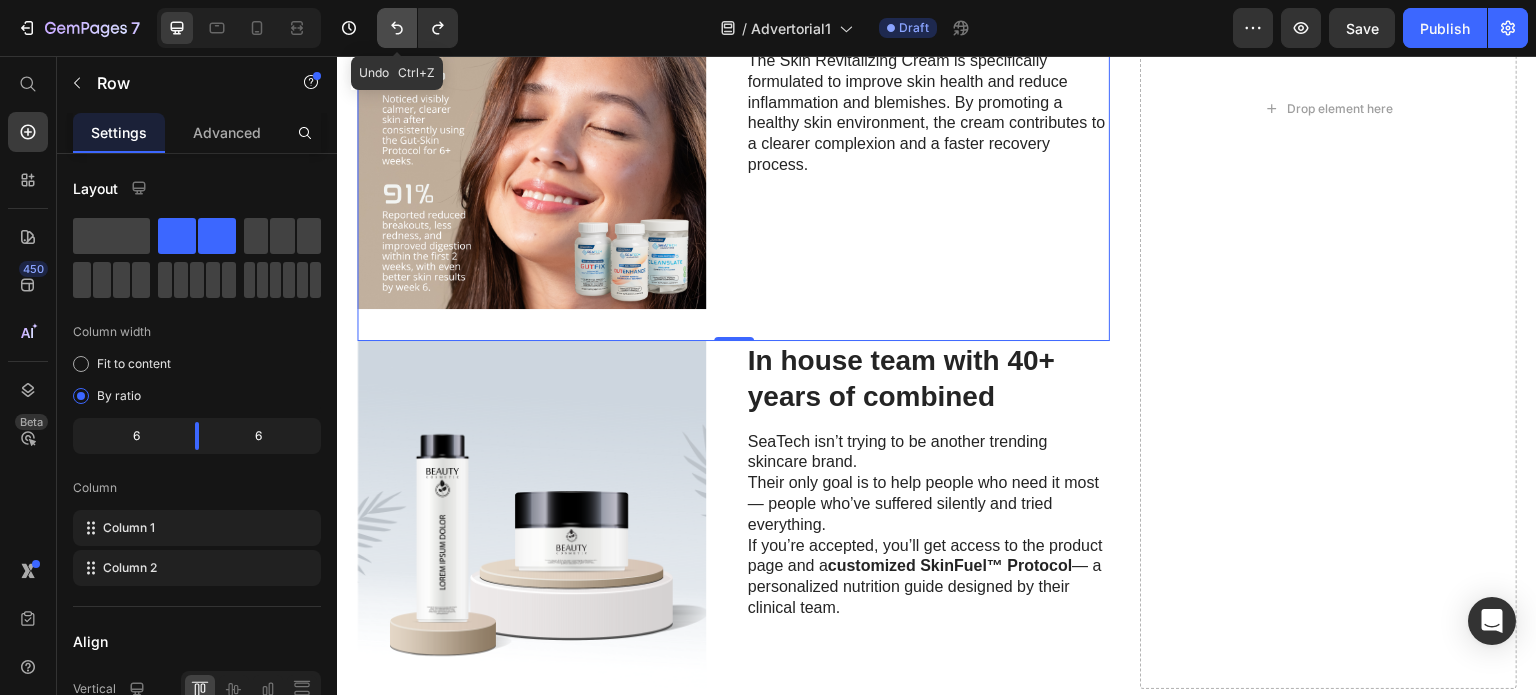 click 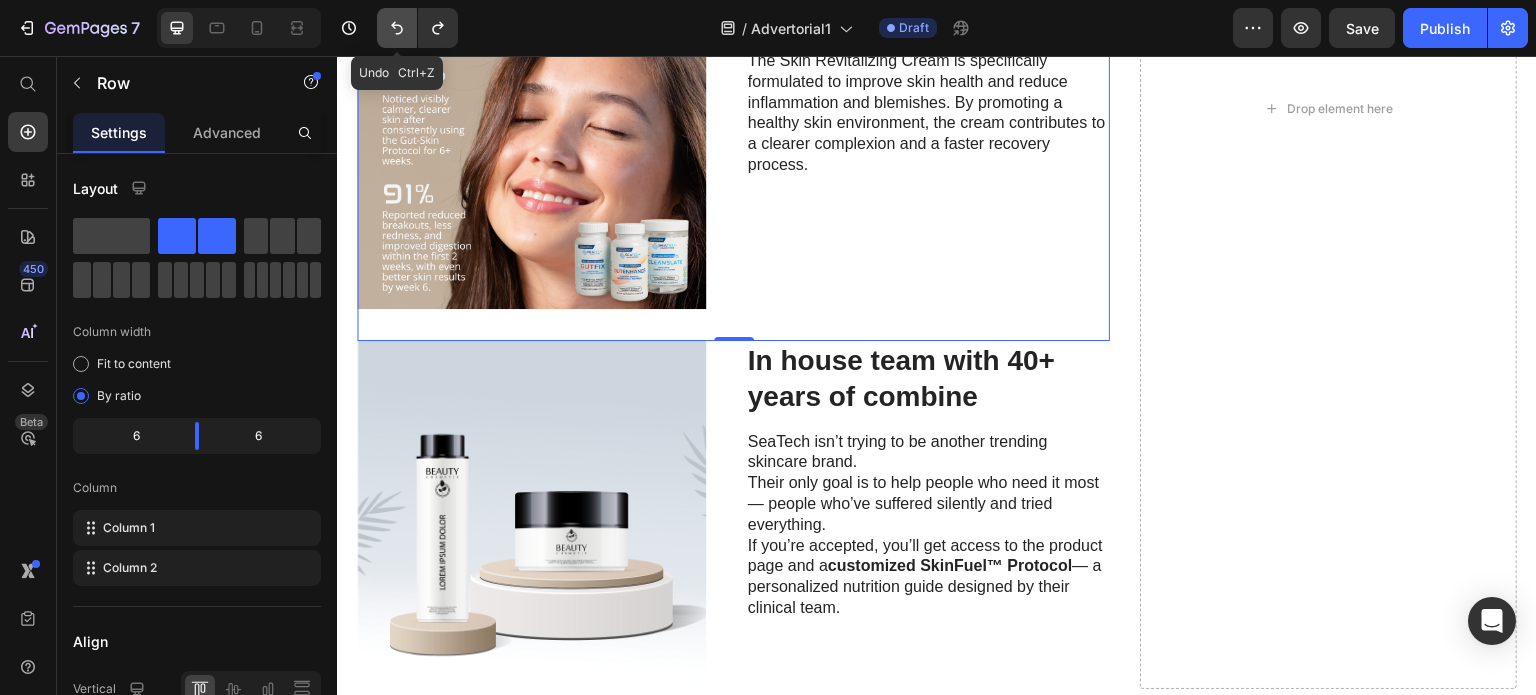 click 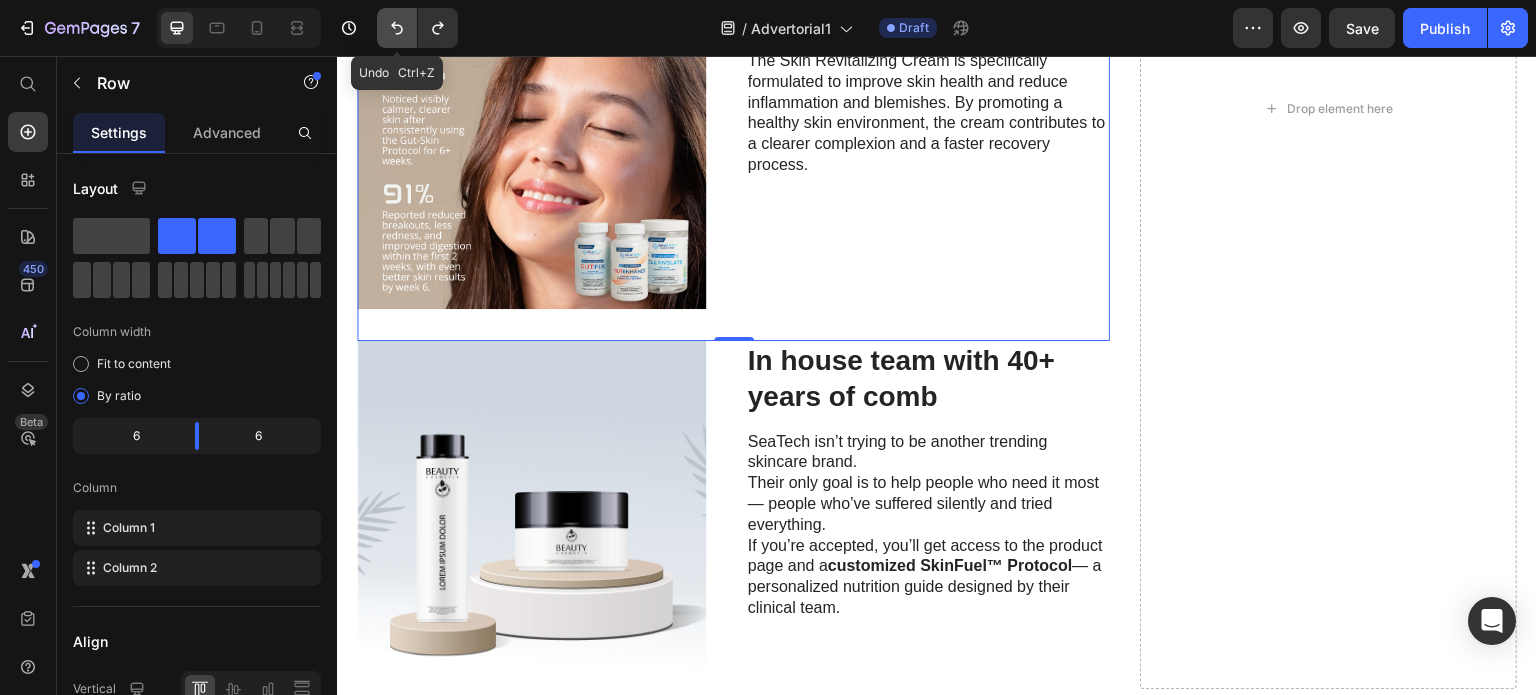 click 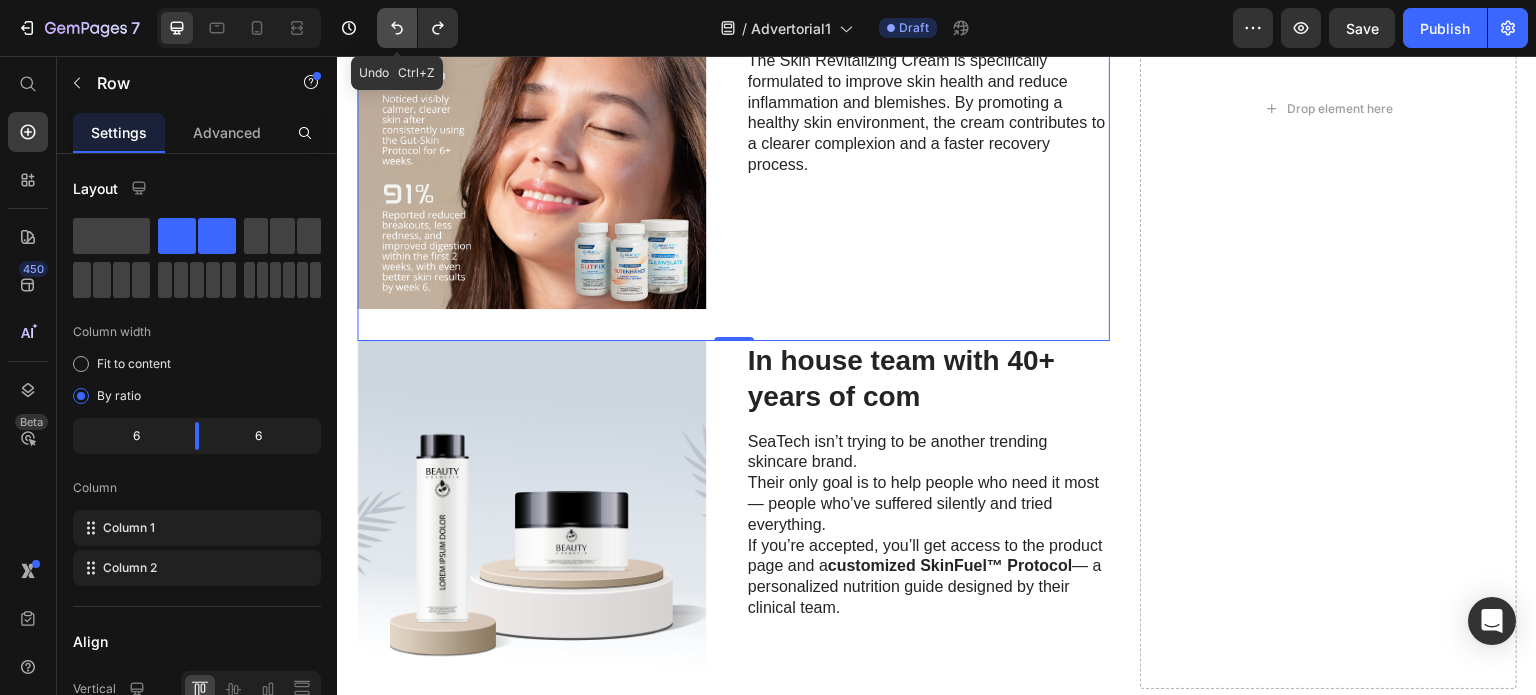 click 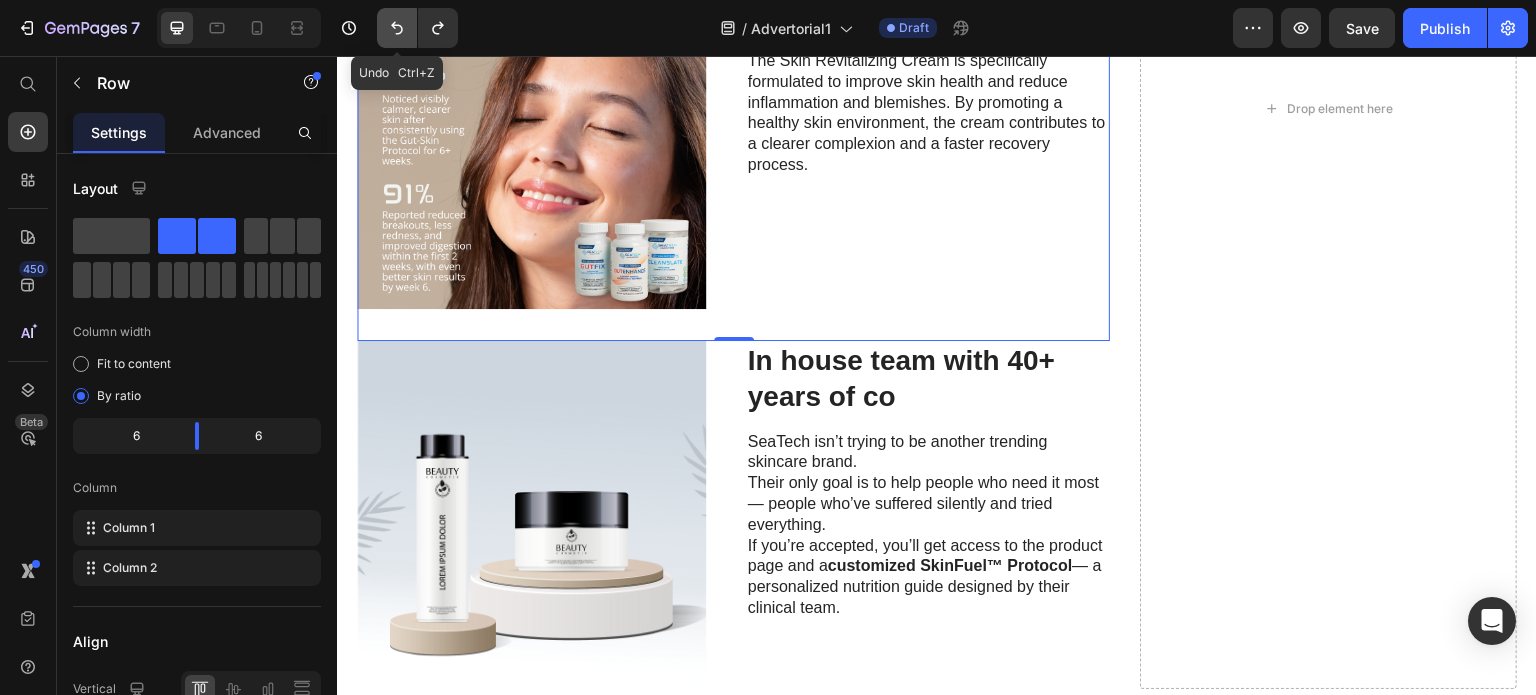 click 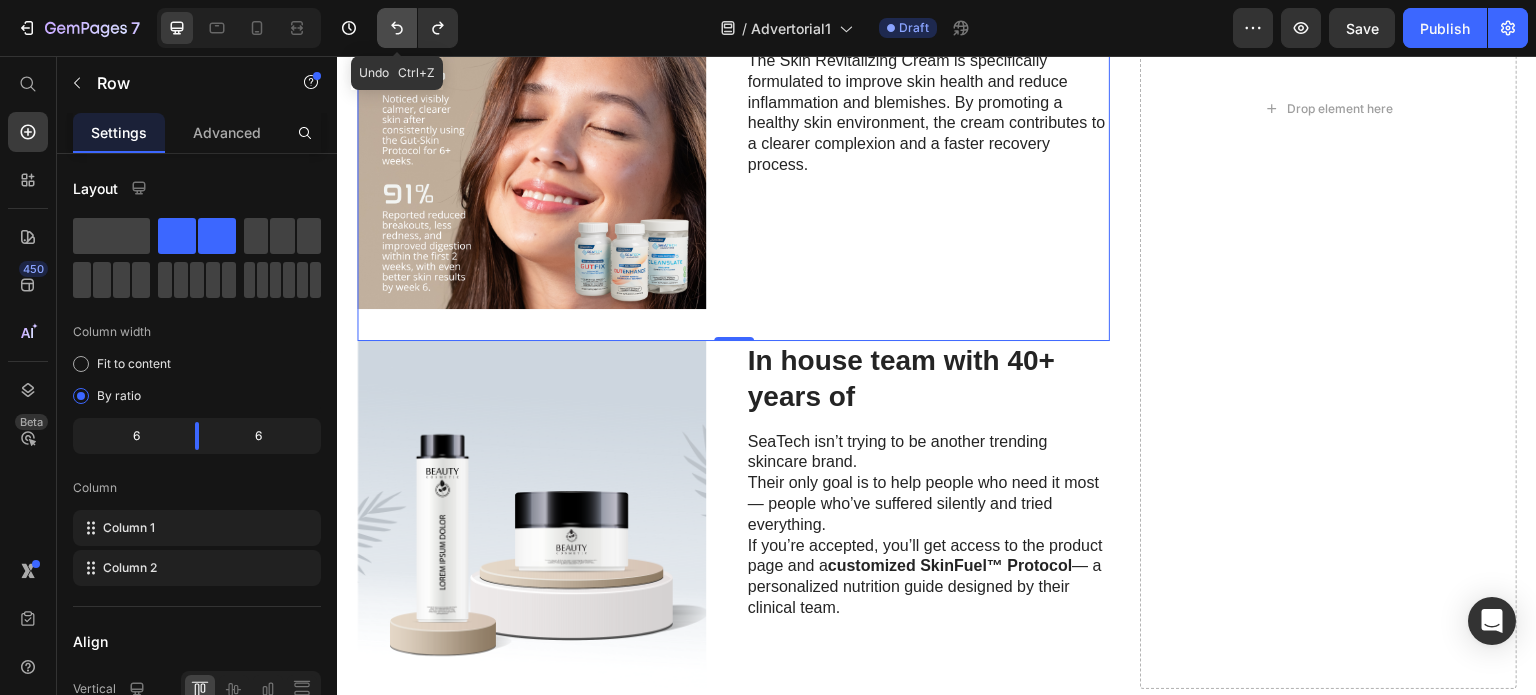 click 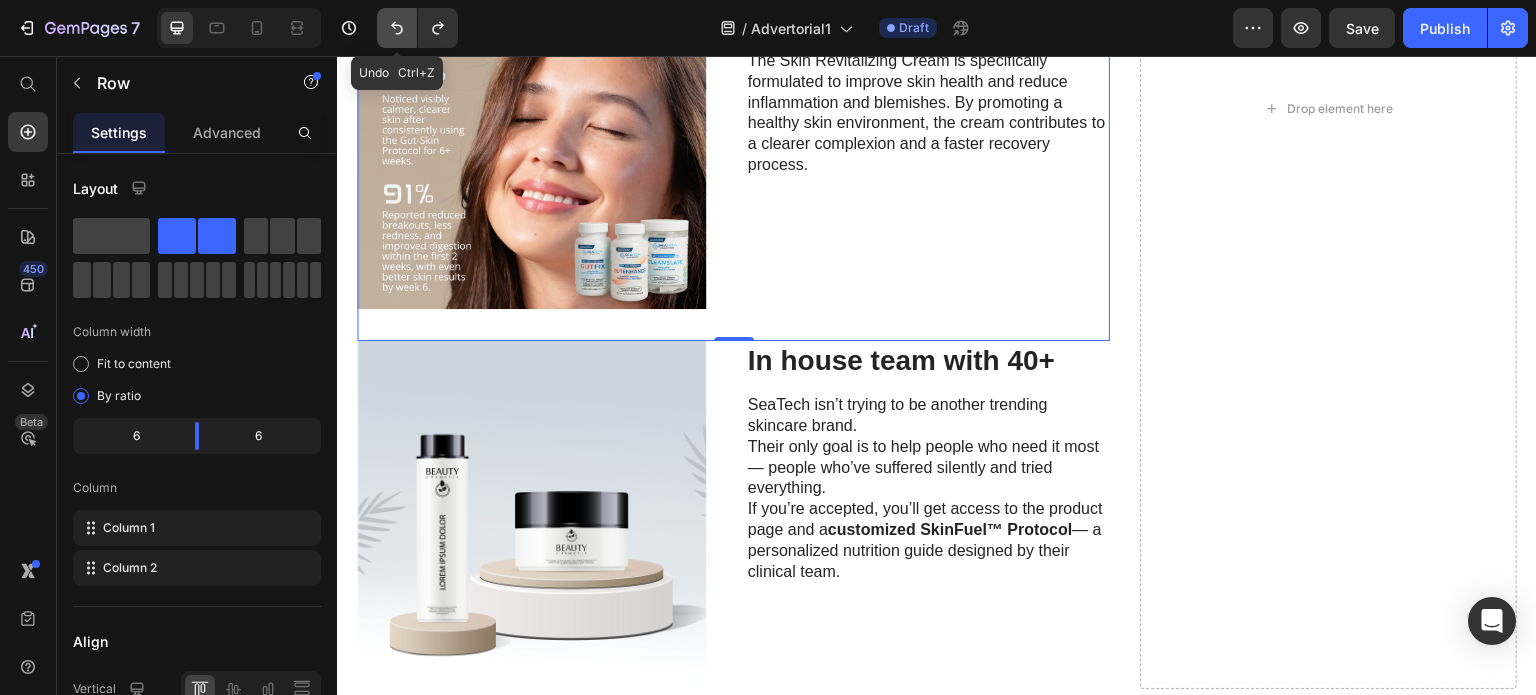 click 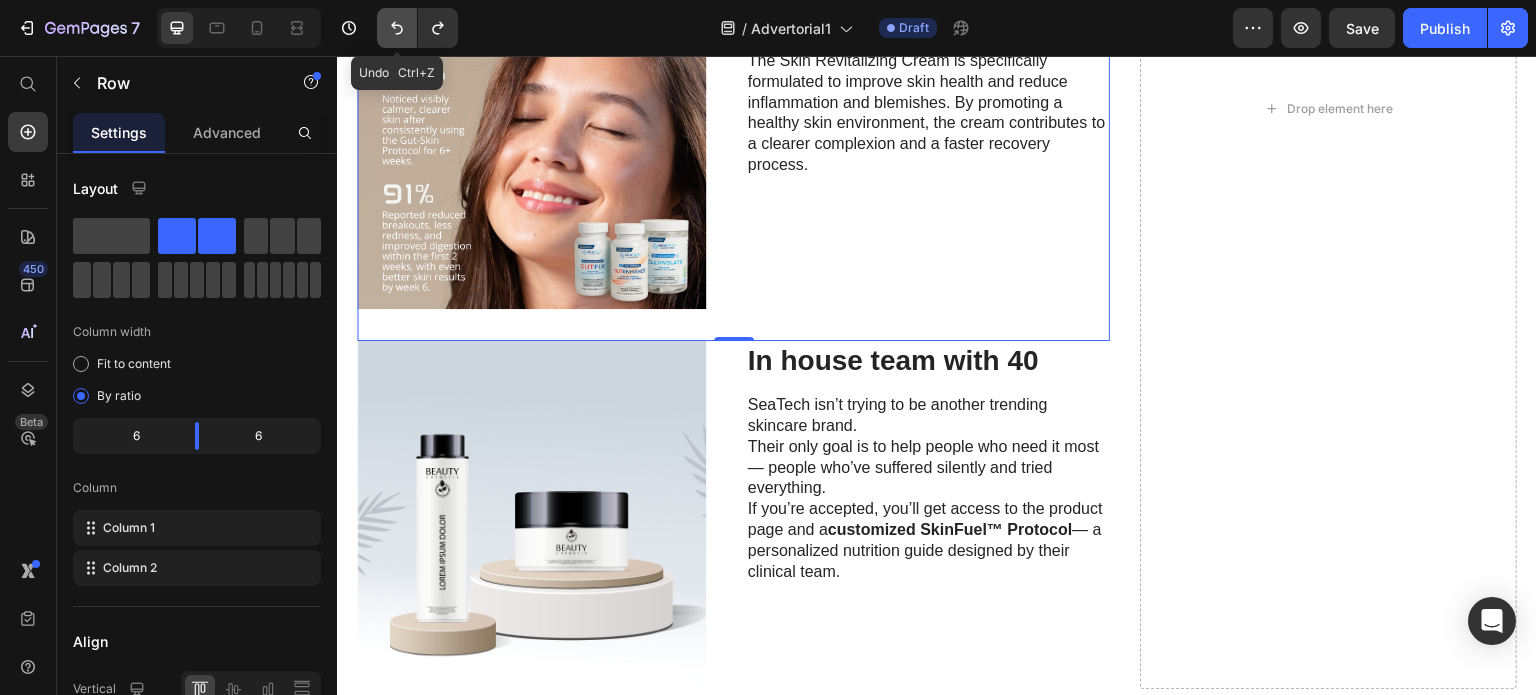 click 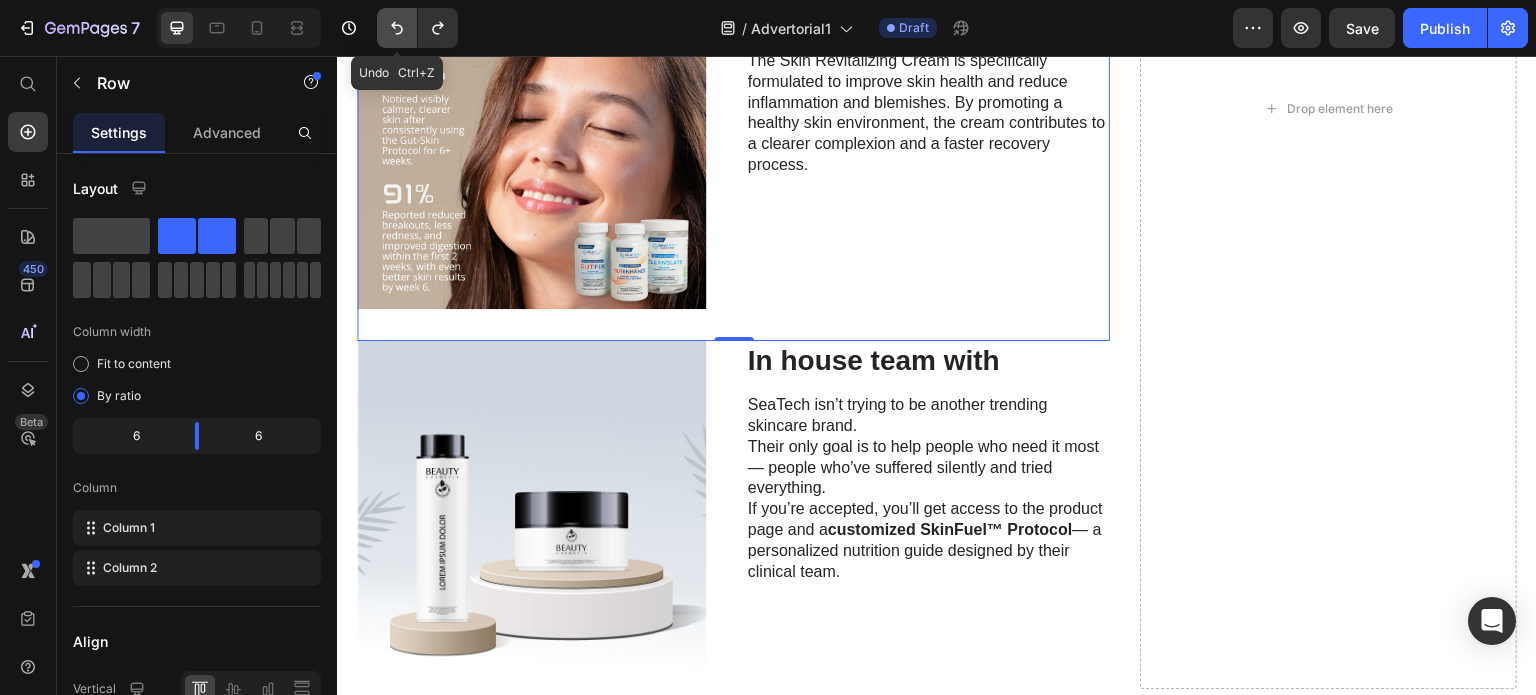 click 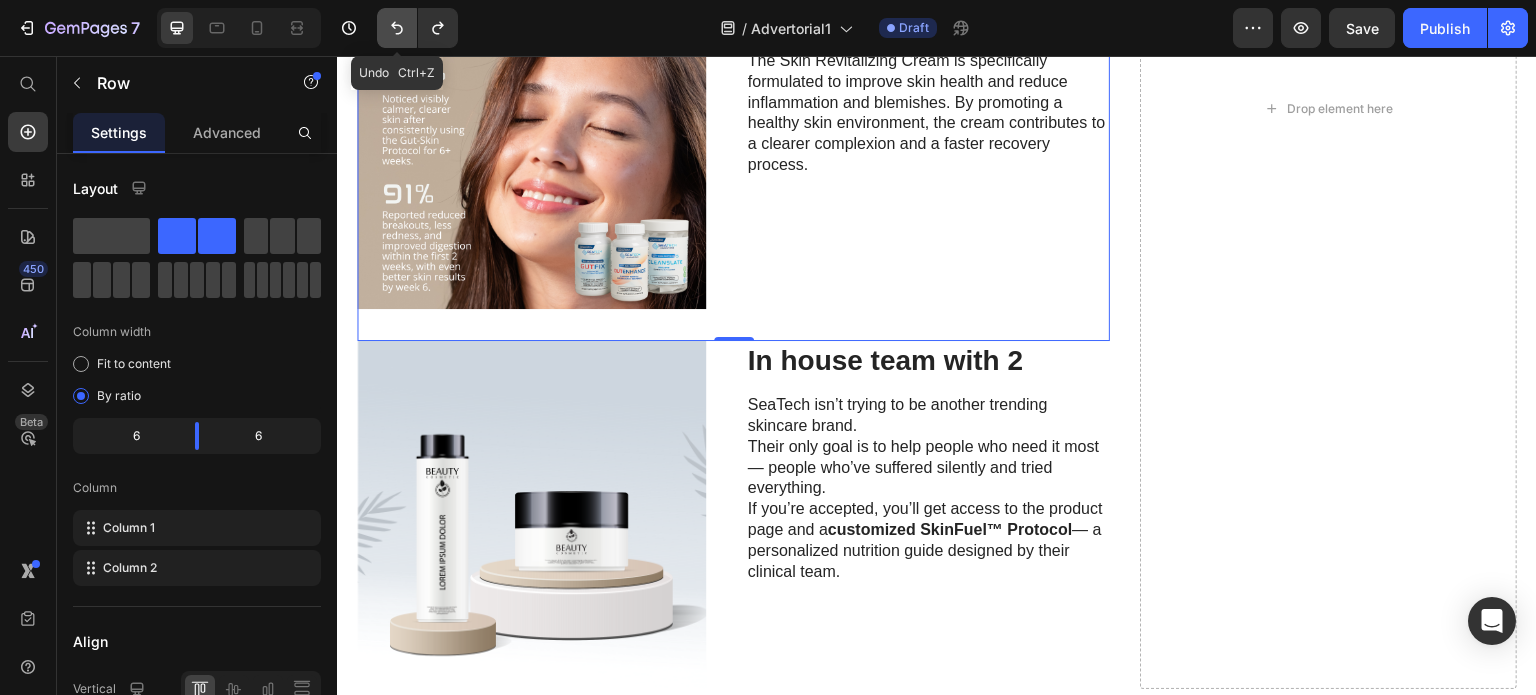 click 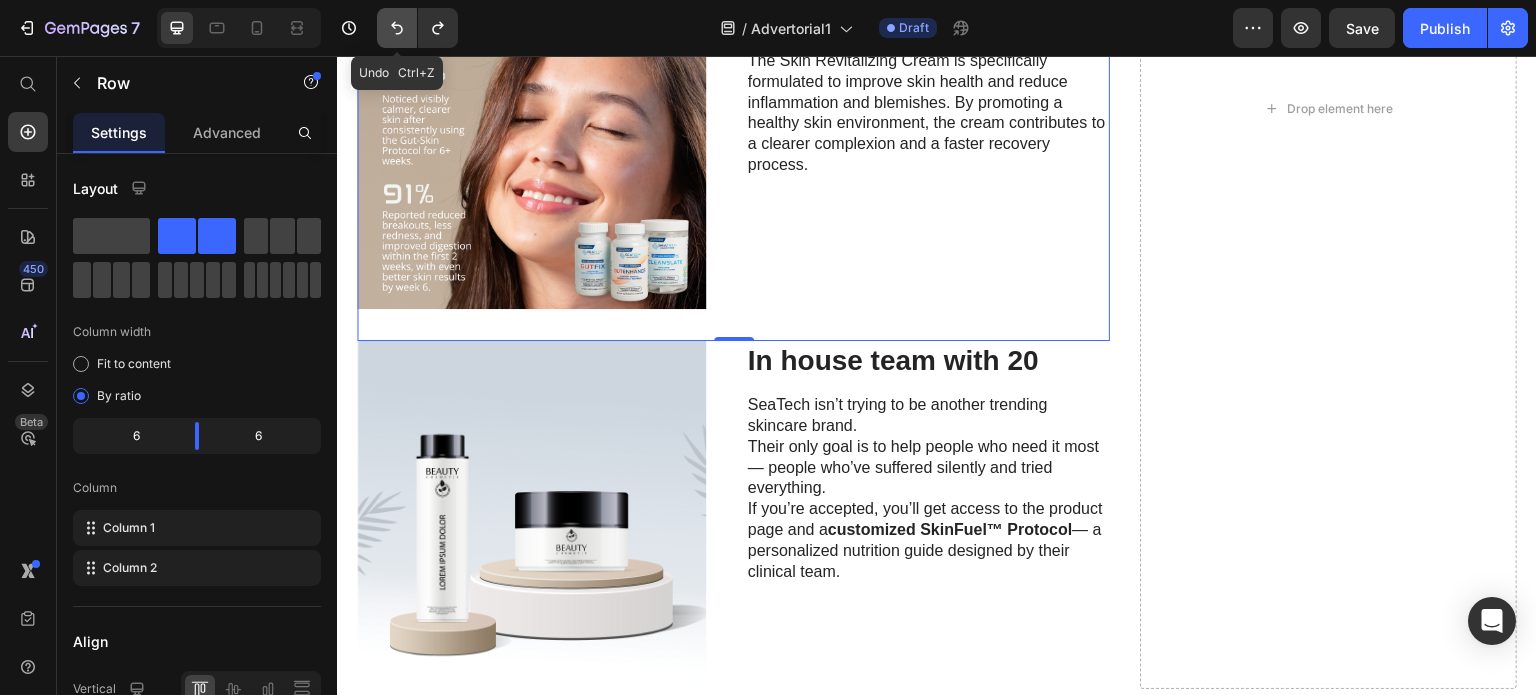 click 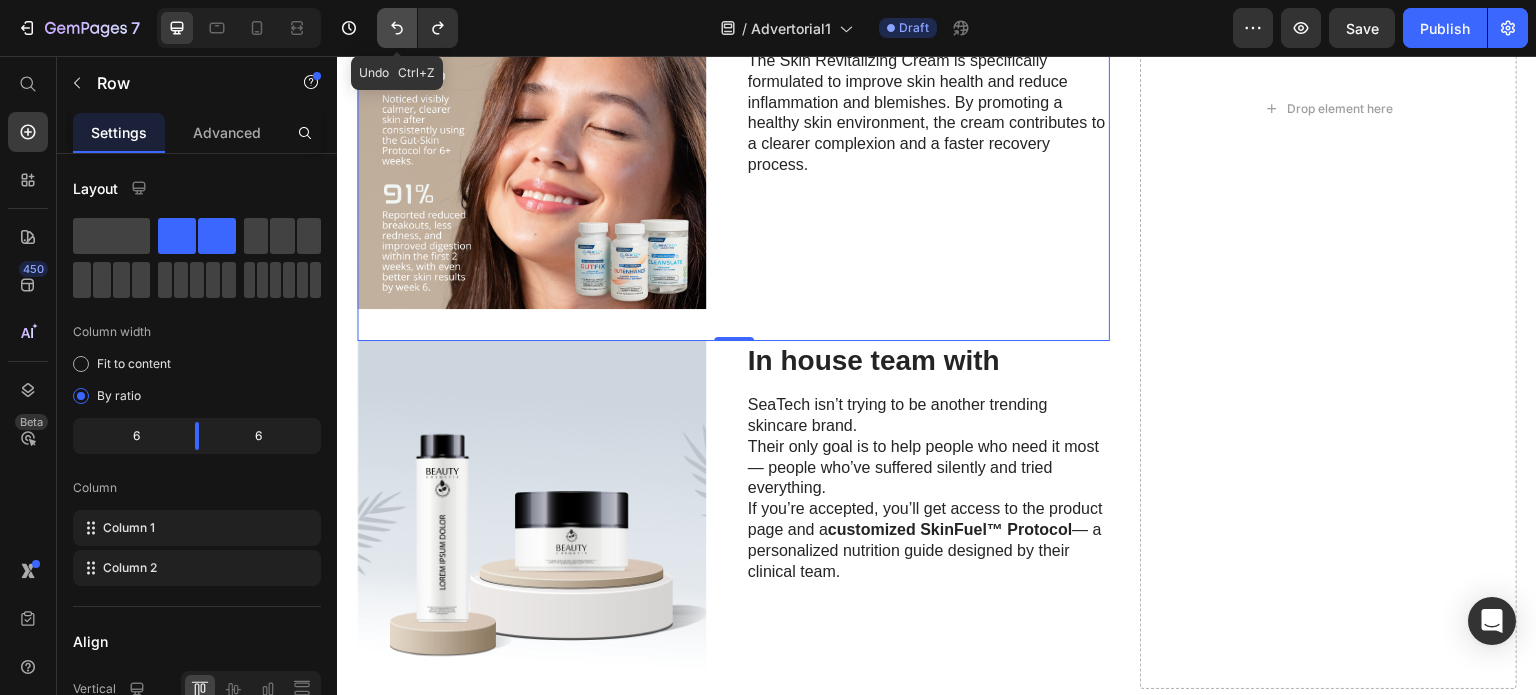 click 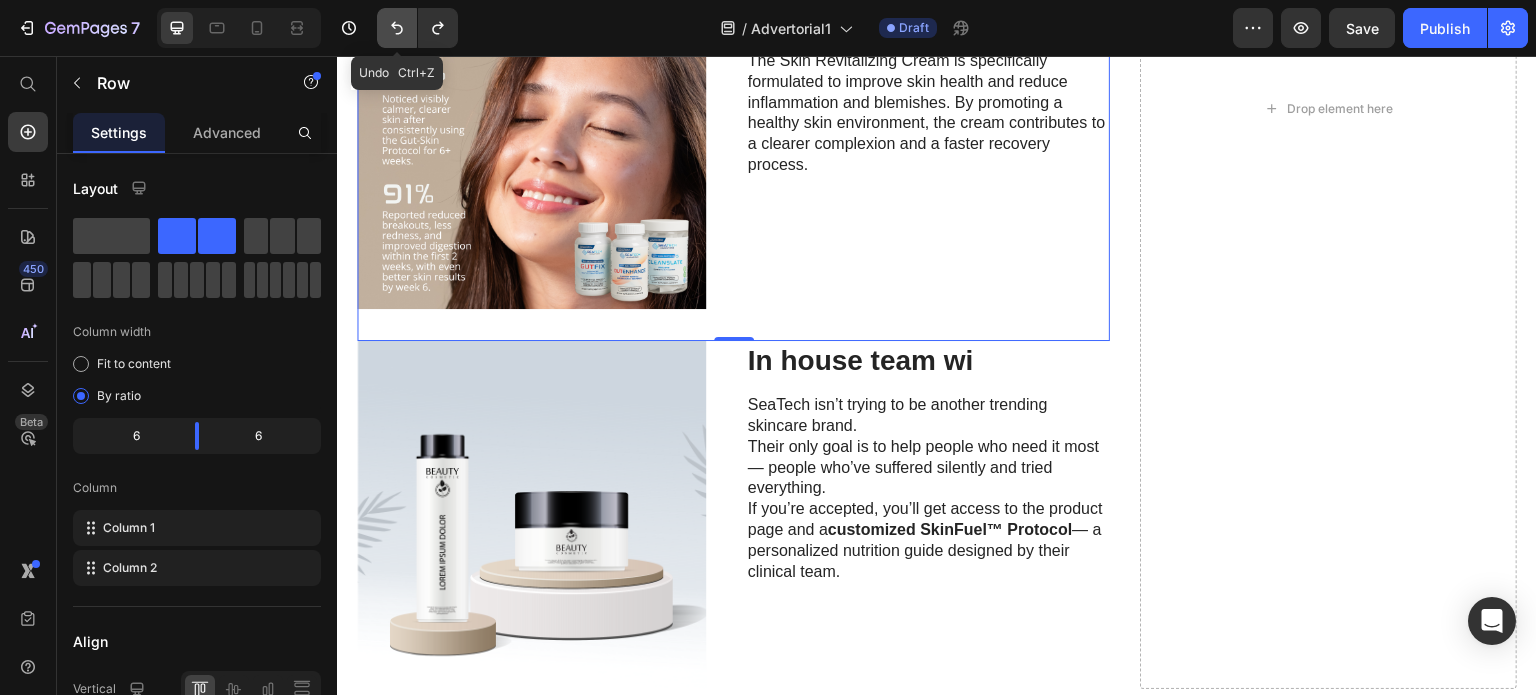 click 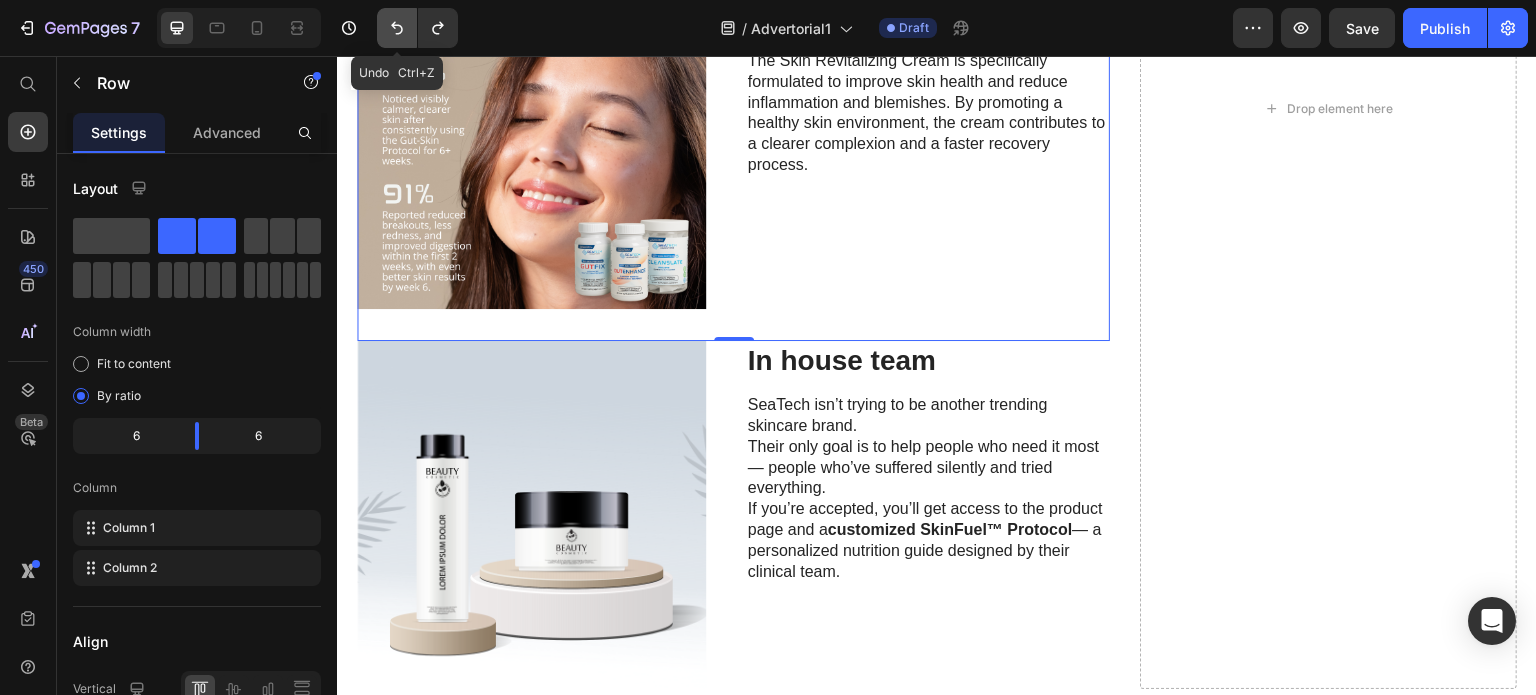 click 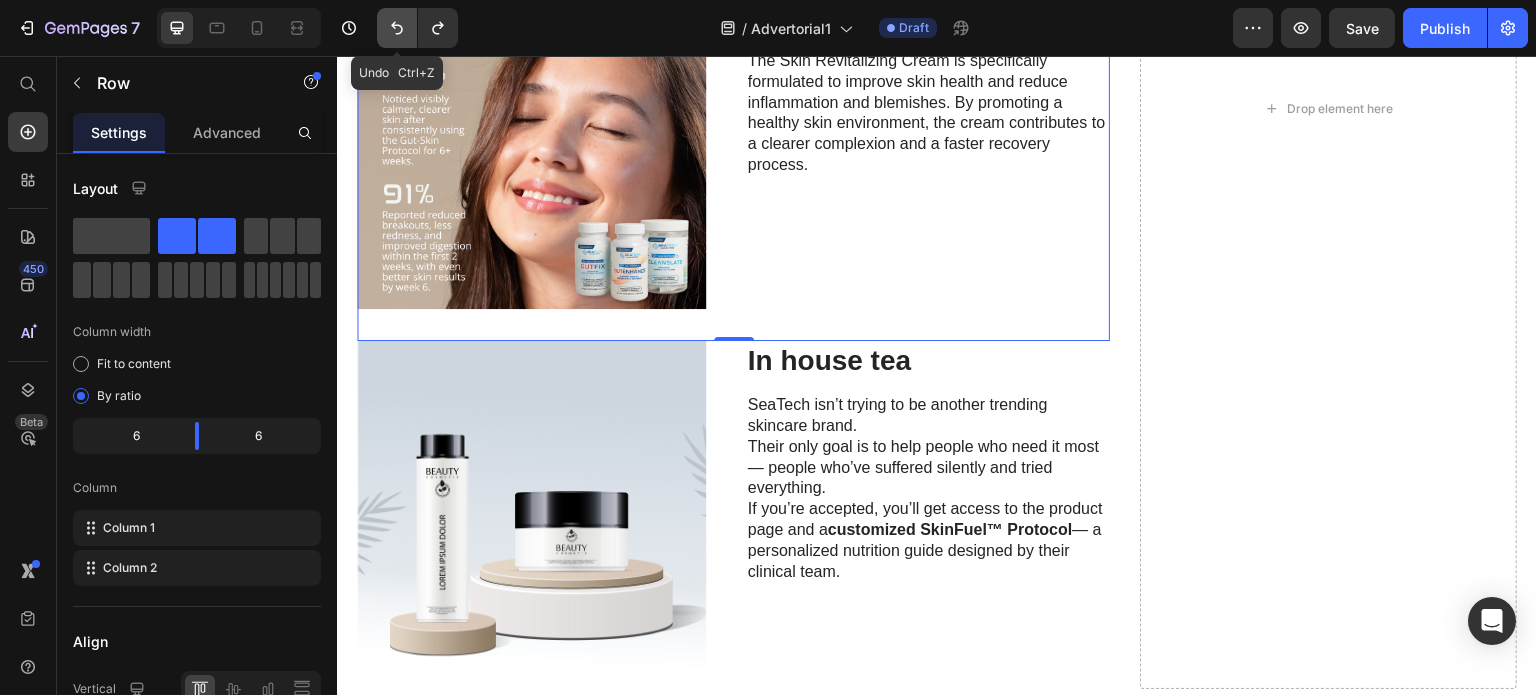 click 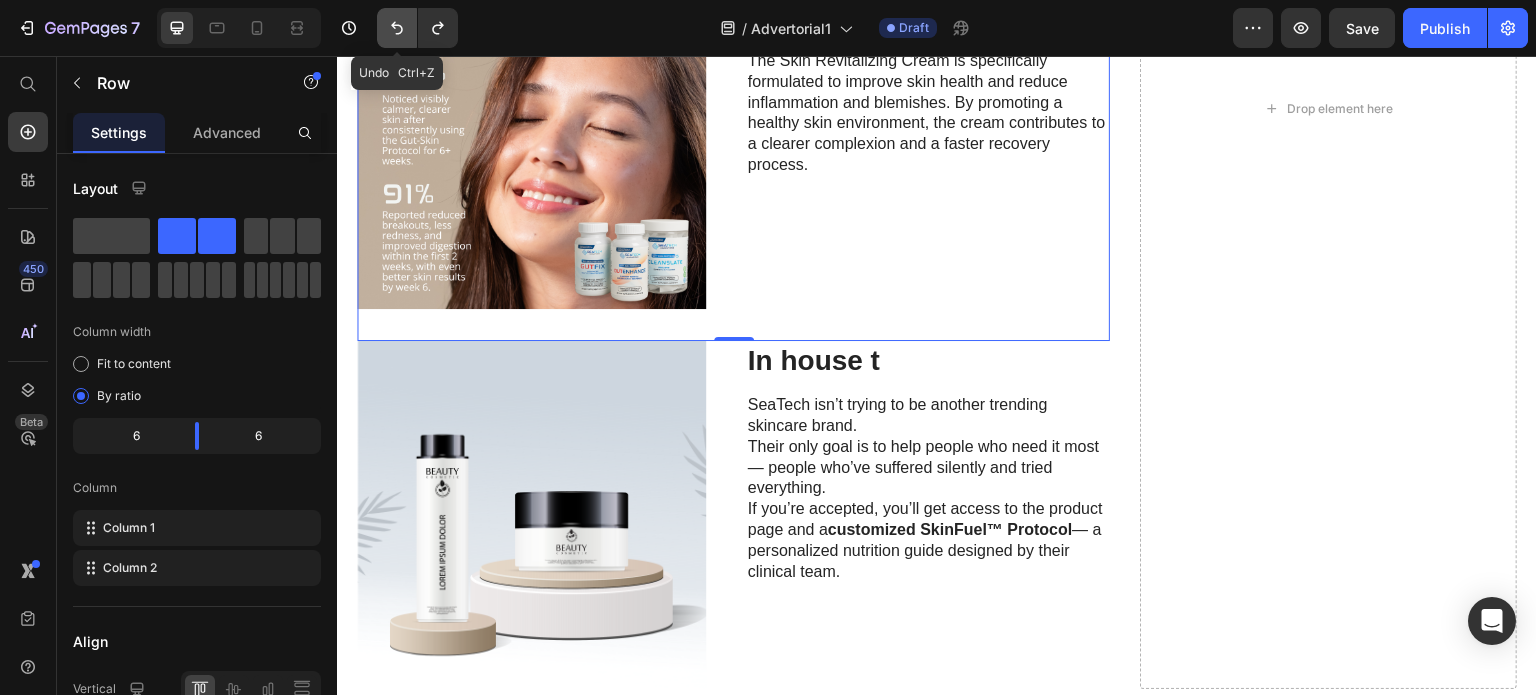 click 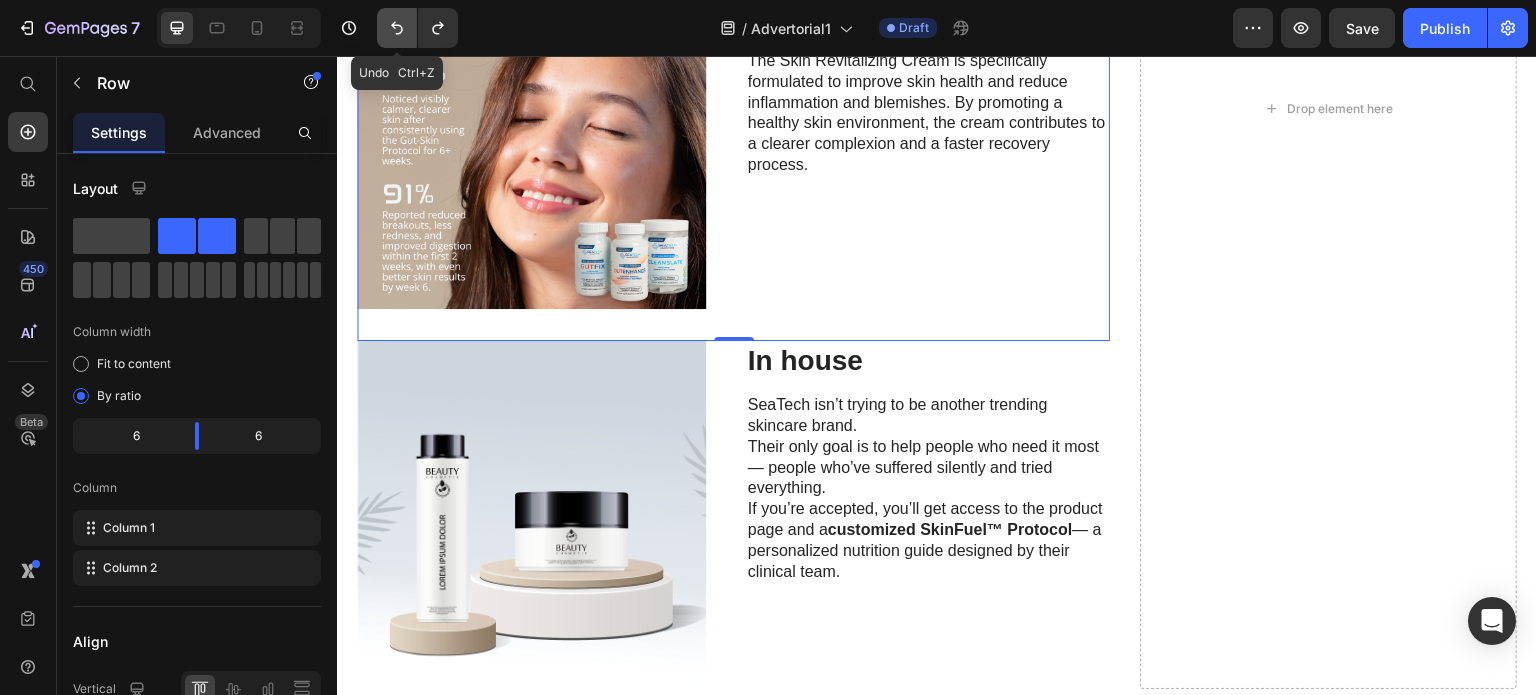 click 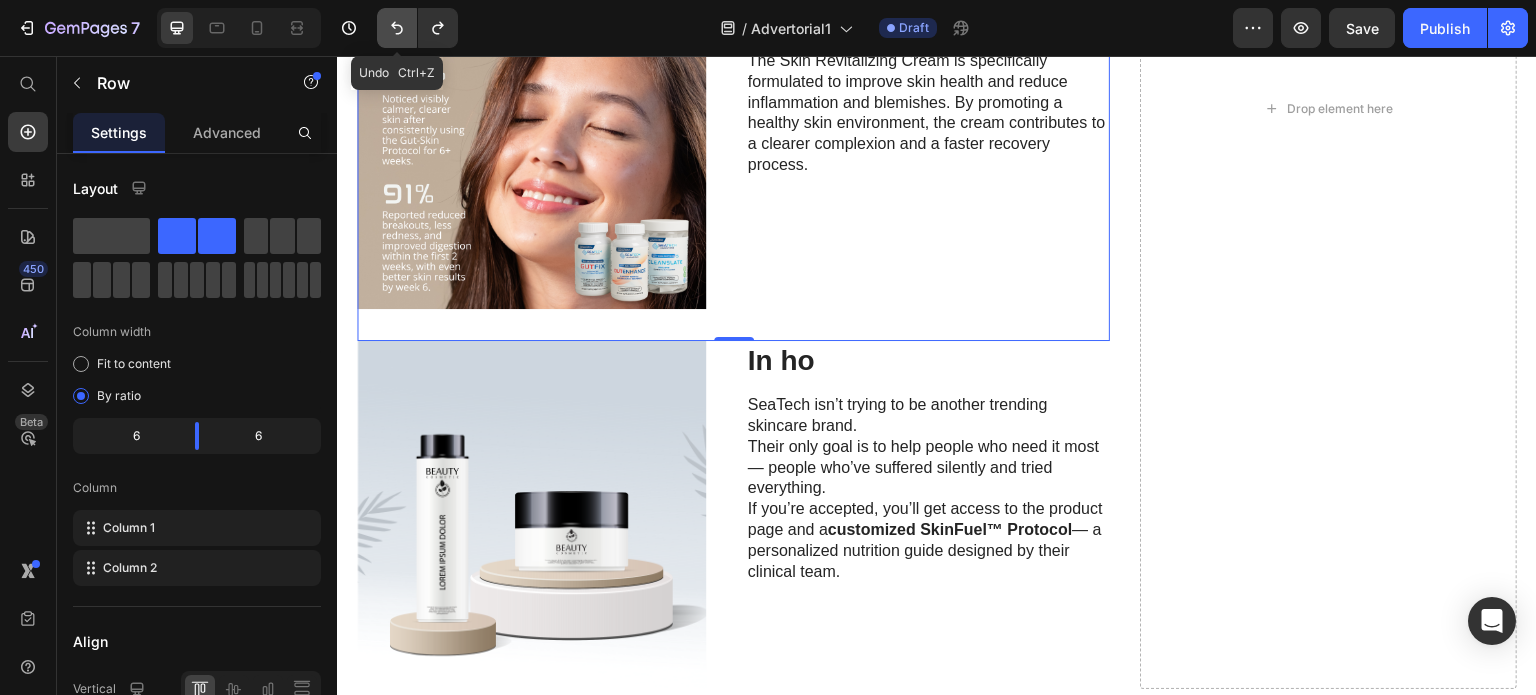 click 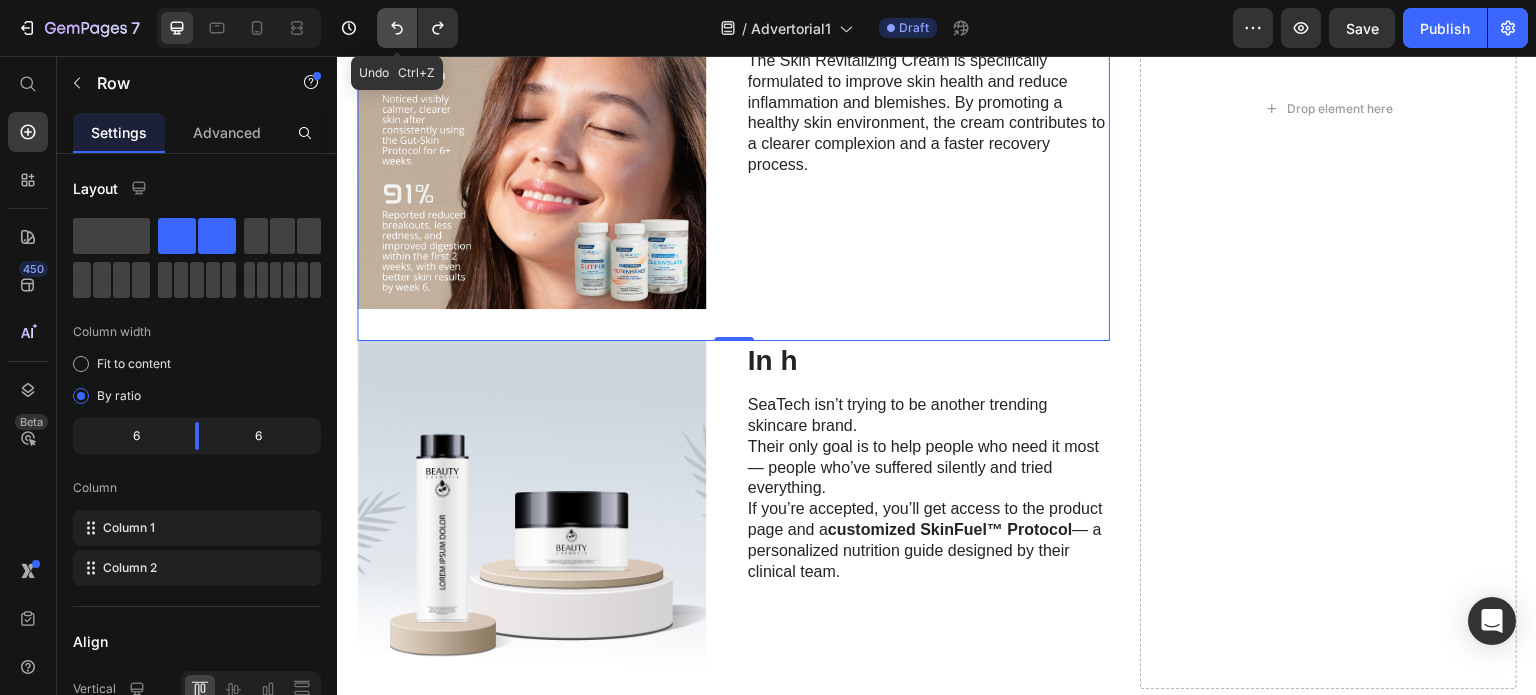 click 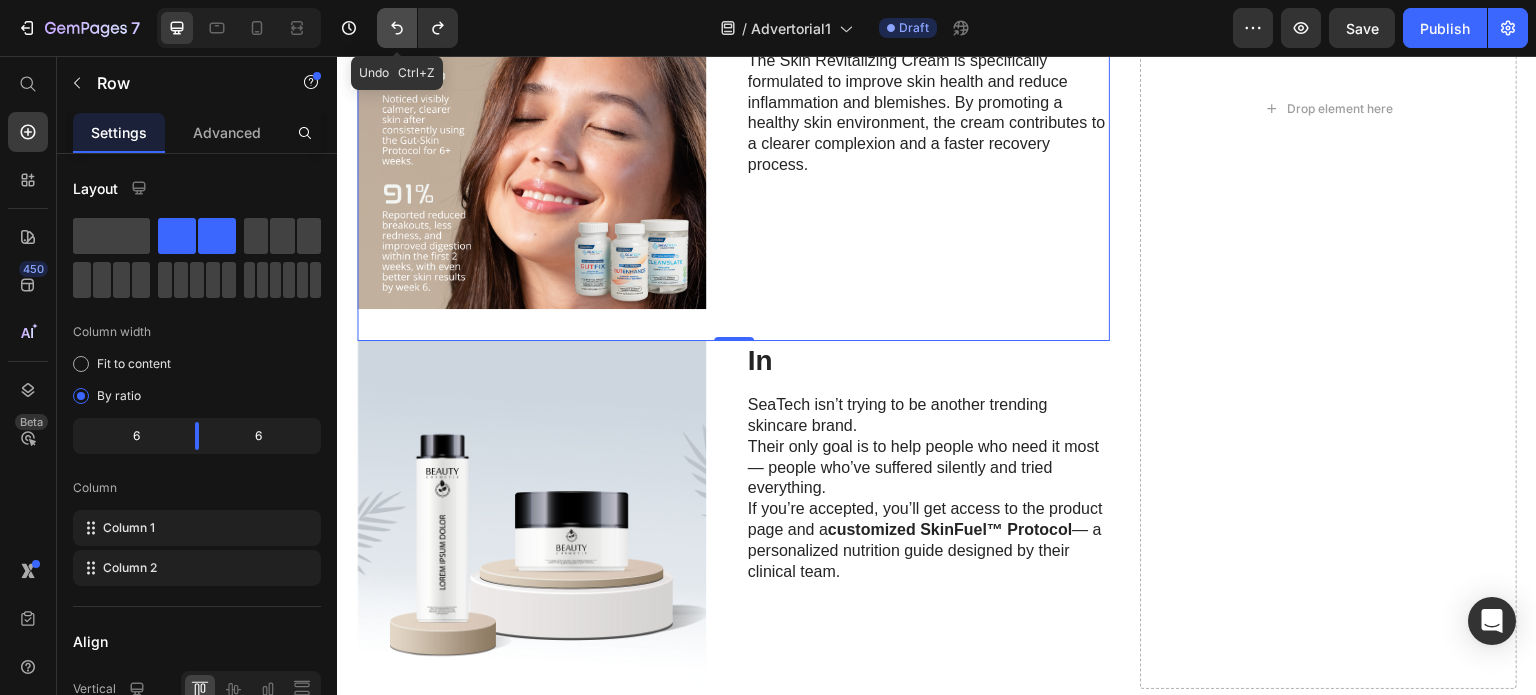 click 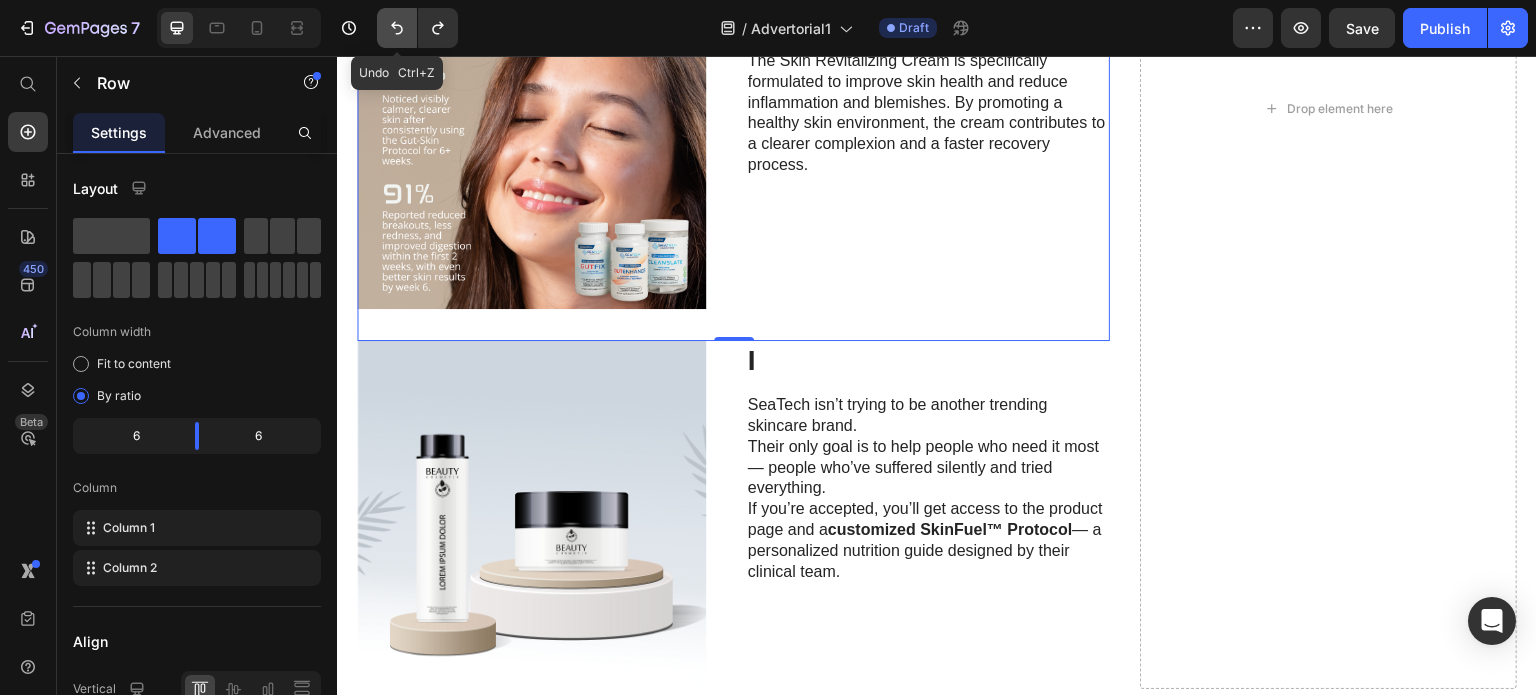 click 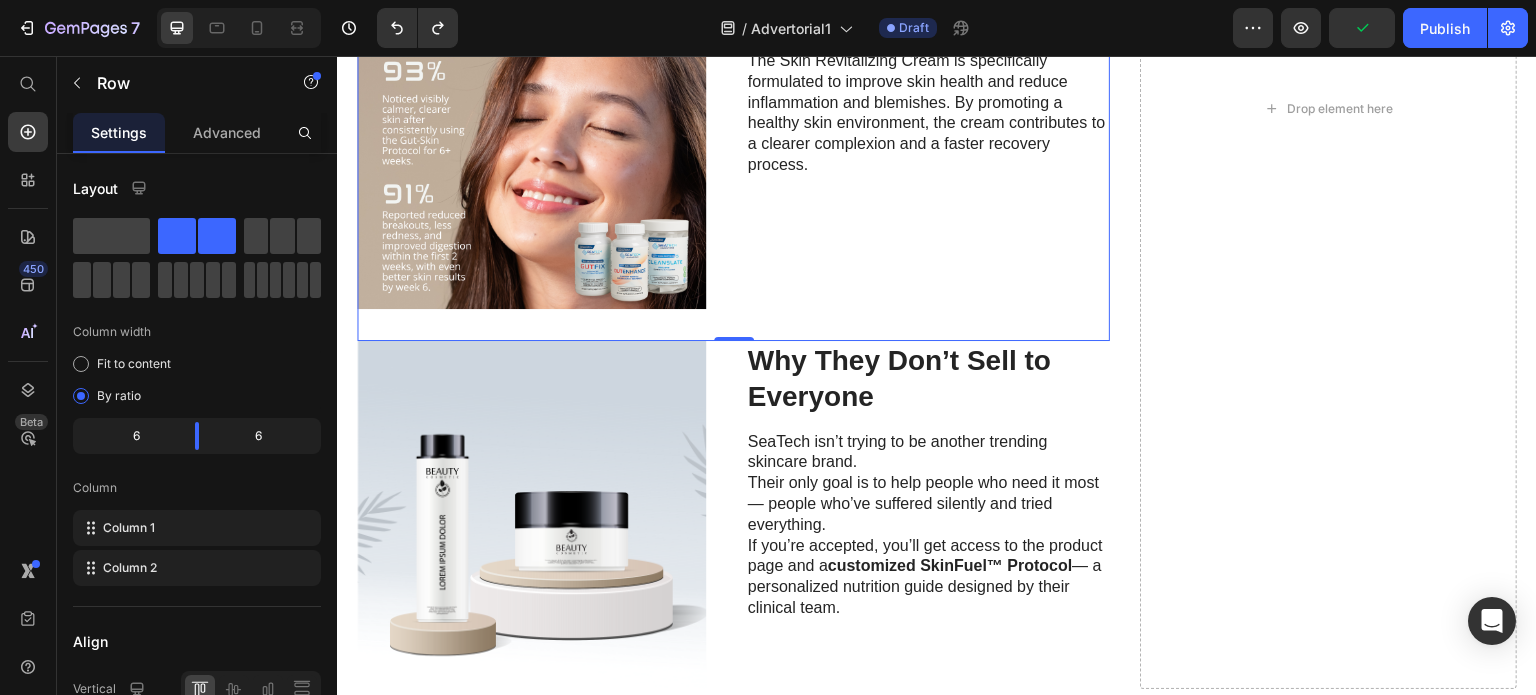scroll, scrollTop: 3664, scrollLeft: 0, axis: vertical 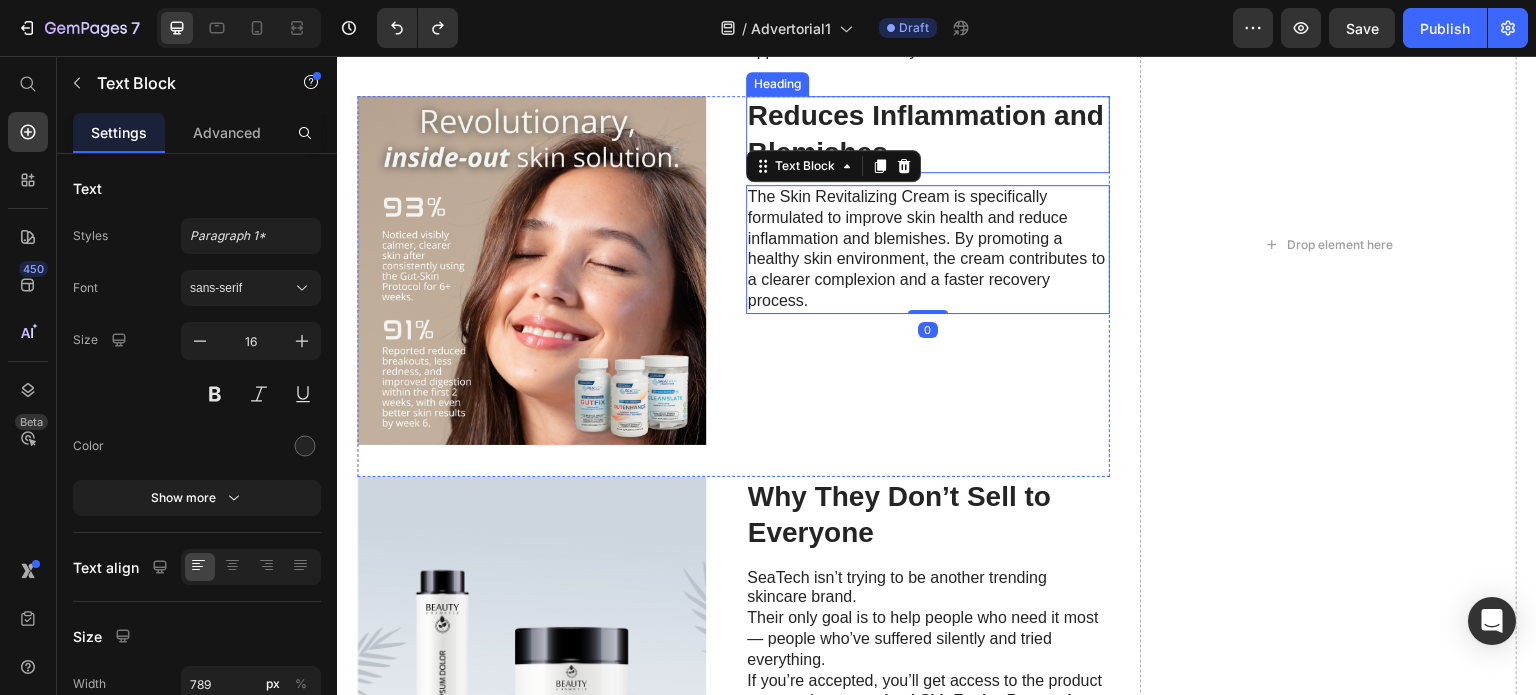 click on "Reduces Inflammation and Blemishes" at bounding box center [928, 134] 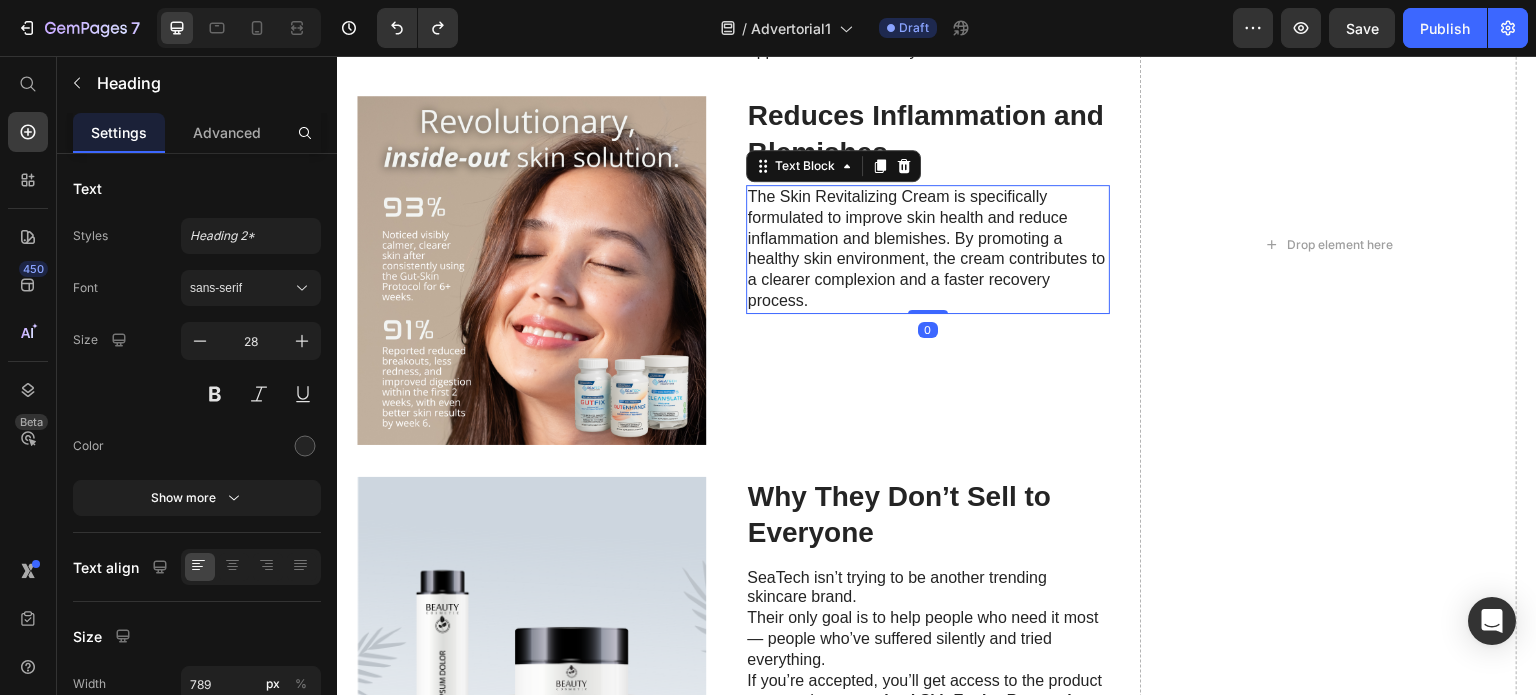 click on "The Skin Revitalizing Cream is specifically formulated to improve skin health and reduce inflammation and blemishes. By promoting a healthy skin environment, the cream contributes to a clearer complexion and a faster recovery process." at bounding box center [928, 249] 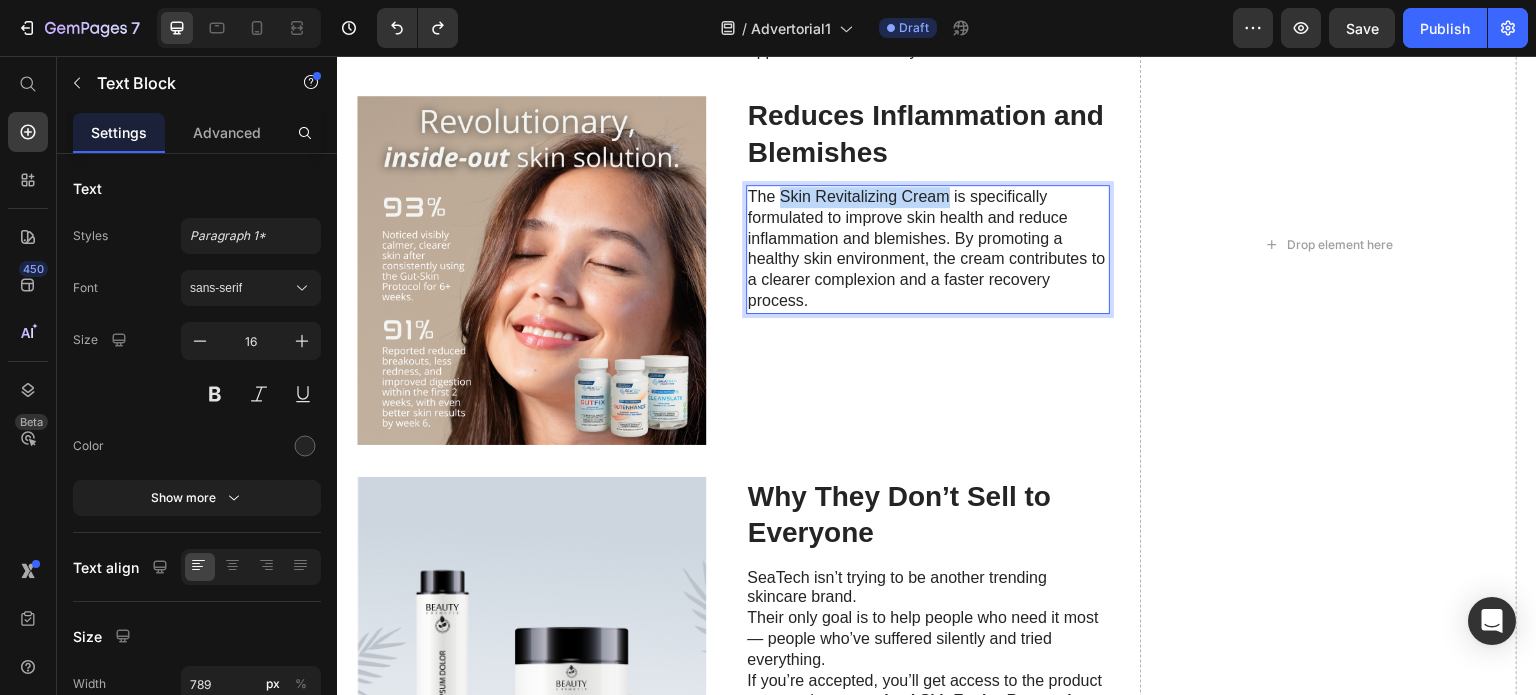 drag, startPoint x: 946, startPoint y: 291, endPoint x: 774, endPoint y: 289, distance: 172.01163 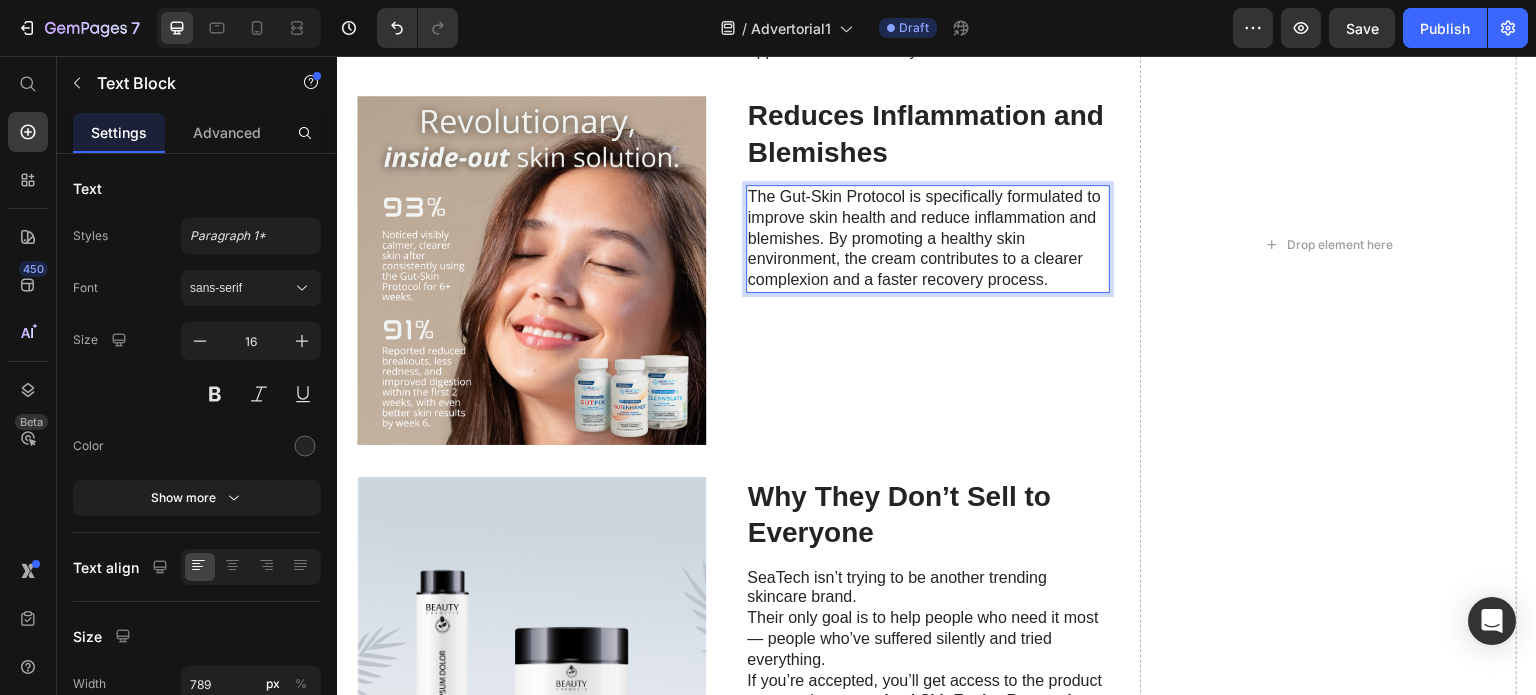 click on "The Gut-Skin Protocol is specifically formulated to improve skin health and reduce inflammation and blemishes. By promoting a healthy skin environment, the cream contributes to a clearer complexion and a faster recovery process." at bounding box center [928, 239] 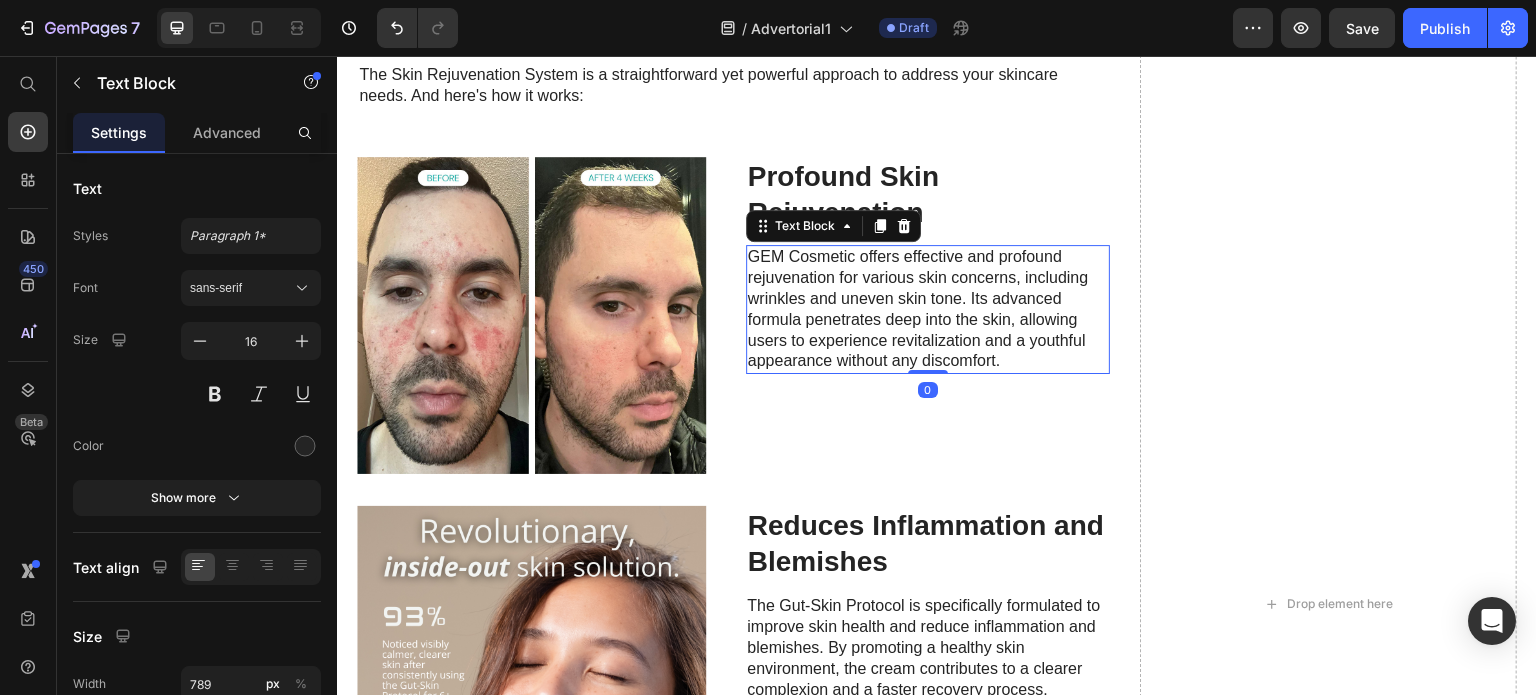 click on "GEM Cosmetic offers effective and profound rejuvenation for various skin concerns, including wrinkles and uneven skin tone. Its advanced formula penetrates deep into the skin, allowing users to experience revitalization and a youthful appearance without any discomfort." at bounding box center (928, 309) 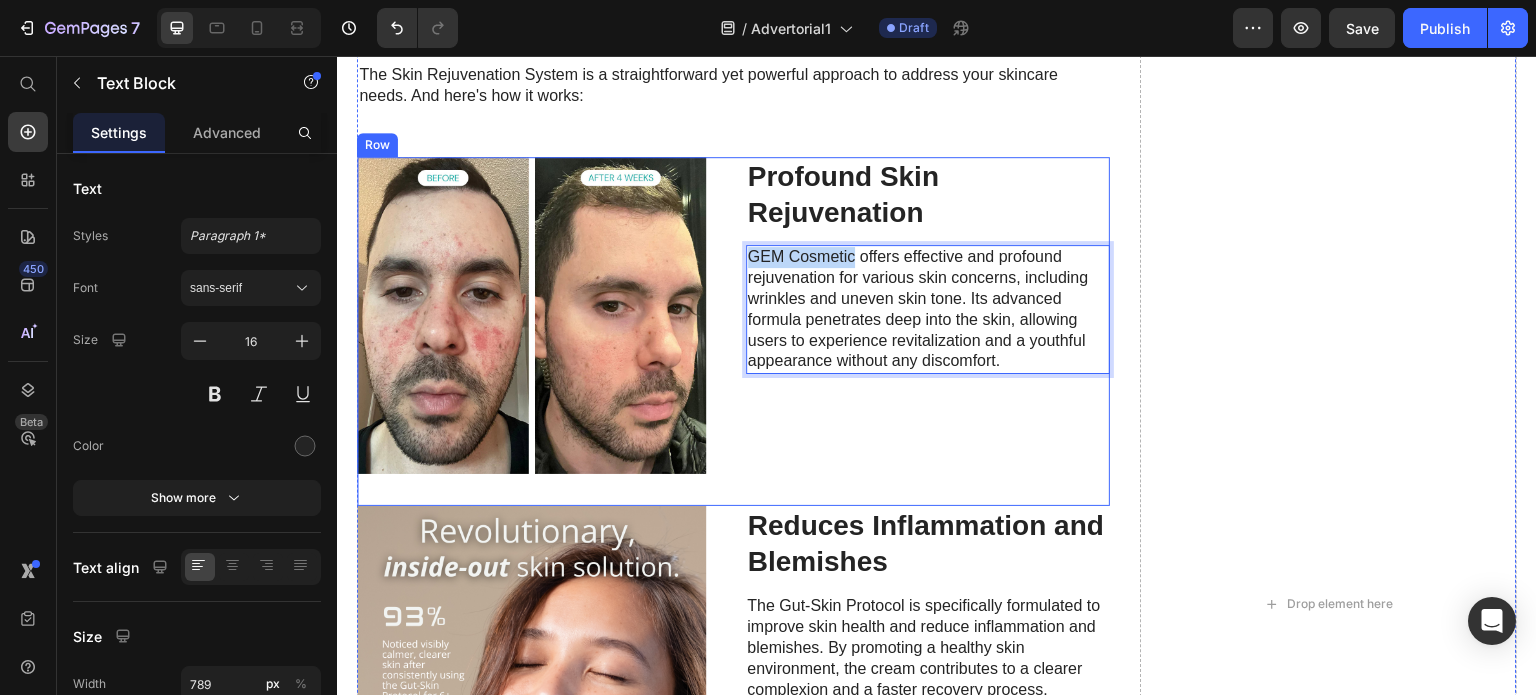 drag, startPoint x: 851, startPoint y: 260, endPoint x: 734, endPoint y: 259, distance: 117.00427 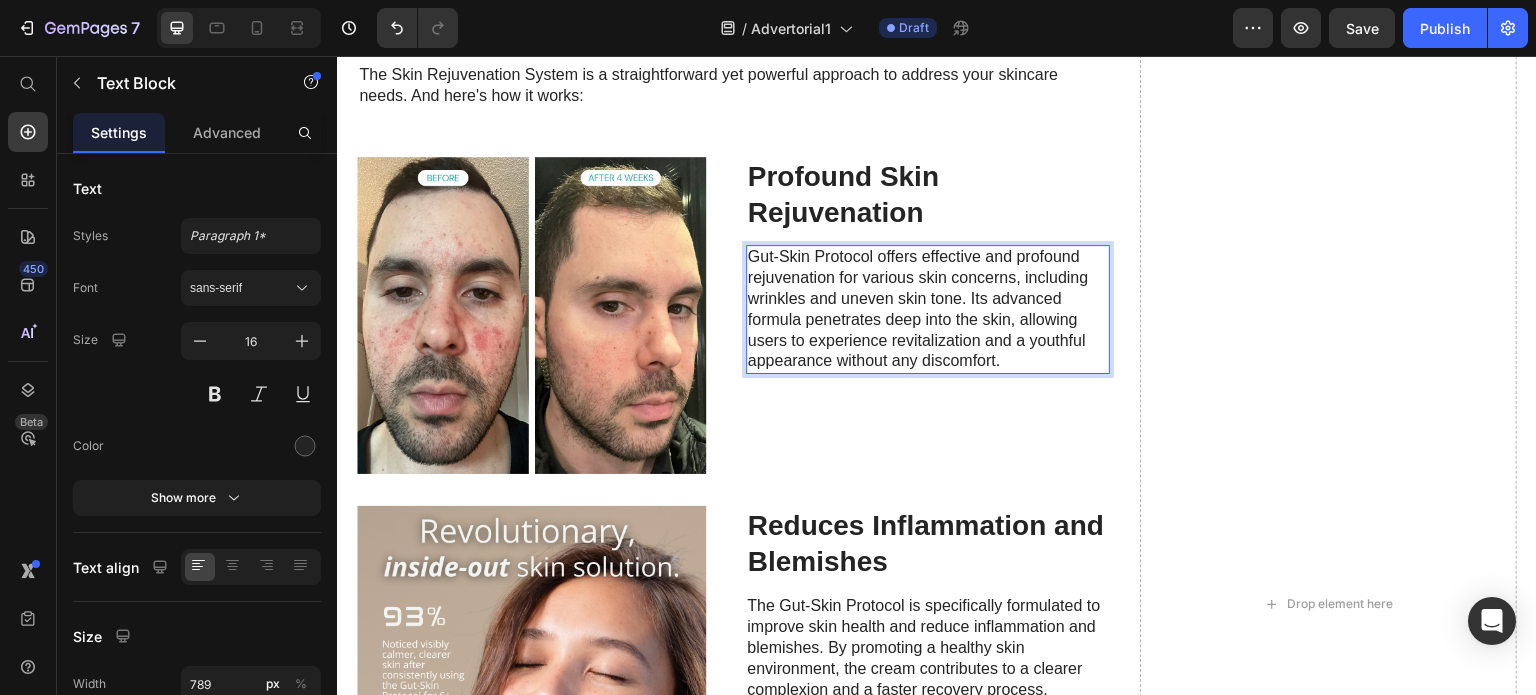 click on "Gut-Skin Protocol offers effective and profound rejuvenation for various skin concerns, including wrinkles and uneven skin tone. Its advanced formula penetrates deep into the skin, allowing users to experience revitalization and a youthful appearance without any discomfort." at bounding box center (928, 309) 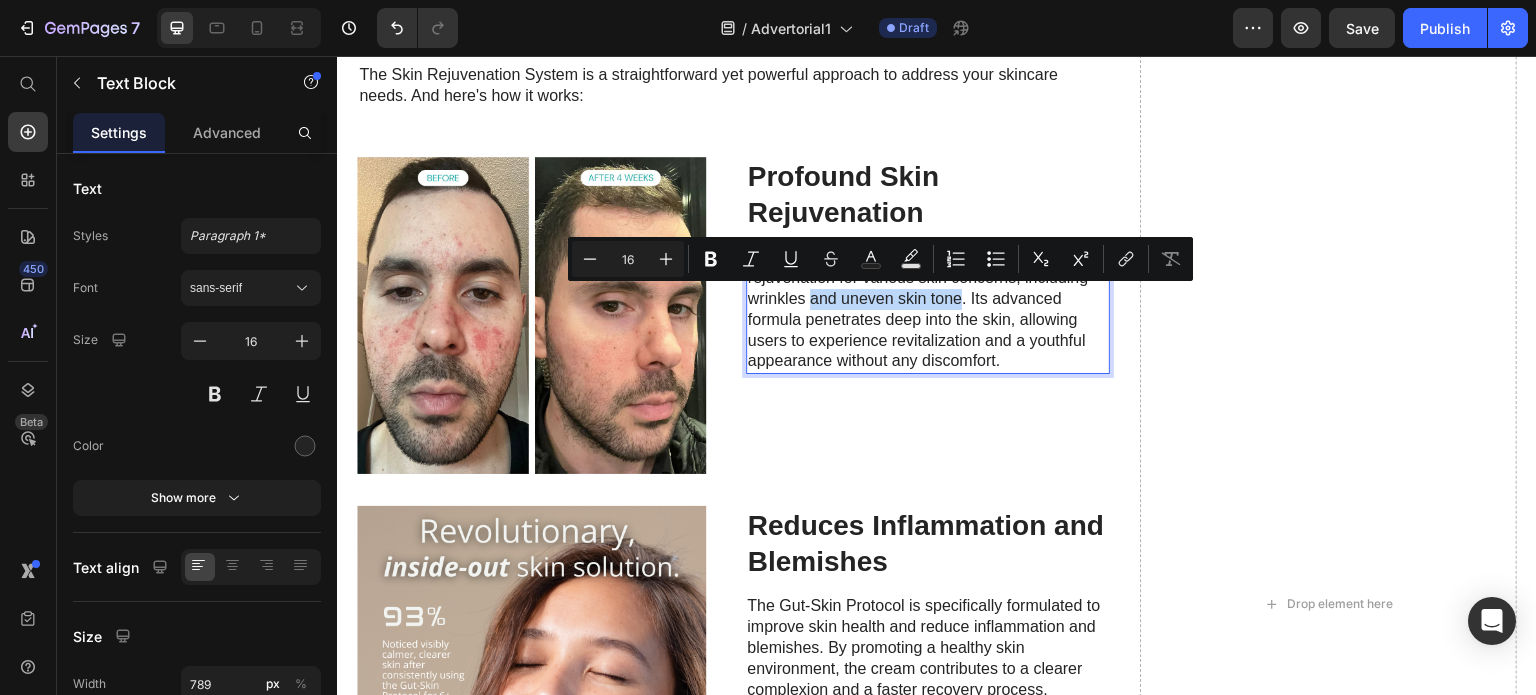 drag, startPoint x: 955, startPoint y: 304, endPoint x: 802, endPoint y: 298, distance: 153.1176 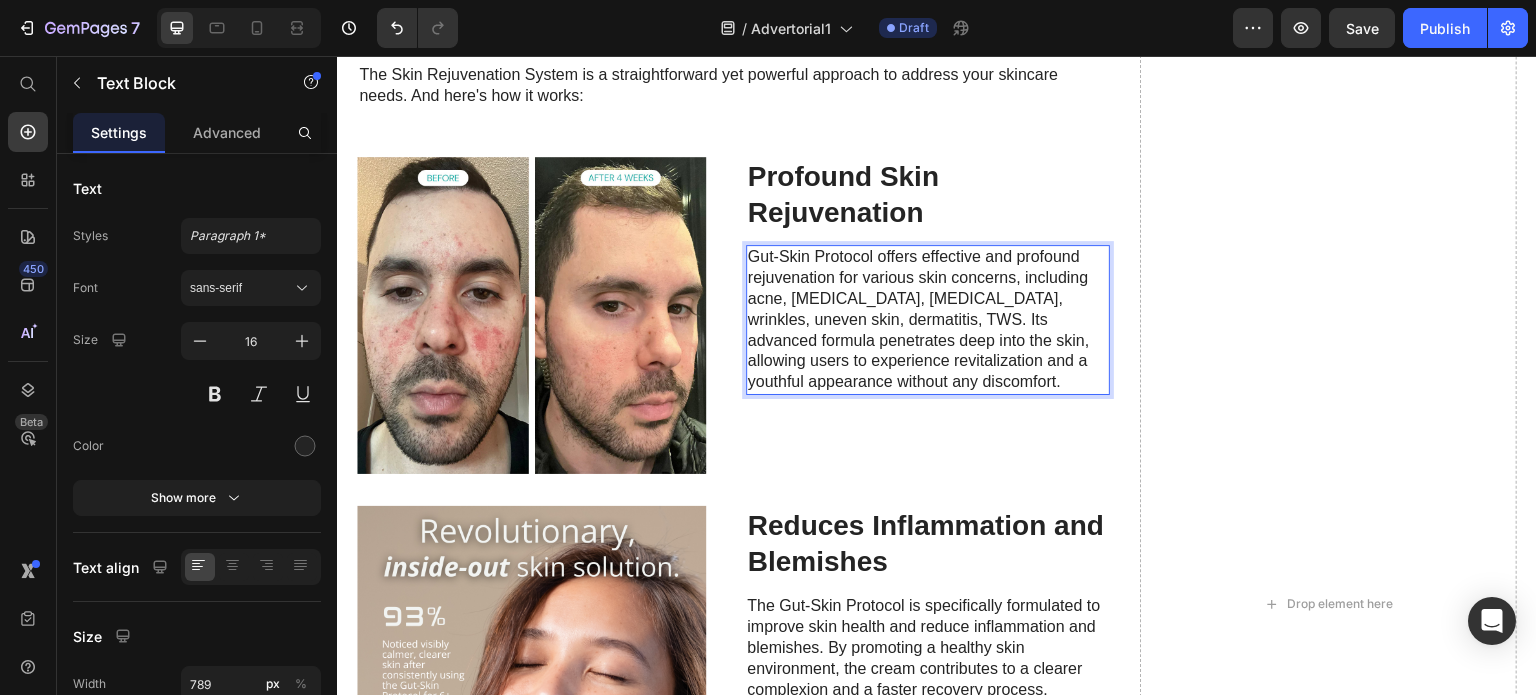click on "Gut-Skin Protocol offers effective and profound rejuvenation for various skin concerns, including acne, [MEDICAL_DATA], [MEDICAL_DATA], wrinkles, uneven skin, dermatitis, TWS. Its advanced formula penetrates deep into the skin, allowing users to experience revitalization and a youthful appearance without any discomfort." at bounding box center [928, 320] 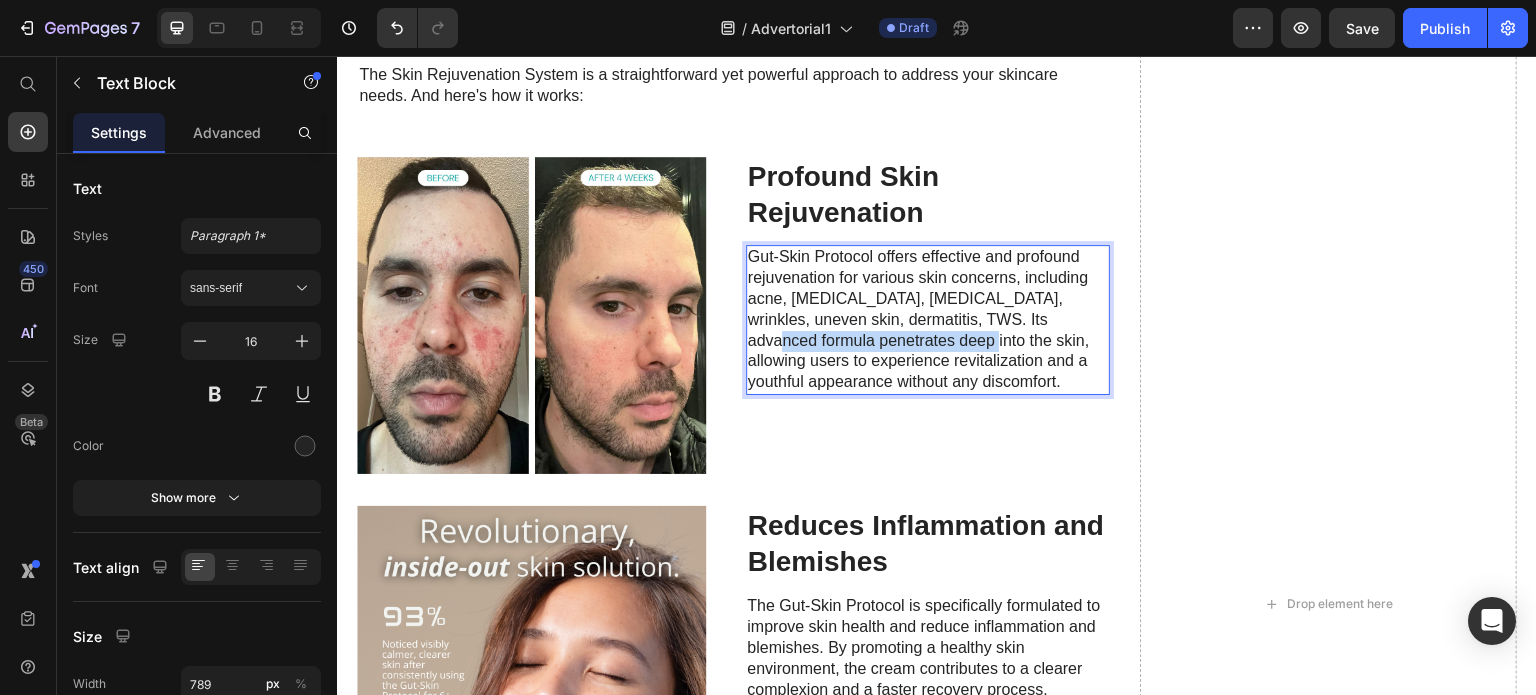 drag, startPoint x: 868, startPoint y: 344, endPoint x: 1020, endPoint y: 317, distance: 154.37941 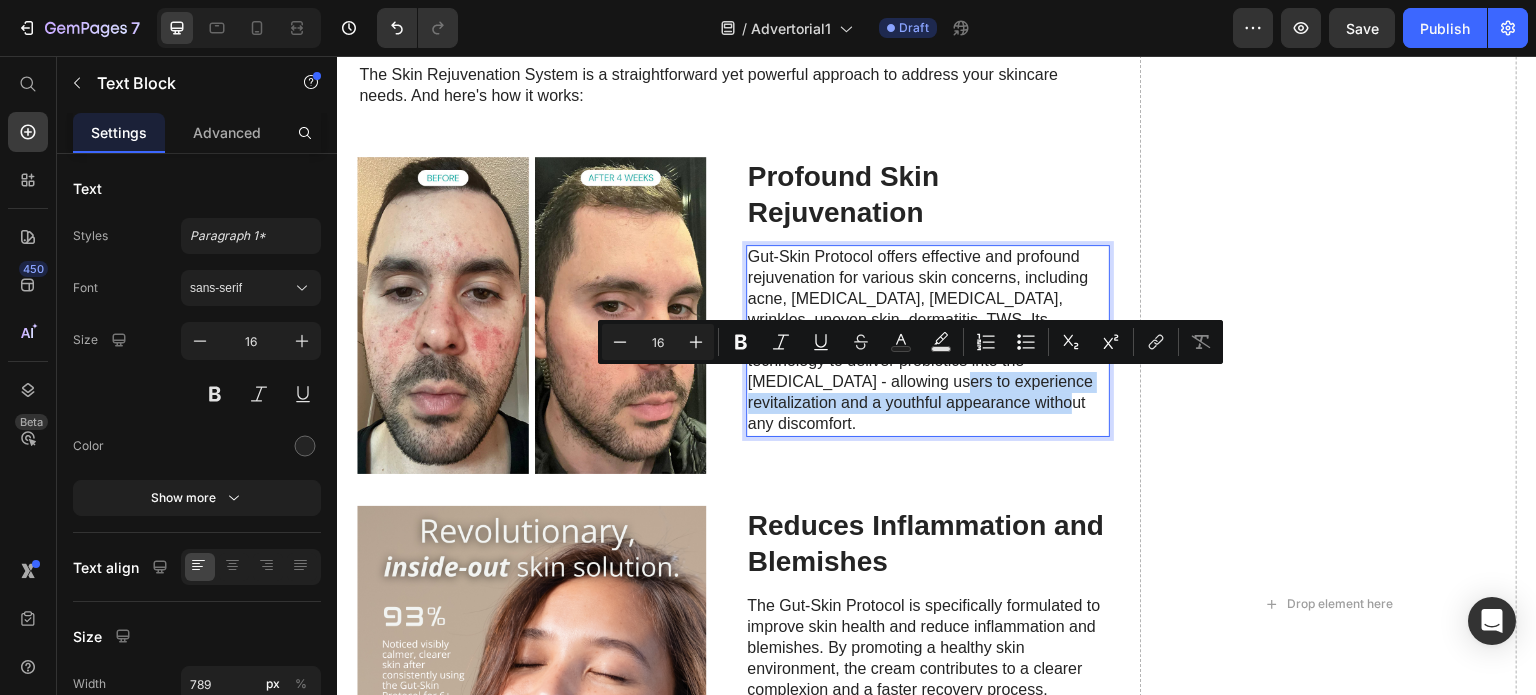drag, startPoint x: 885, startPoint y: 401, endPoint x: 741, endPoint y: 384, distance: 145 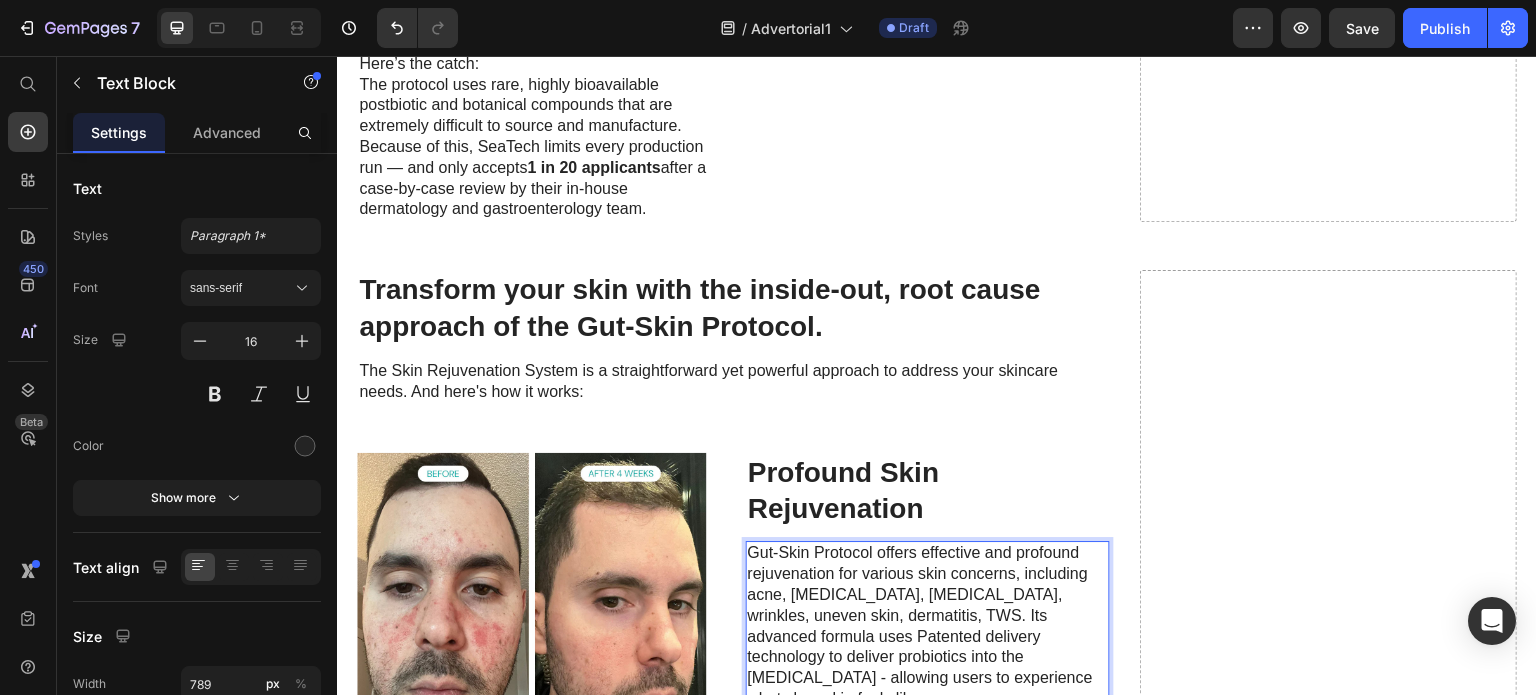 scroll, scrollTop: 3059, scrollLeft: 0, axis: vertical 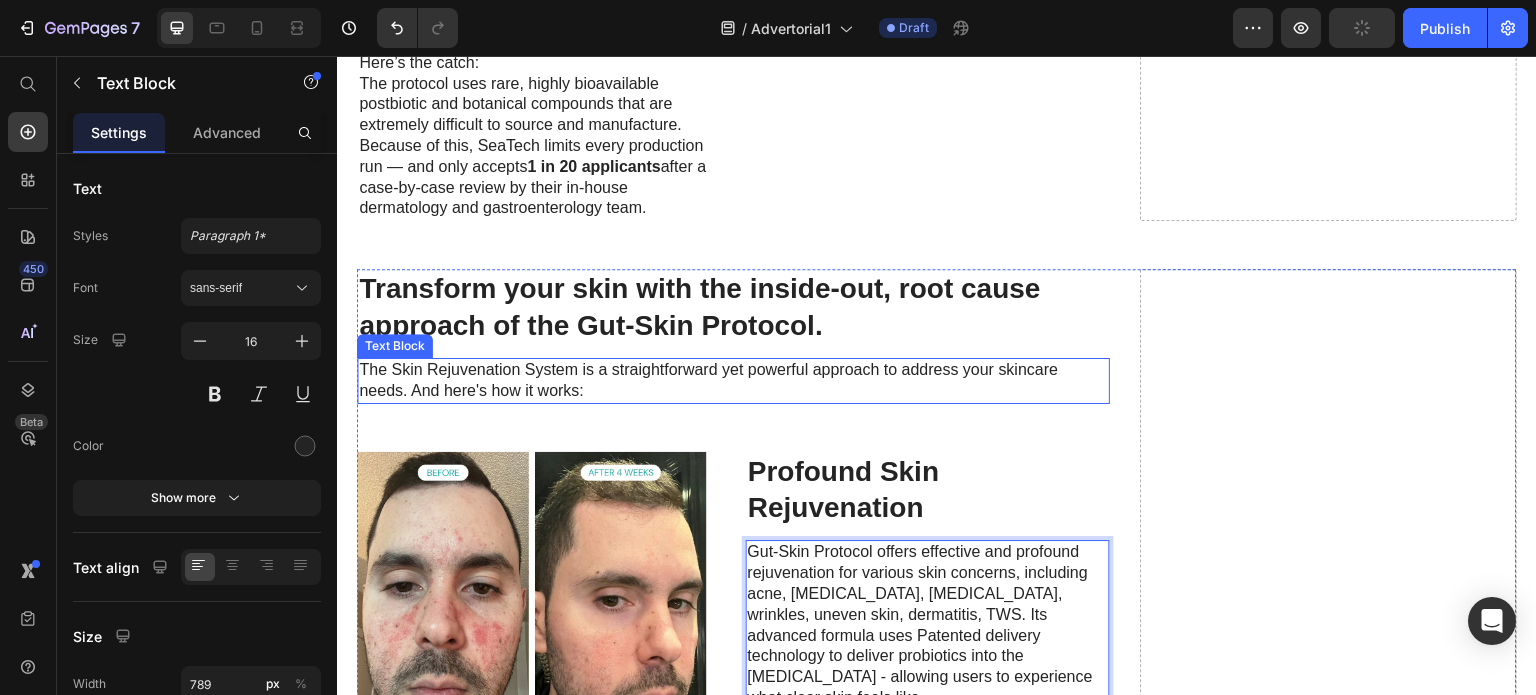 click on "The Skin Rejuvenation System is a straightforward yet powerful approach to address your skincare needs. And here's how it works:" at bounding box center [733, 381] 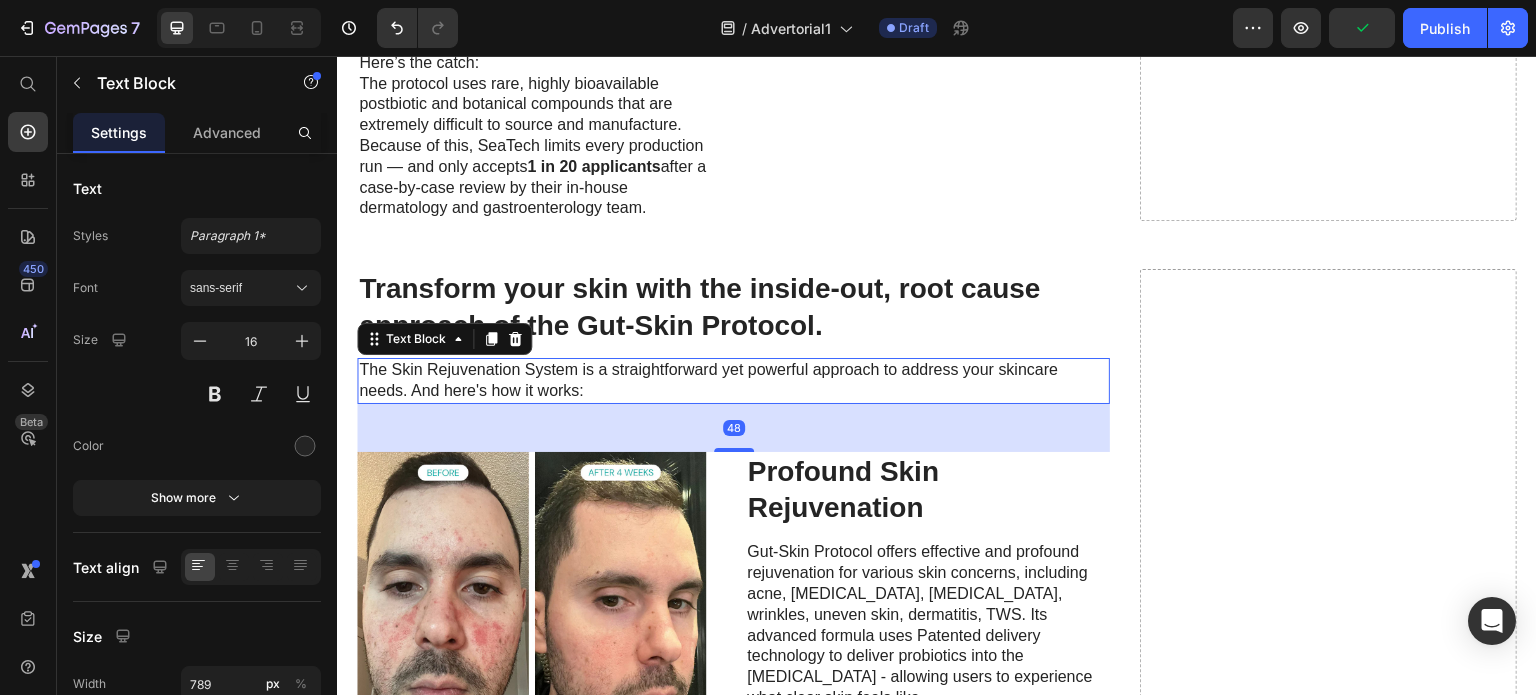 click on "The Skin Rejuvenation System is a straightforward yet powerful approach to address your skincare needs. And here's how it works:" at bounding box center (733, 381) 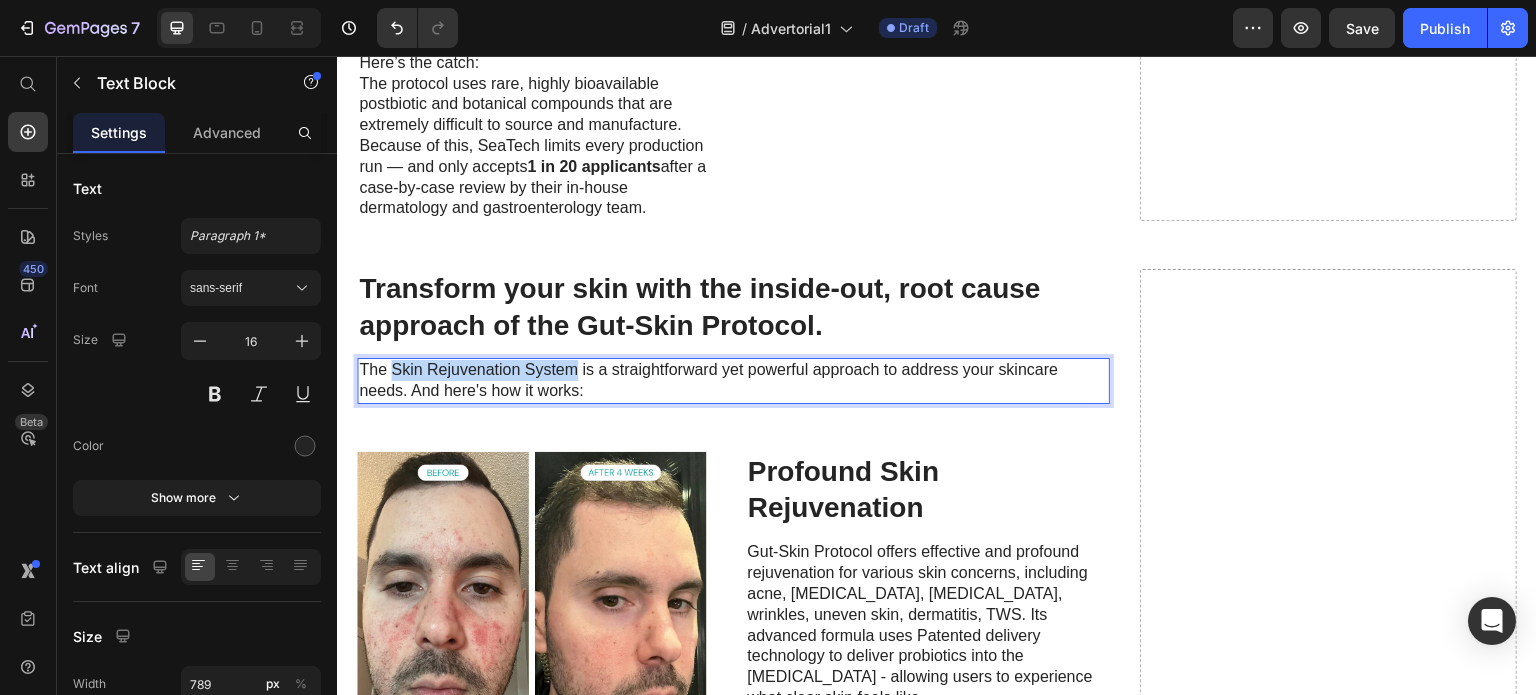 drag, startPoint x: 578, startPoint y: 367, endPoint x: 392, endPoint y: 372, distance: 186.0672 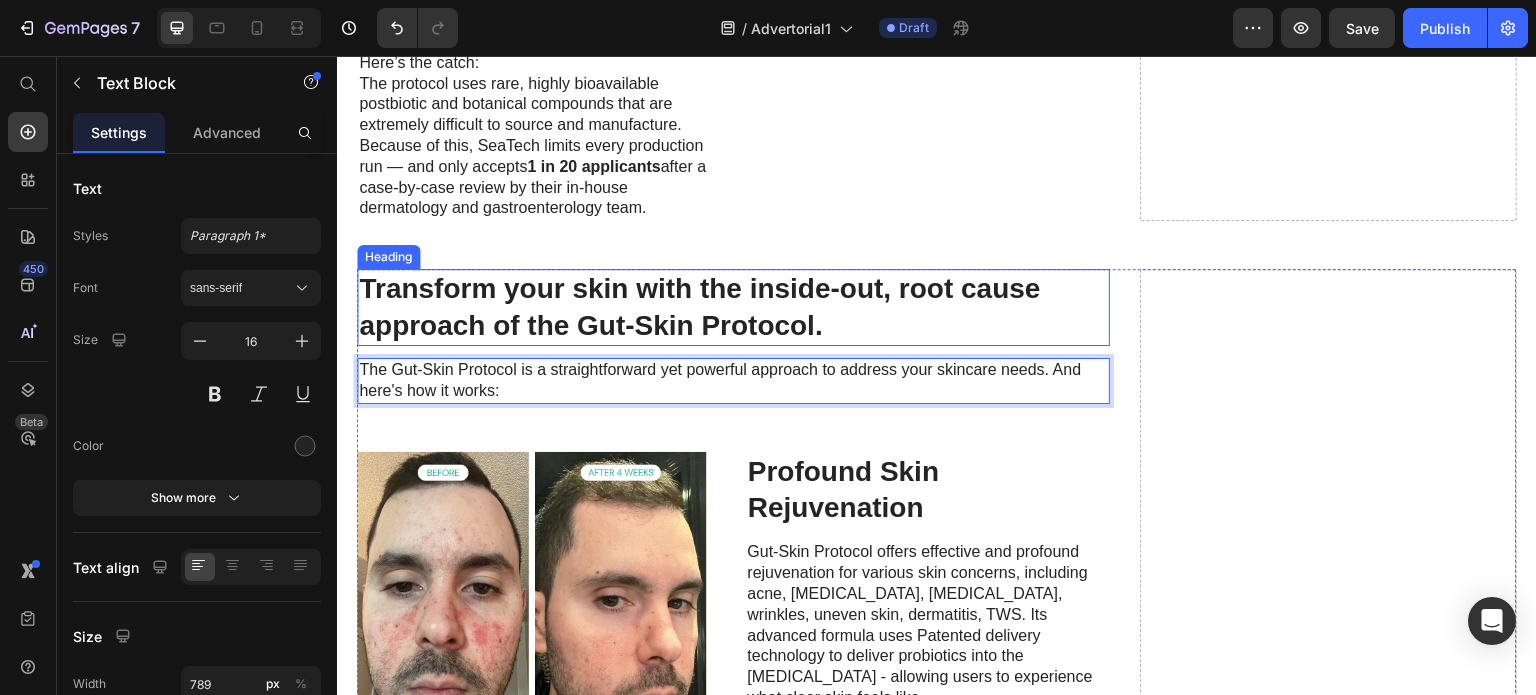 click on "Transform your skin with the inside-out, root cause approach of the Gut-Skin Protocol." at bounding box center [733, 307] 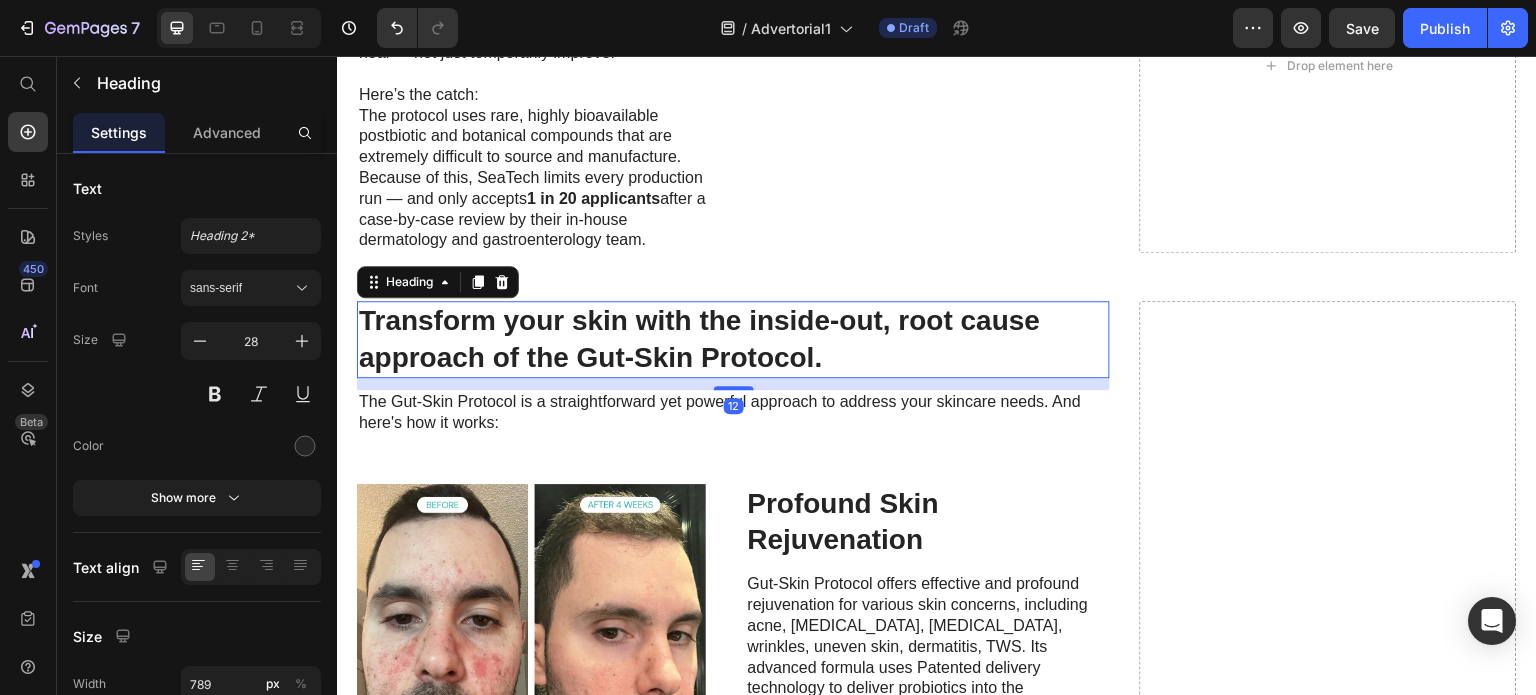 scroll, scrollTop: 2758, scrollLeft: 0, axis: vertical 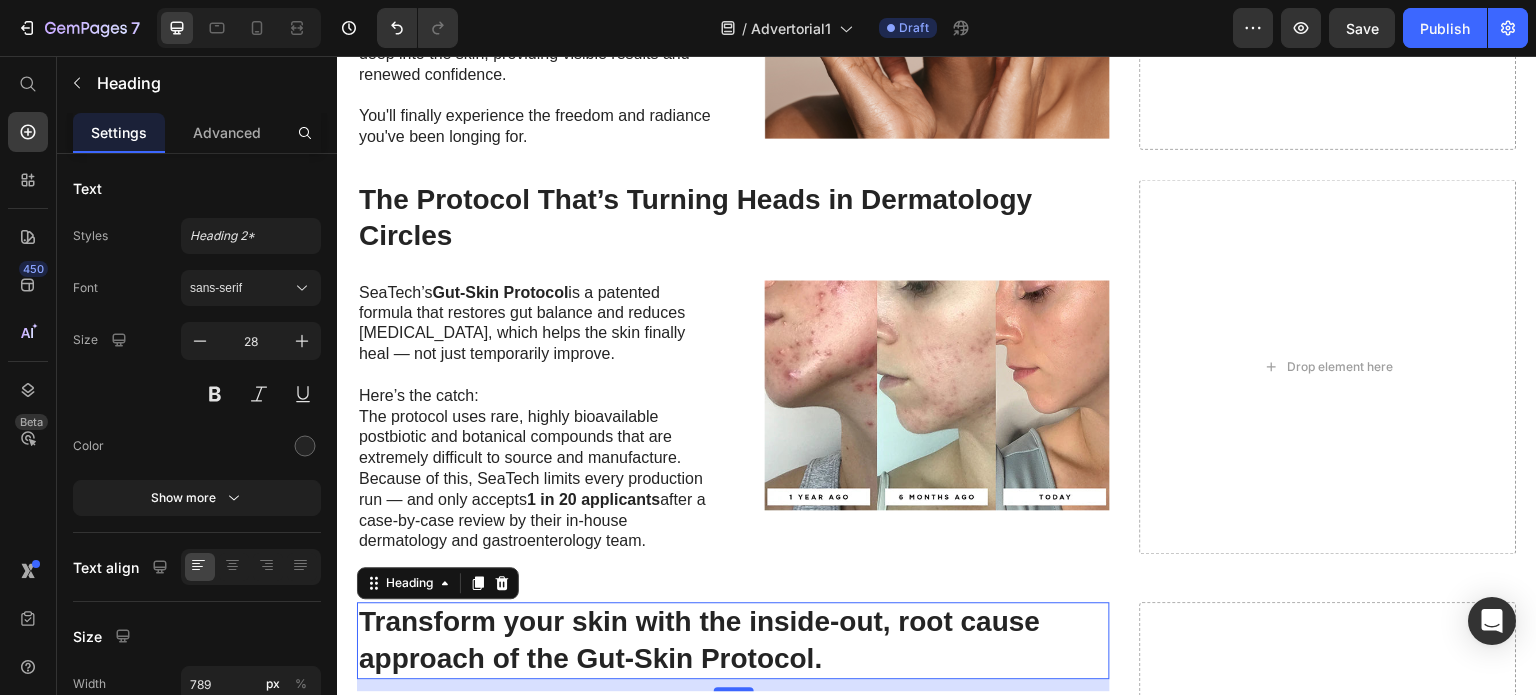 click on "Because of this, SeaTech limits every production run — and only accepts  1 in 20 applicants  after a case-by-case review by their in-house dermatology and gastroenterology team." at bounding box center [538, 510] 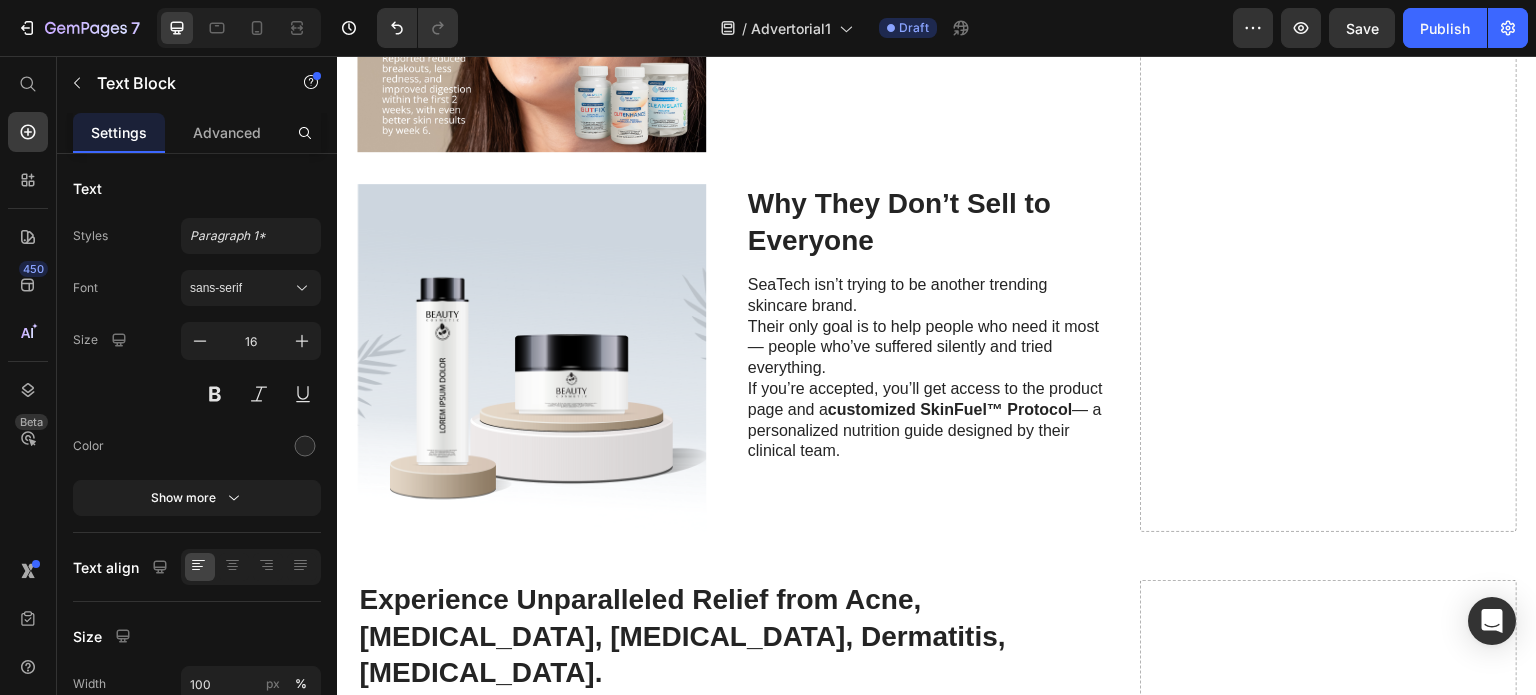 scroll, scrollTop: 4056, scrollLeft: 0, axis: vertical 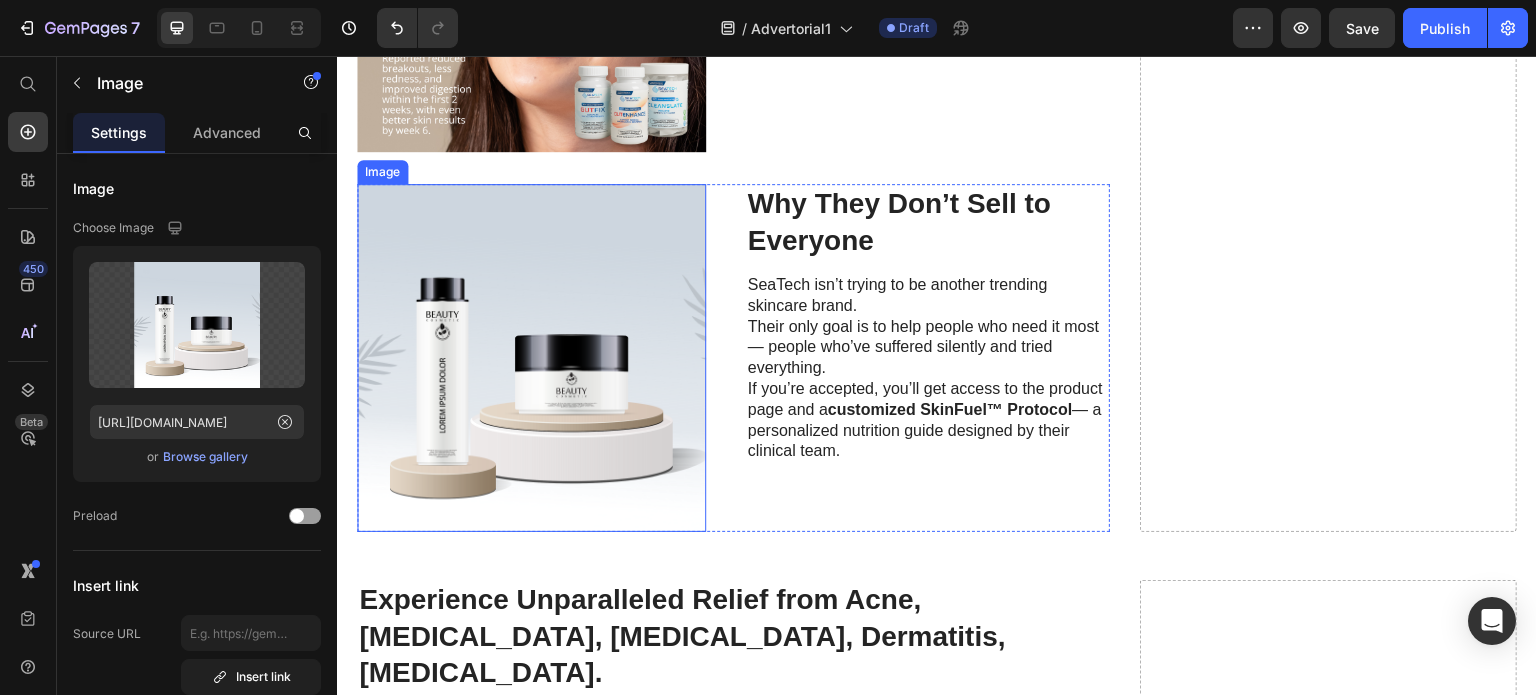 click at bounding box center (531, 358) 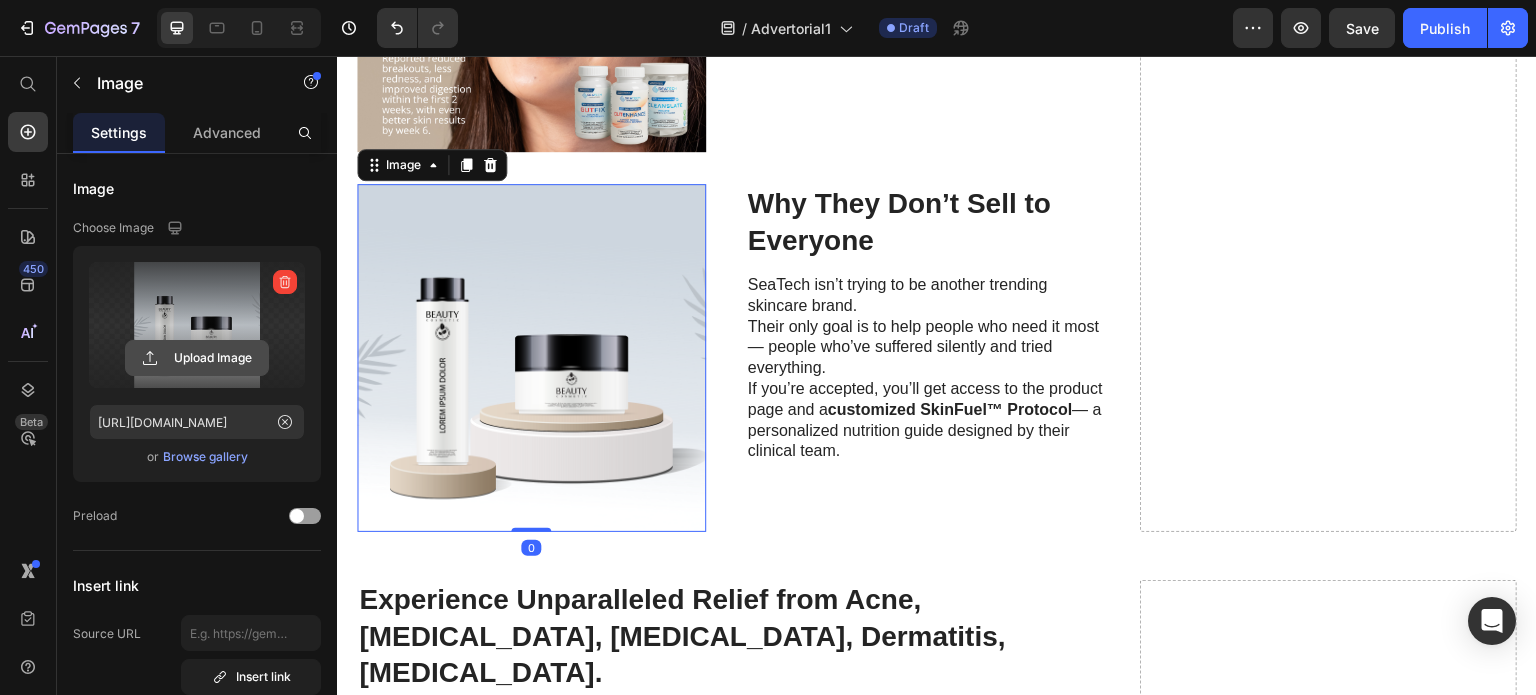 click 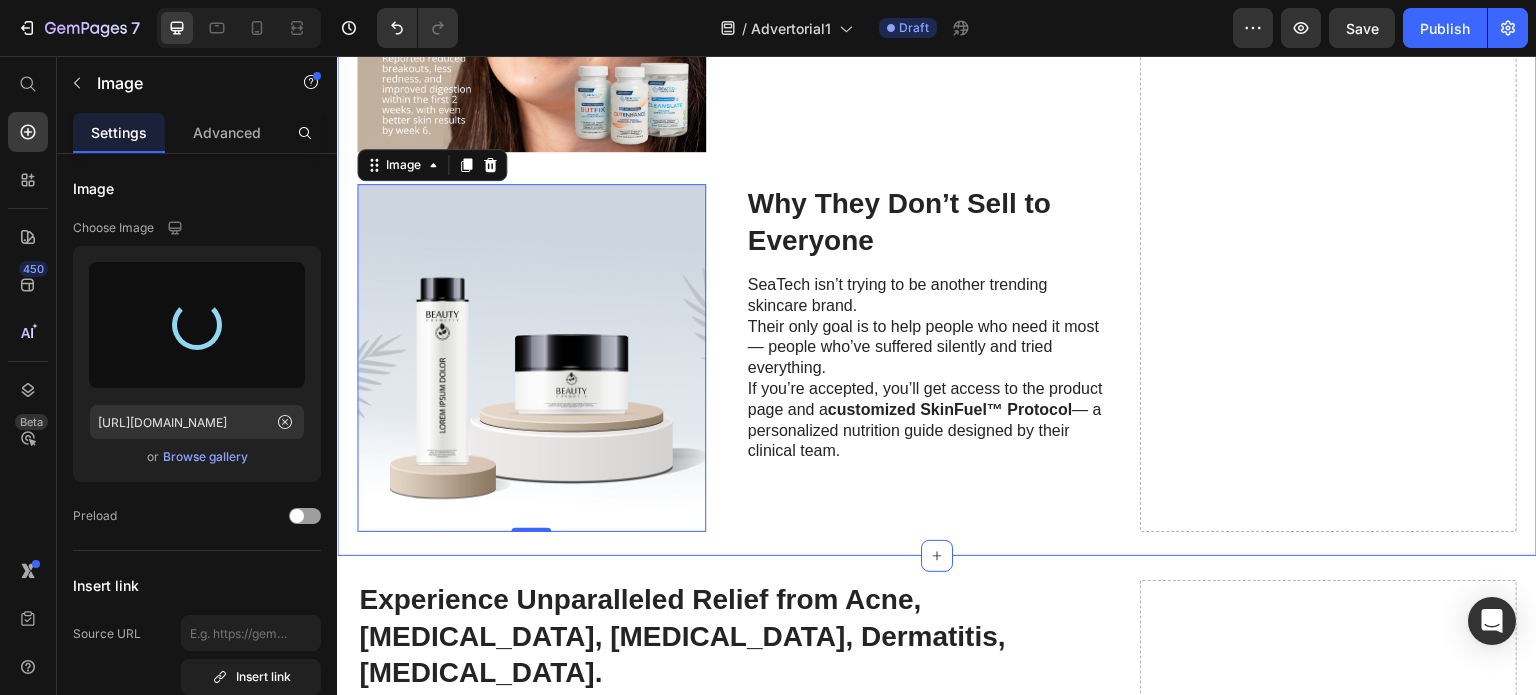 type on "[URL][DOMAIN_NAME]" 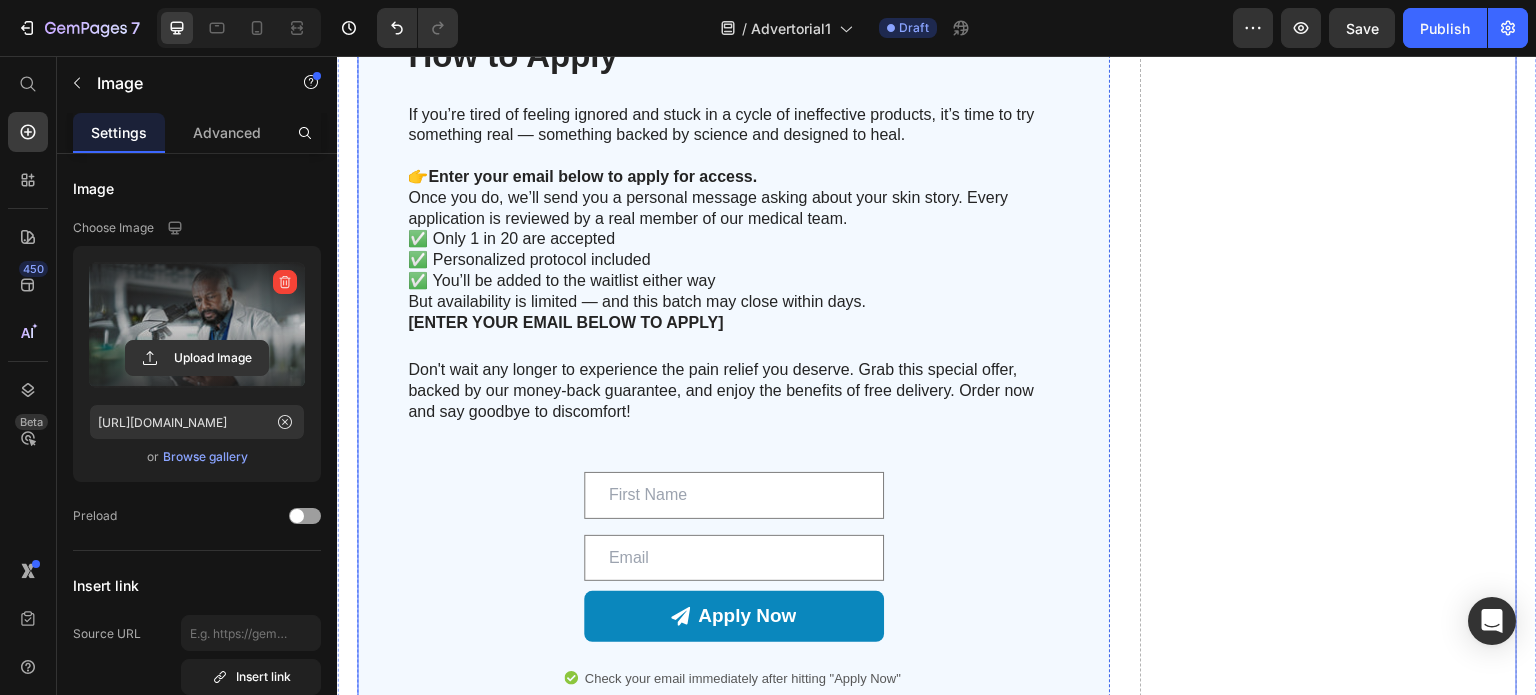scroll, scrollTop: 5796, scrollLeft: 0, axis: vertical 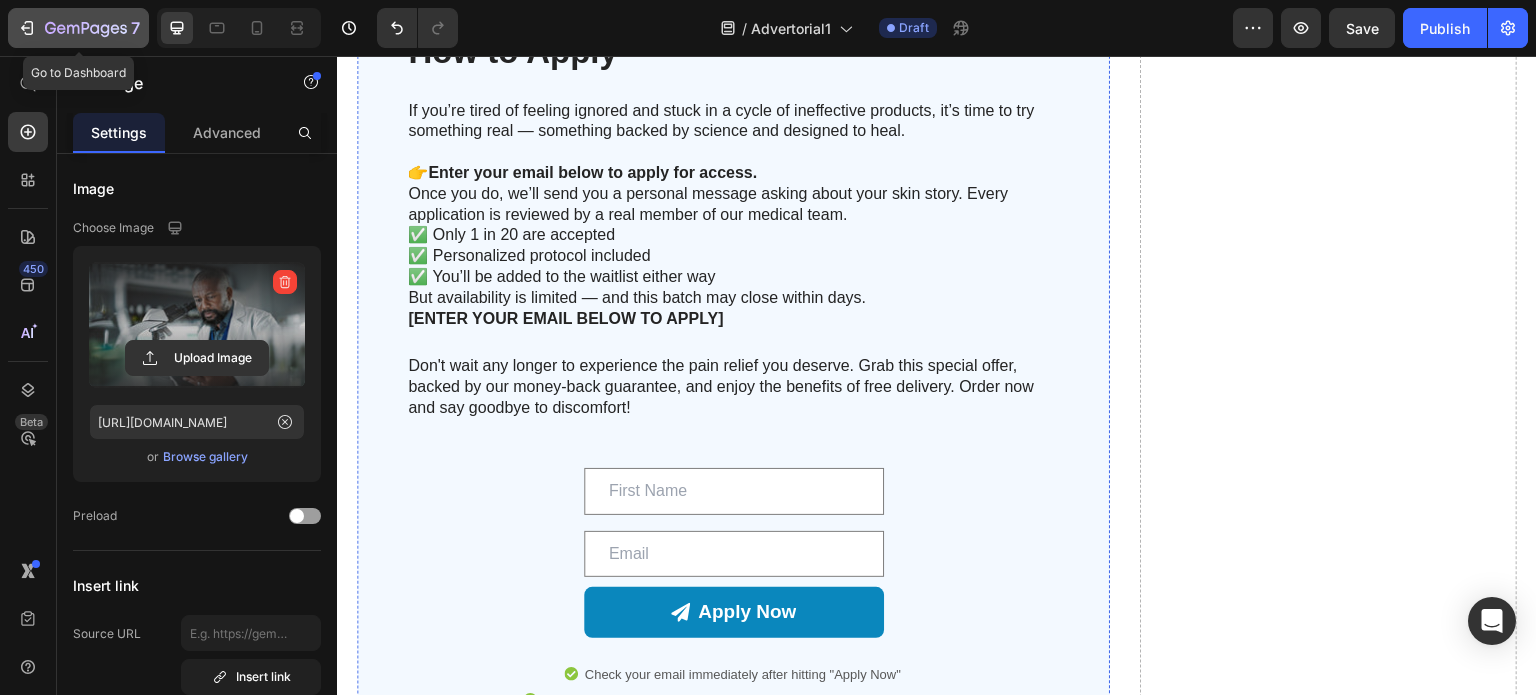 click on "7" 